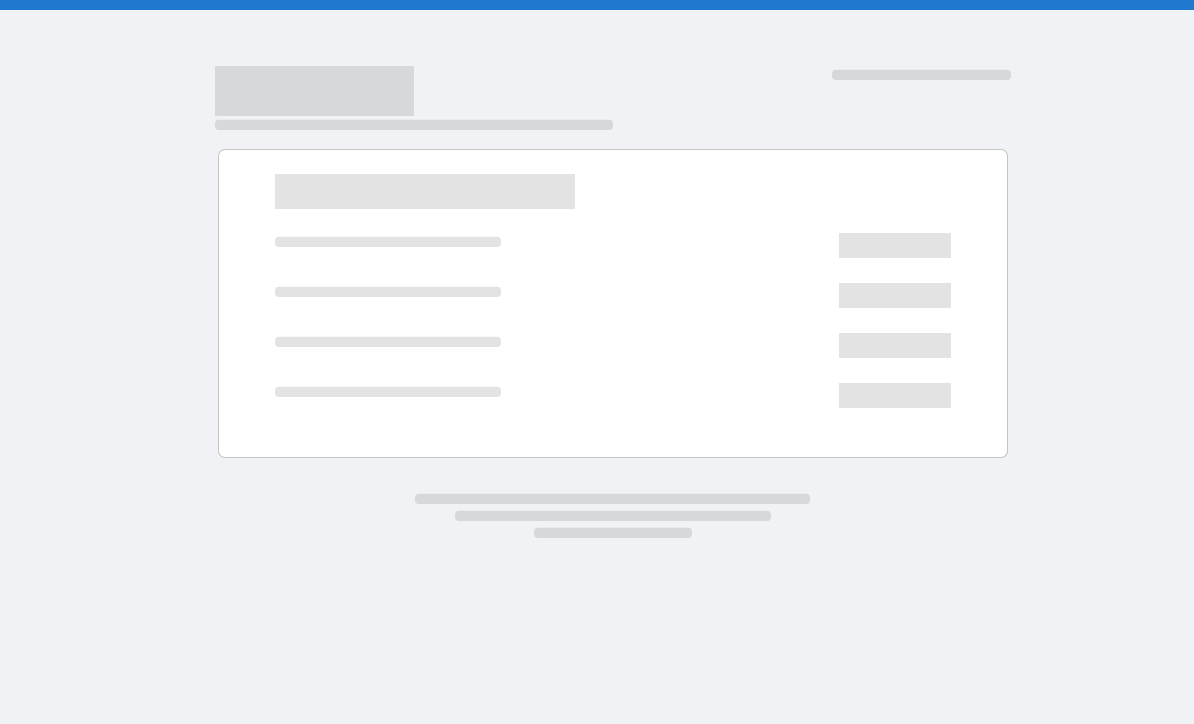 scroll, scrollTop: 0, scrollLeft: 0, axis: both 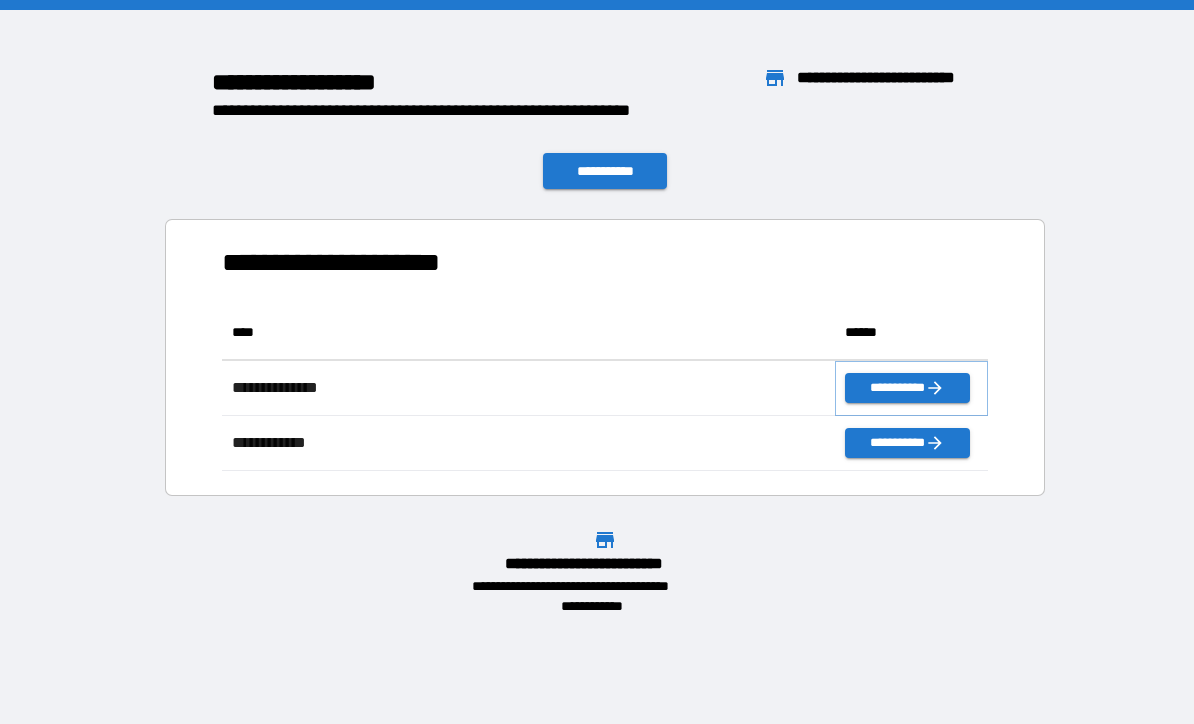 click on "**********" at bounding box center (907, 388) 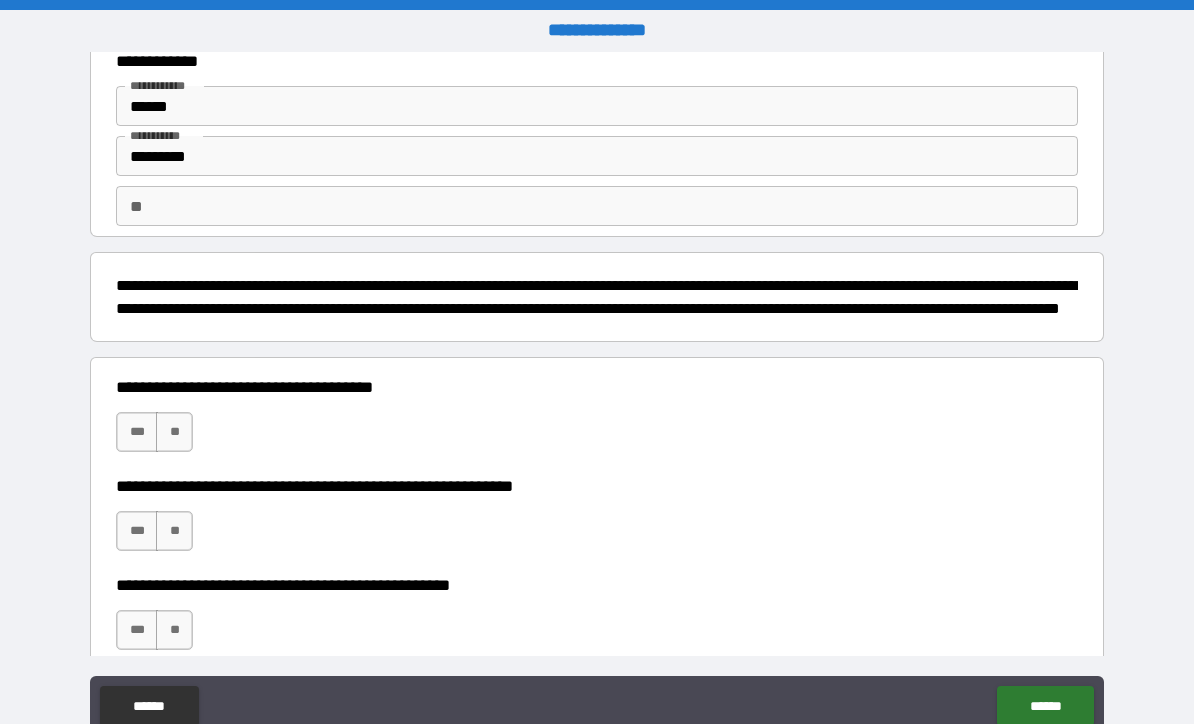 scroll, scrollTop: 61, scrollLeft: 0, axis: vertical 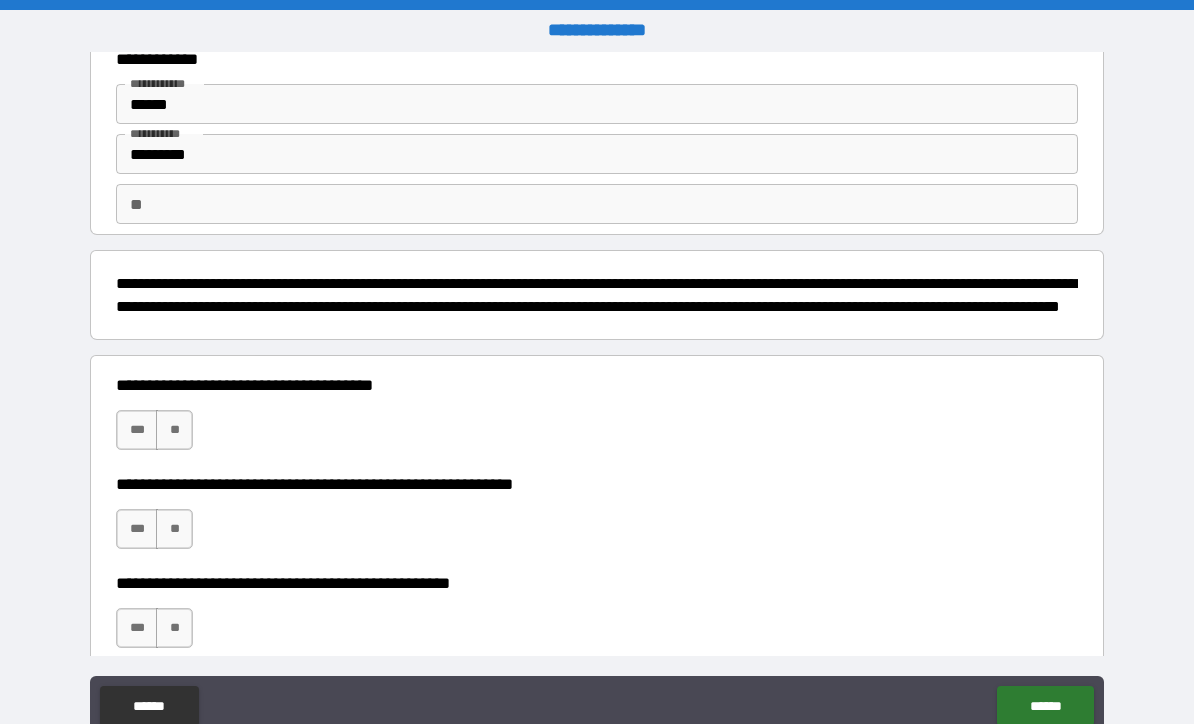 click on "**" at bounding box center (597, 204) 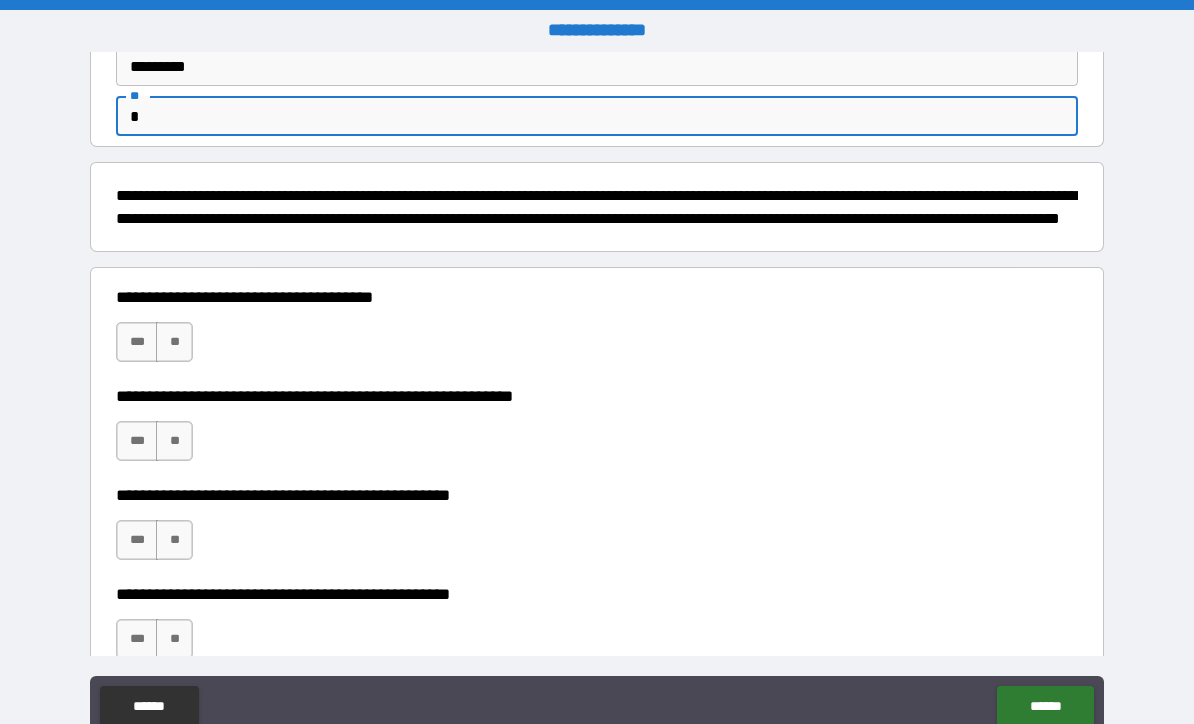 scroll, scrollTop: 151, scrollLeft: 0, axis: vertical 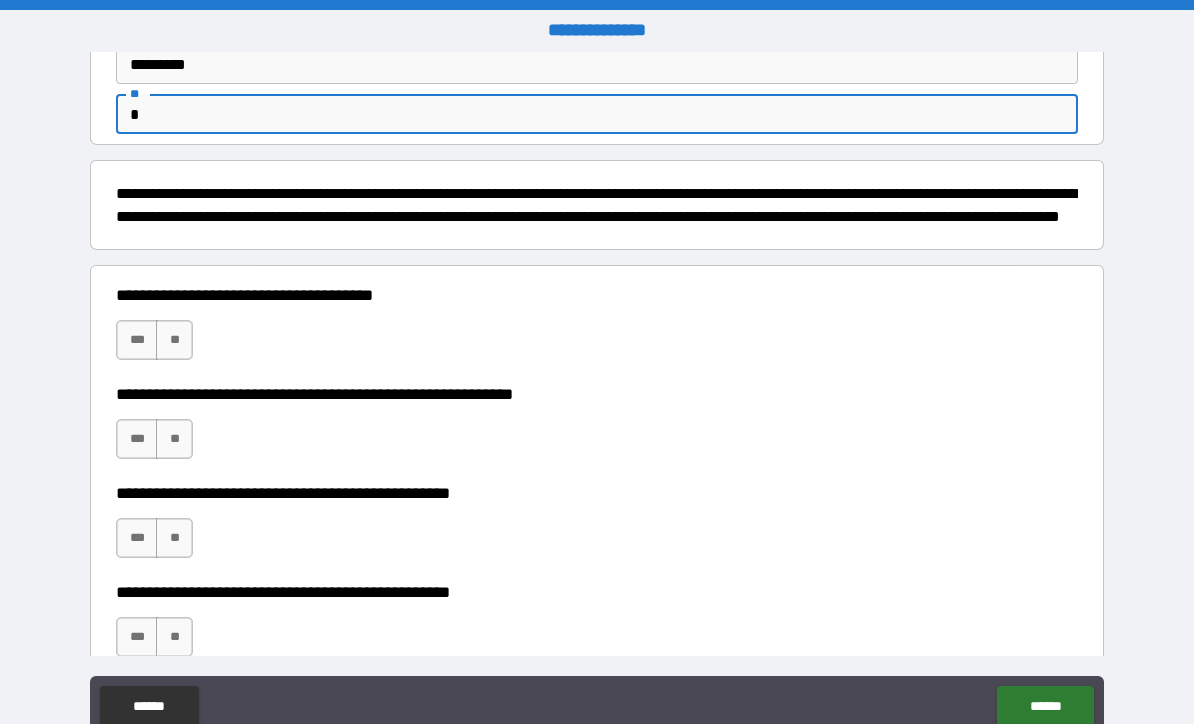 type on "*" 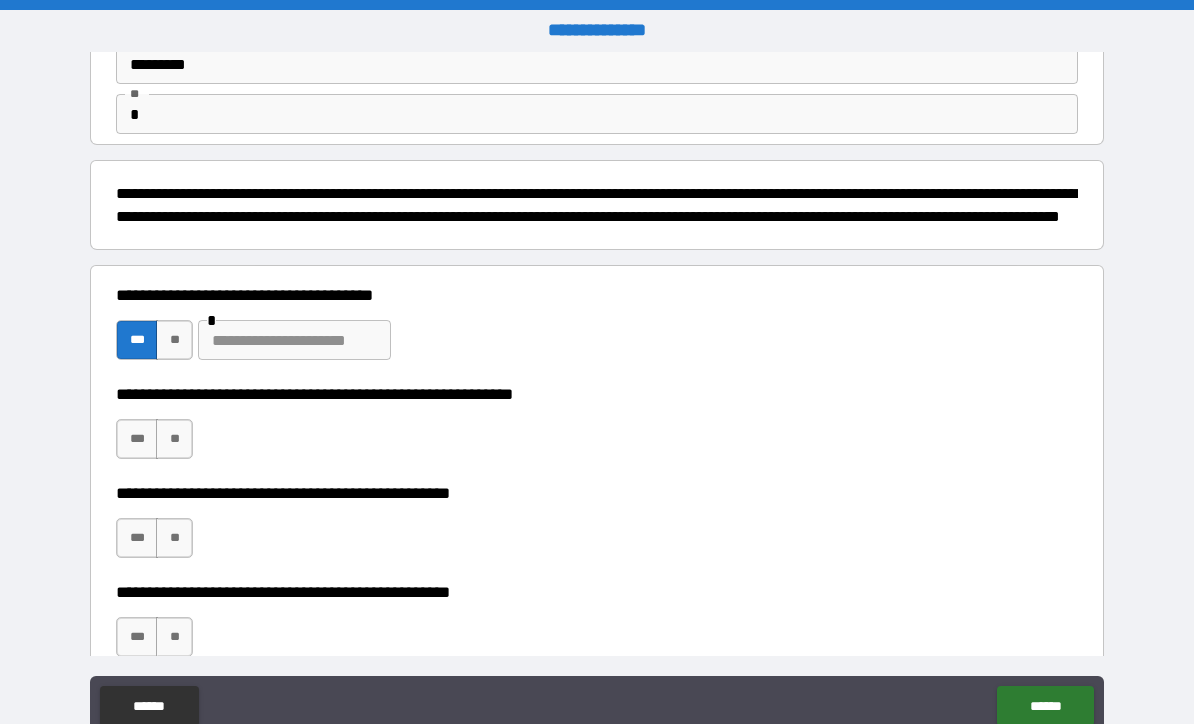 click on "***" at bounding box center [137, 340] 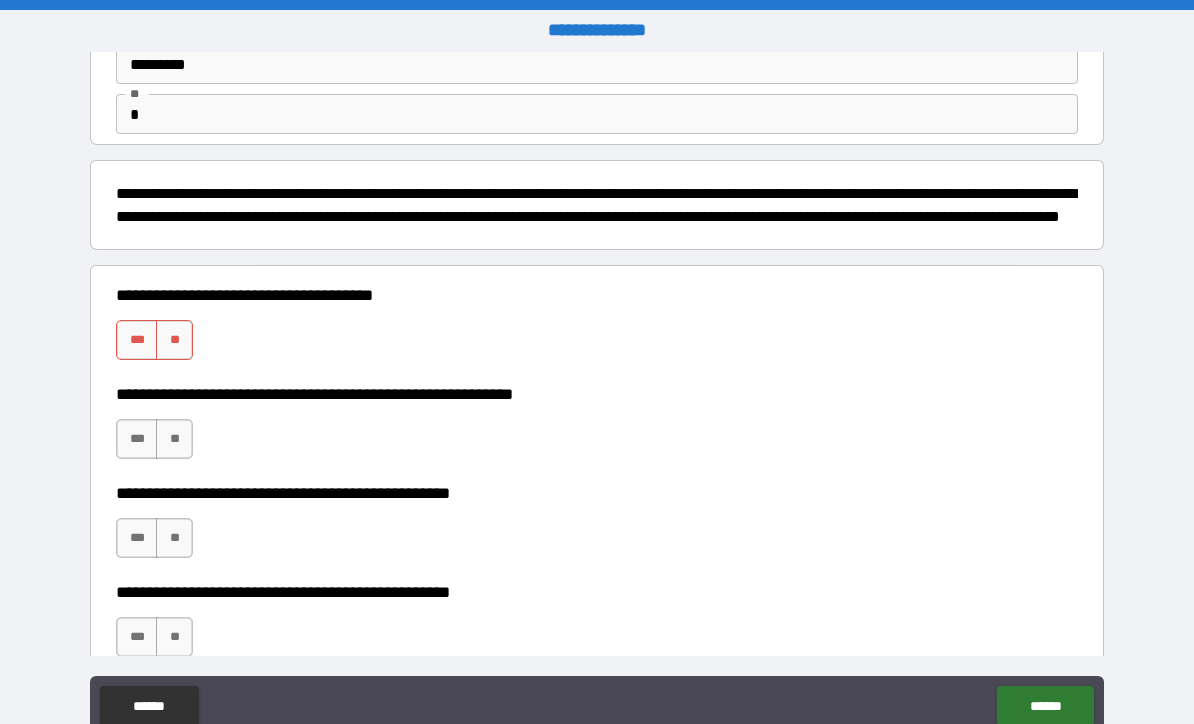 click on "**" at bounding box center [174, 340] 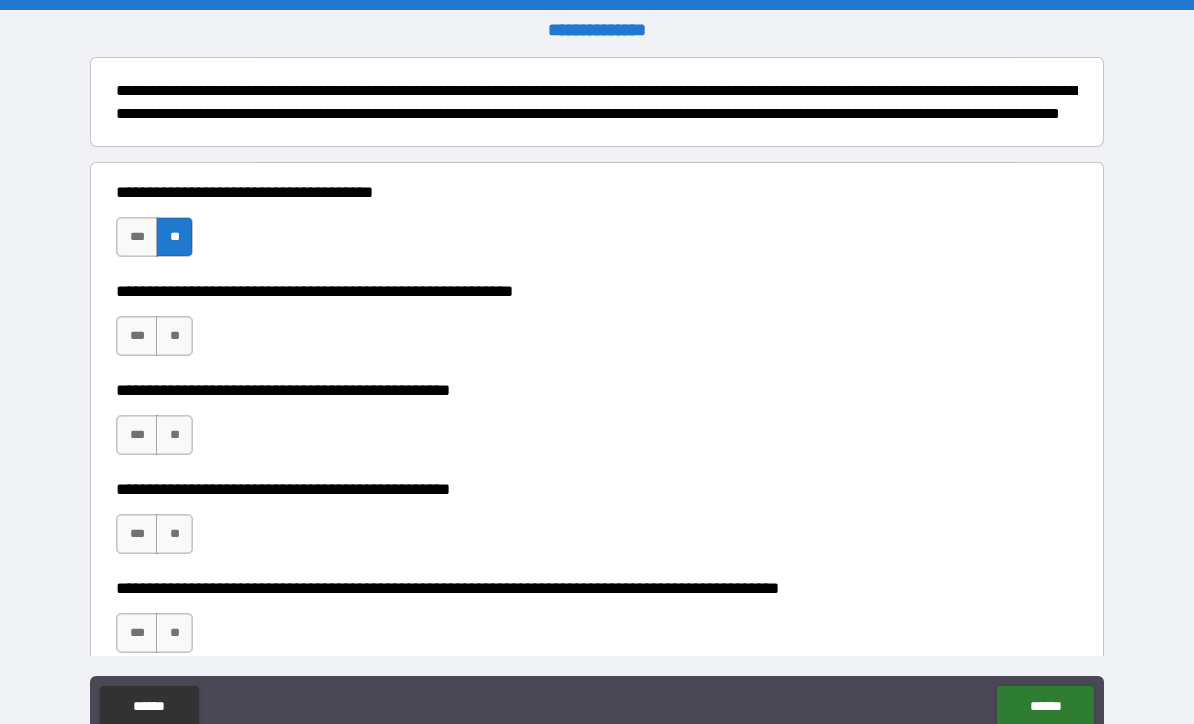 scroll, scrollTop: 257, scrollLeft: 0, axis: vertical 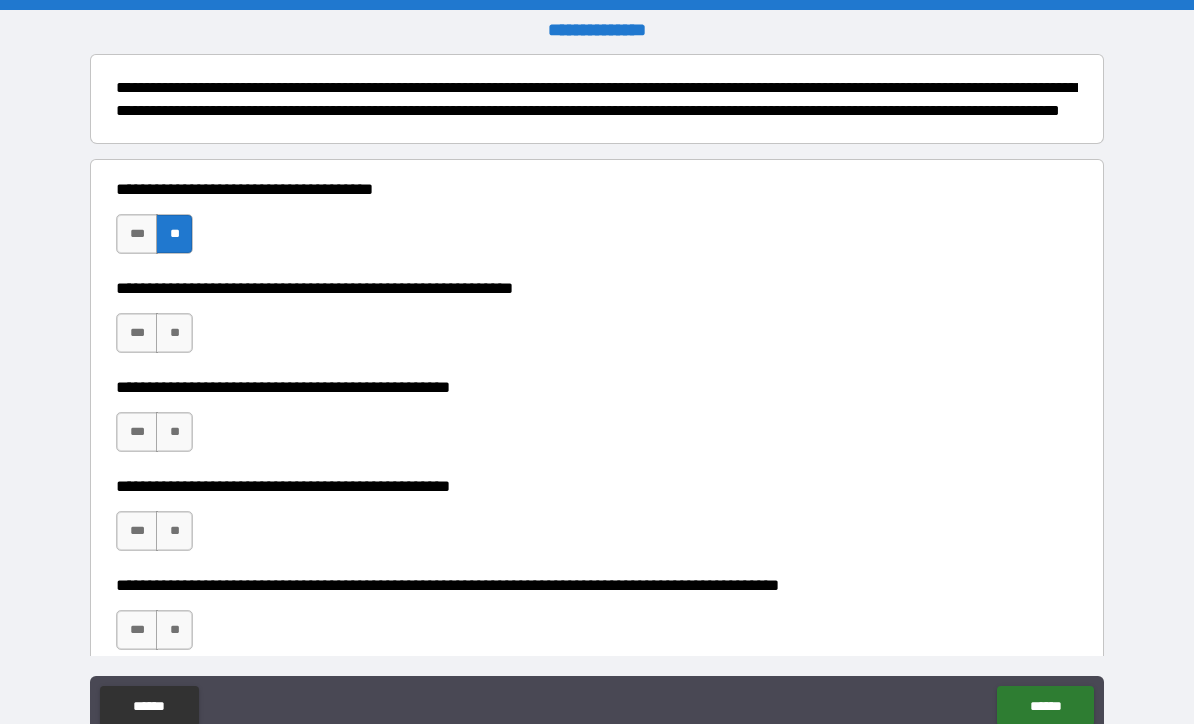 click on "**" at bounding box center [174, 333] 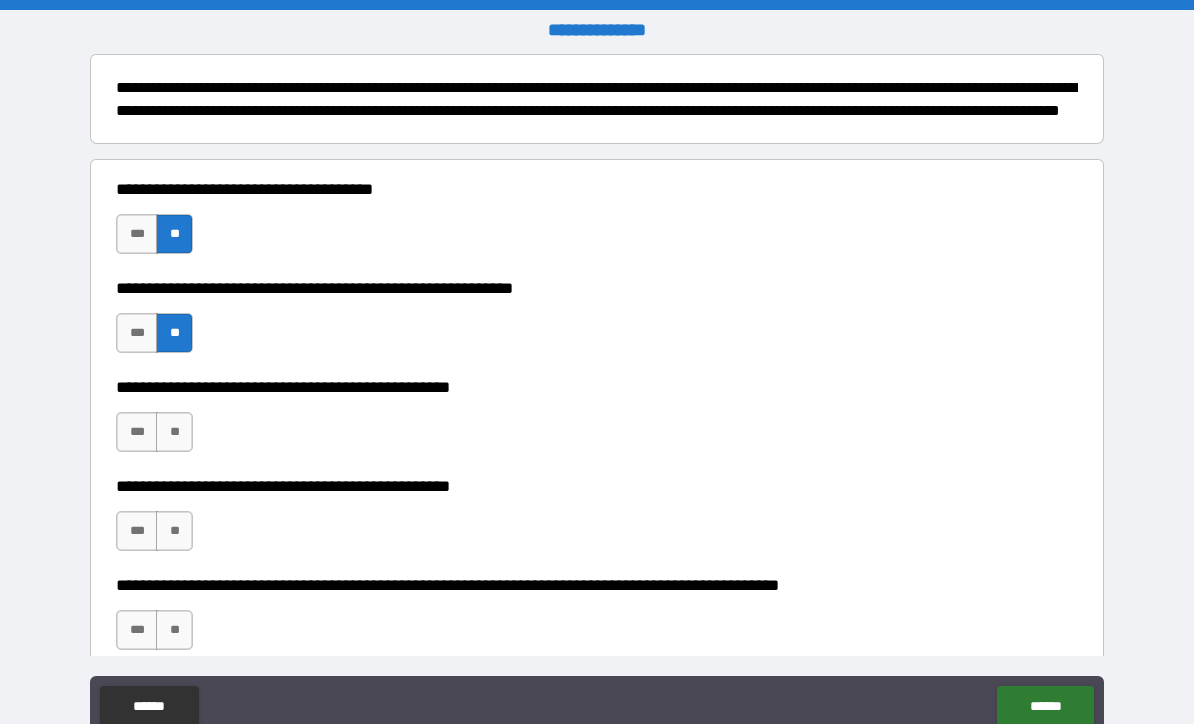 click on "***" at bounding box center [137, 333] 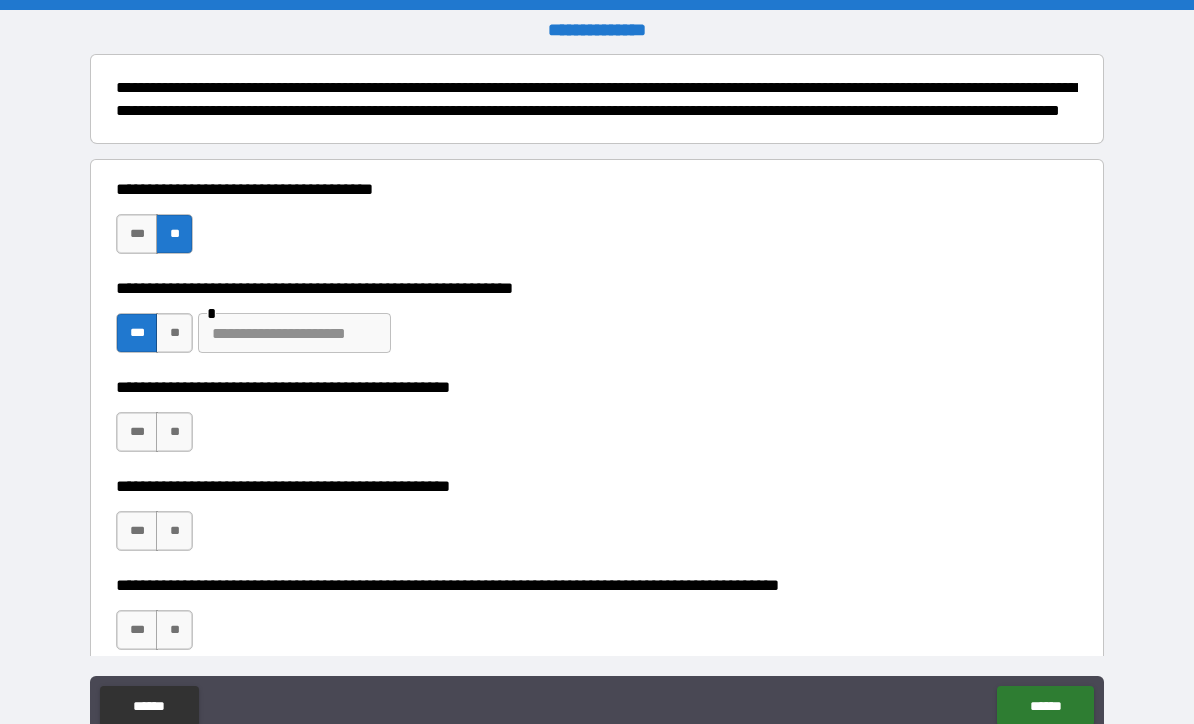click on "**" at bounding box center (174, 333) 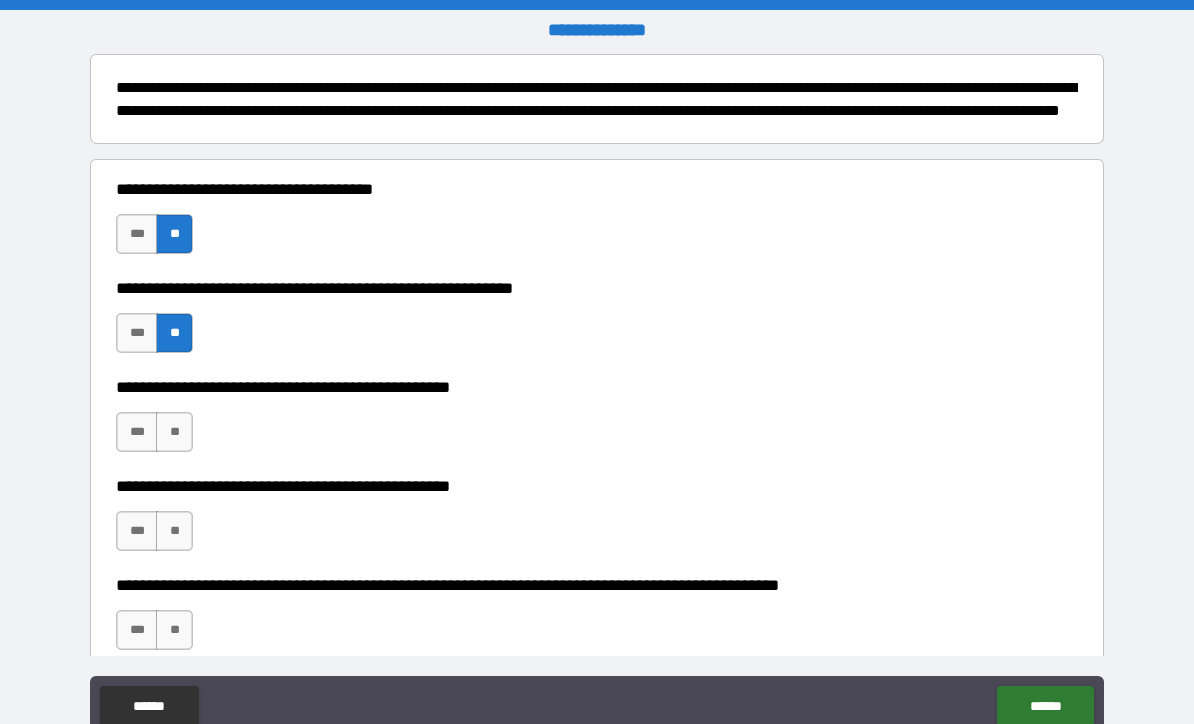click on "***" at bounding box center [137, 333] 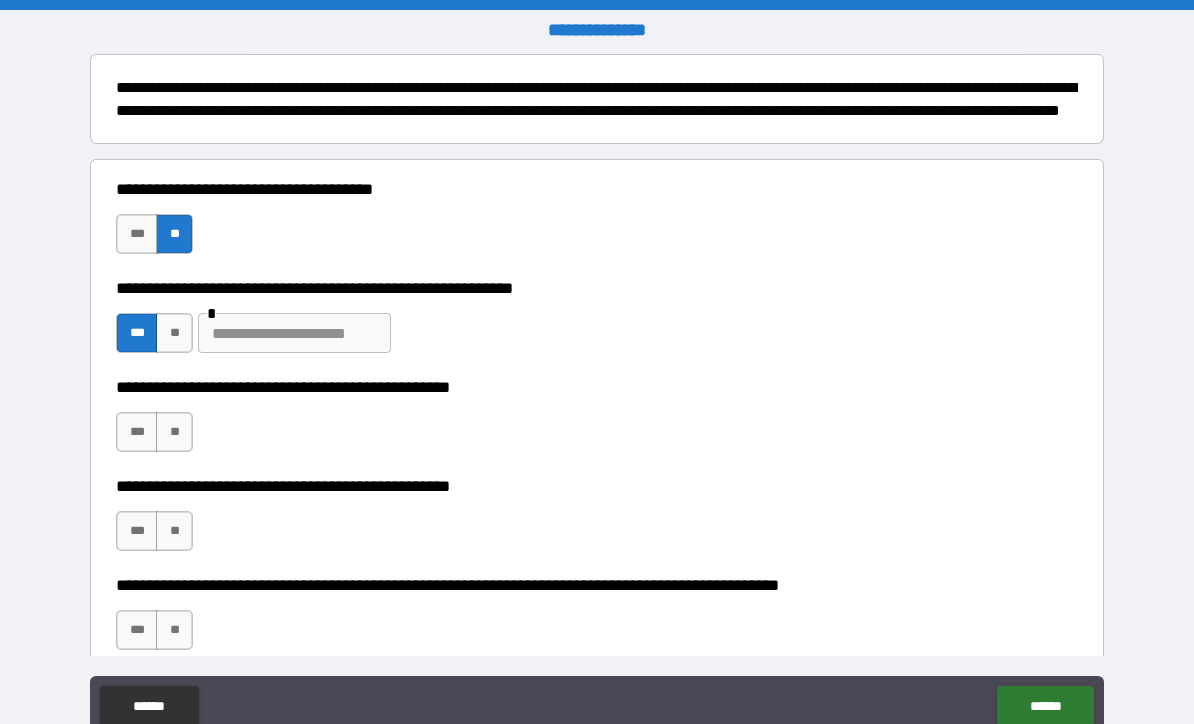 click at bounding box center (294, 333) 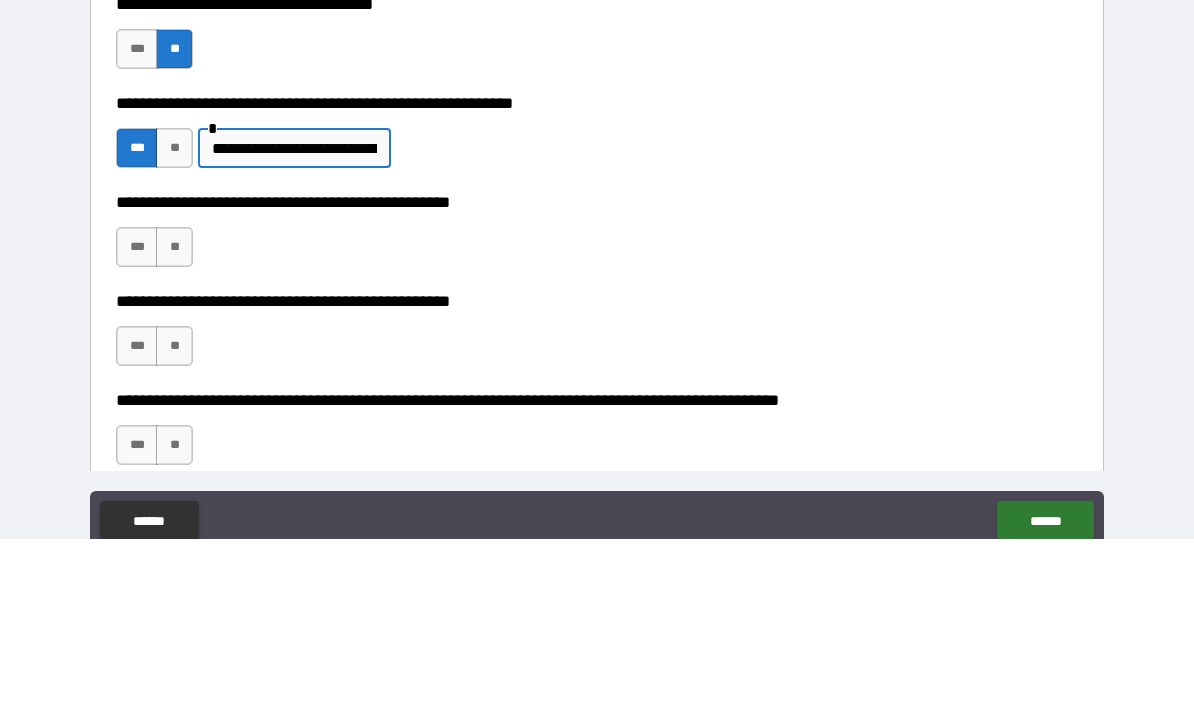 scroll, scrollTop: 66, scrollLeft: 0, axis: vertical 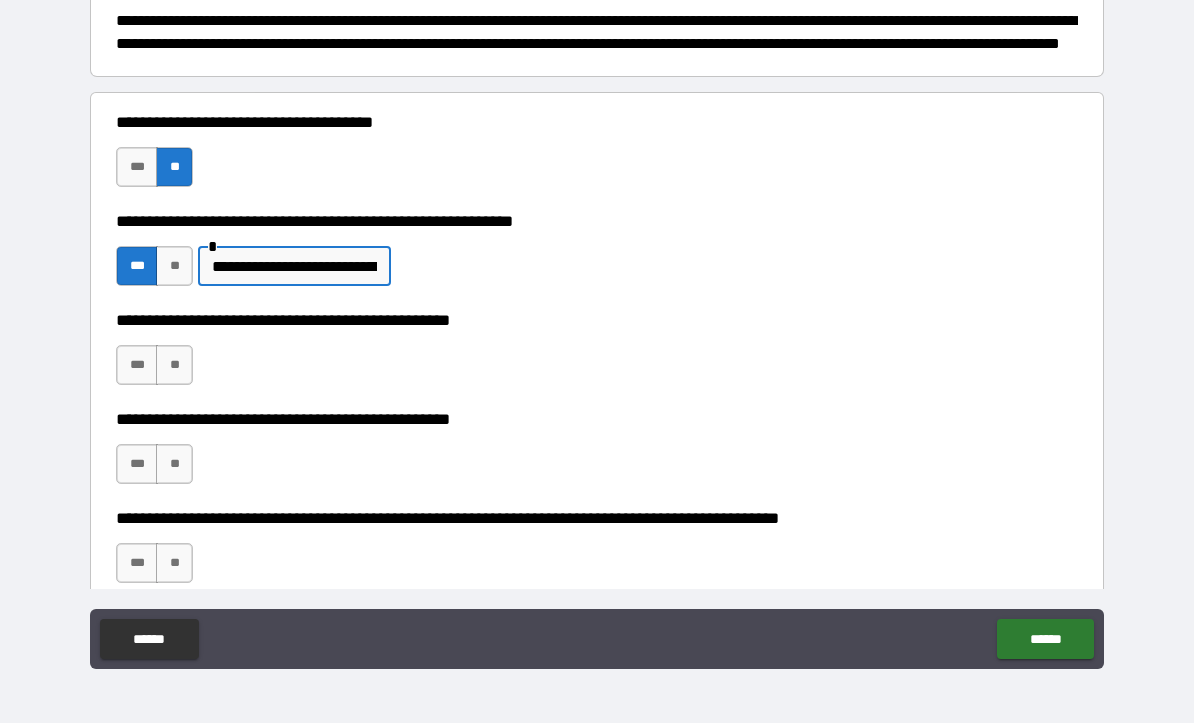 type on "**********" 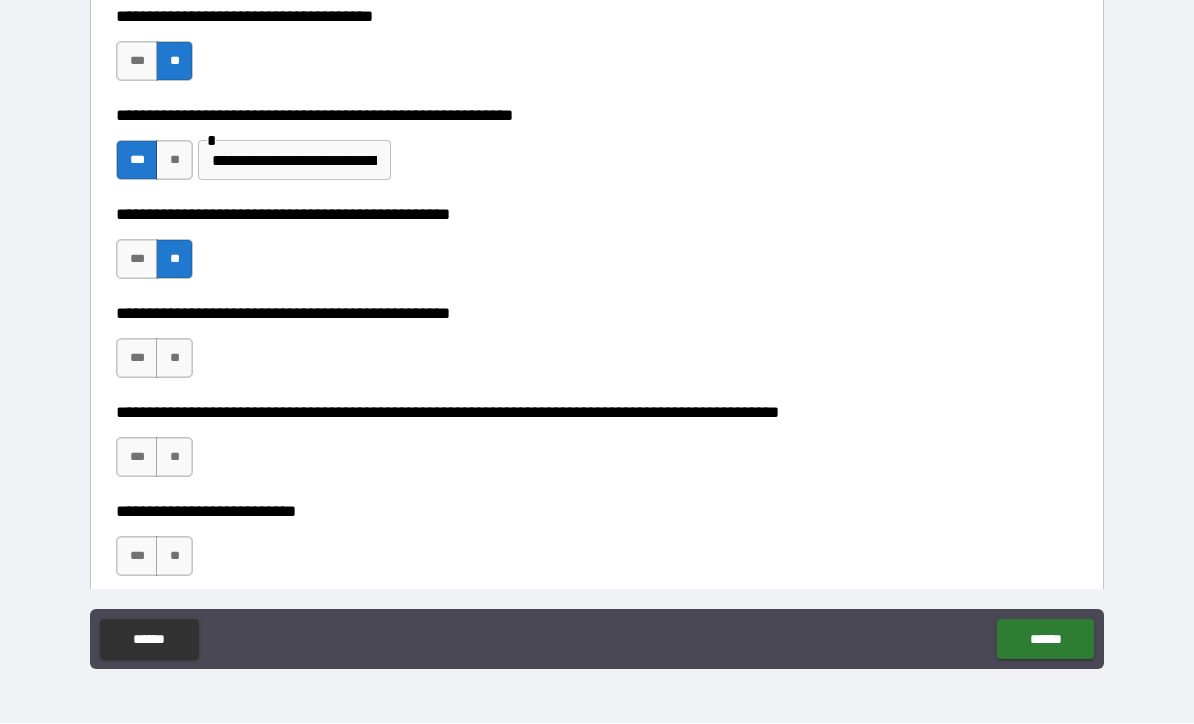 scroll, scrollTop: 367, scrollLeft: 0, axis: vertical 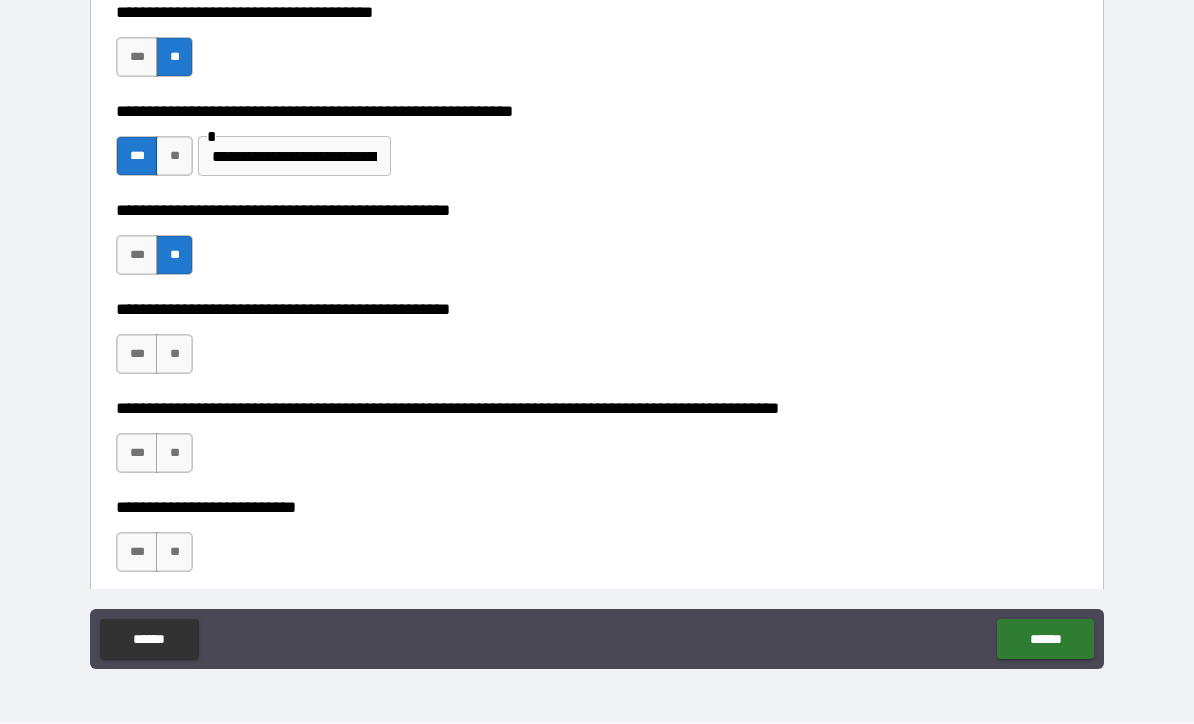 click on "**" at bounding box center (174, 355) 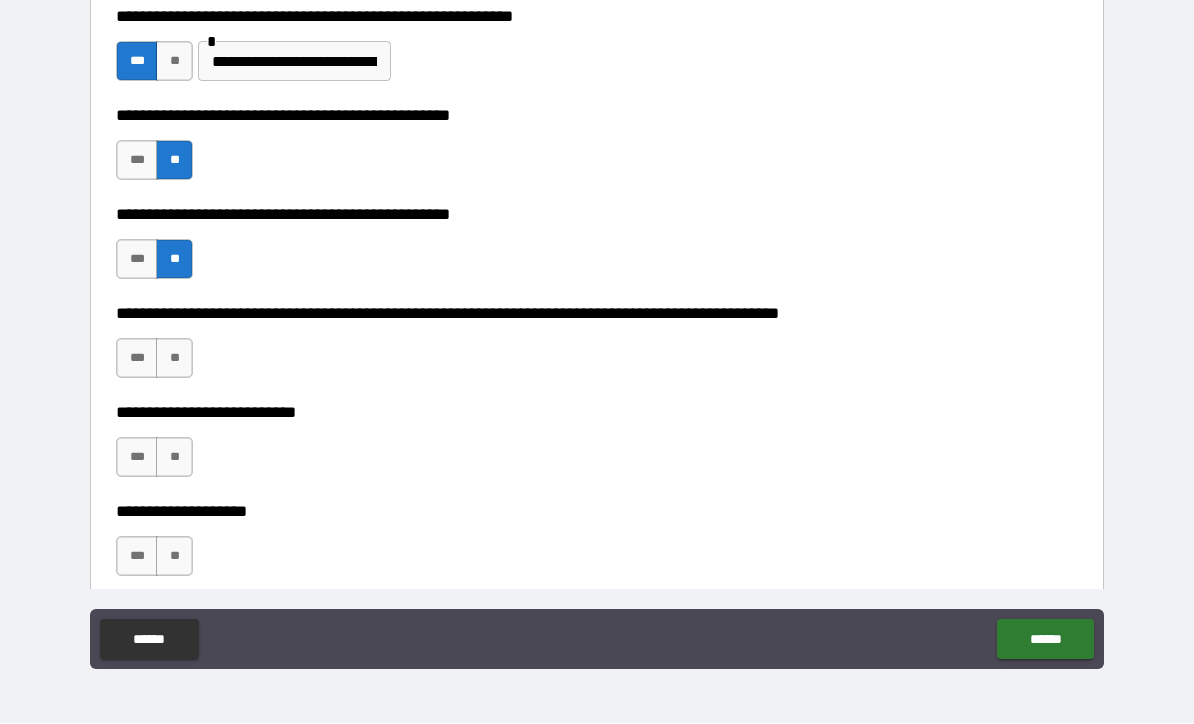 scroll, scrollTop: 463, scrollLeft: 0, axis: vertical 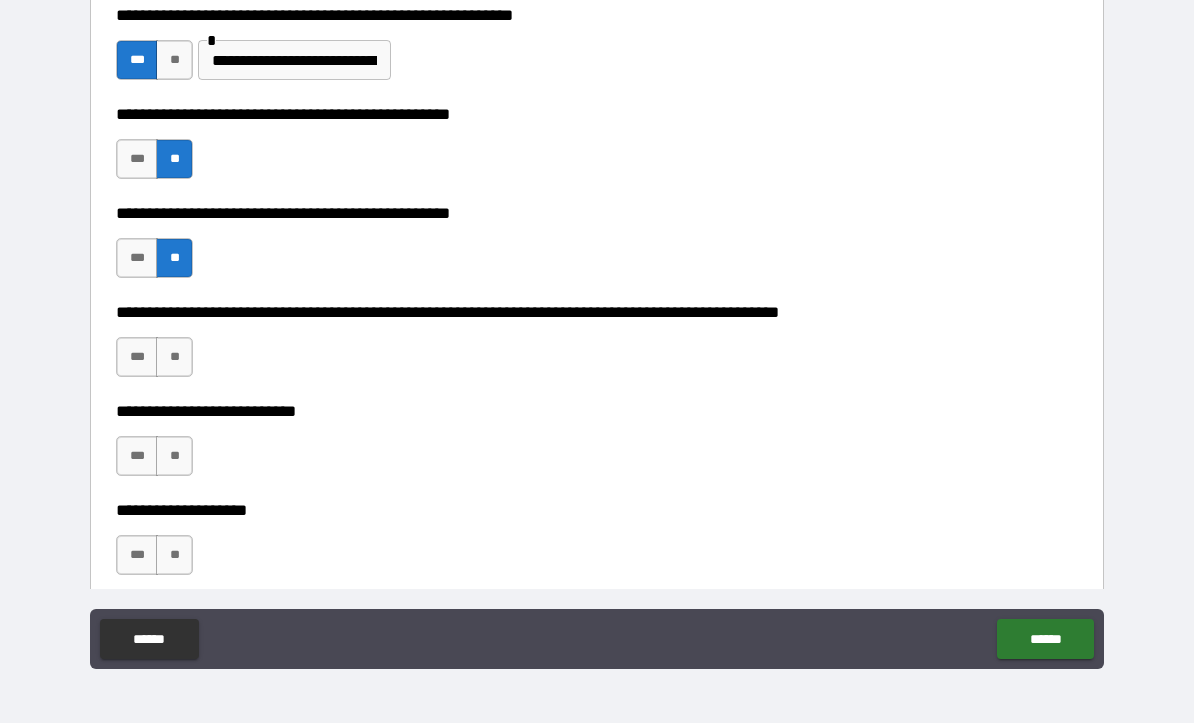 click on "**" at bounding box center (174, 358) 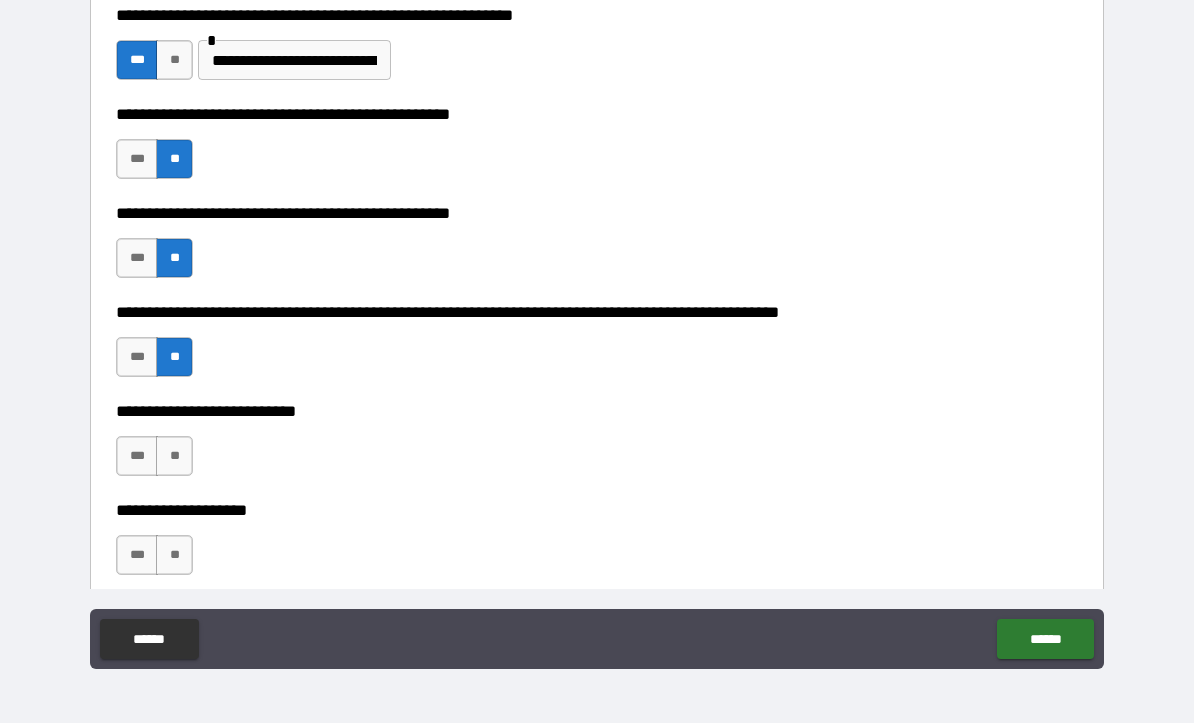 click on "**" at bounding box center (174, 457) 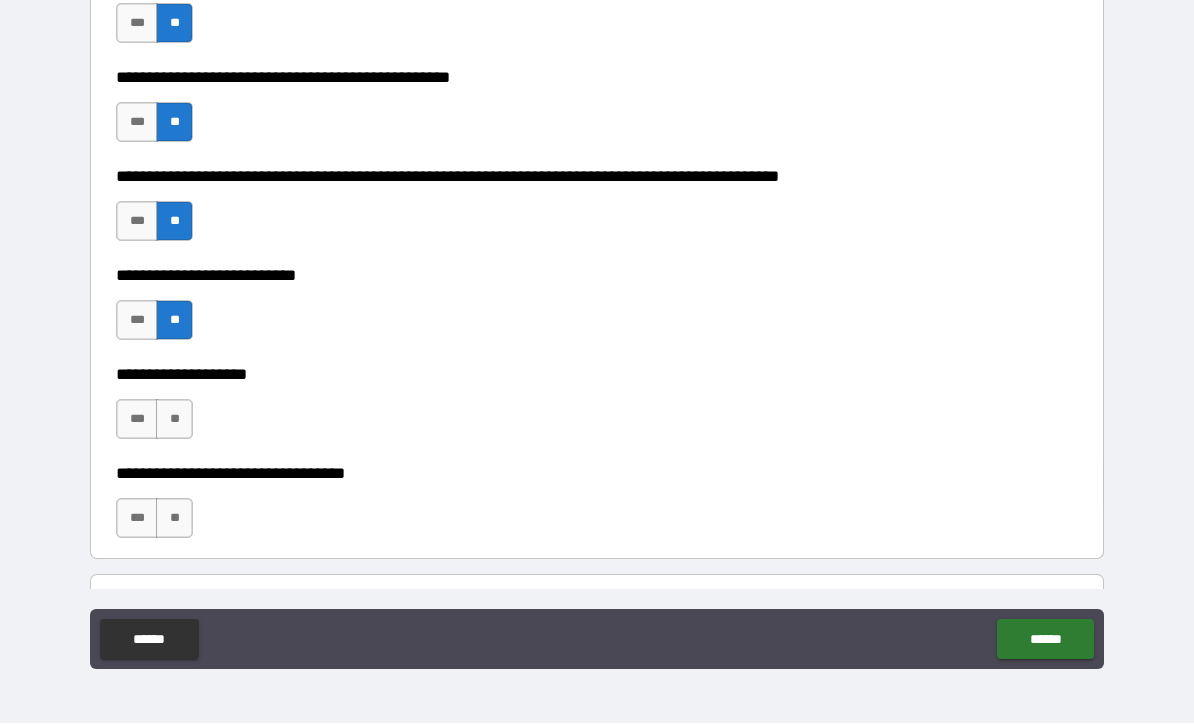 click on "**" at bounding box center [174, 420] 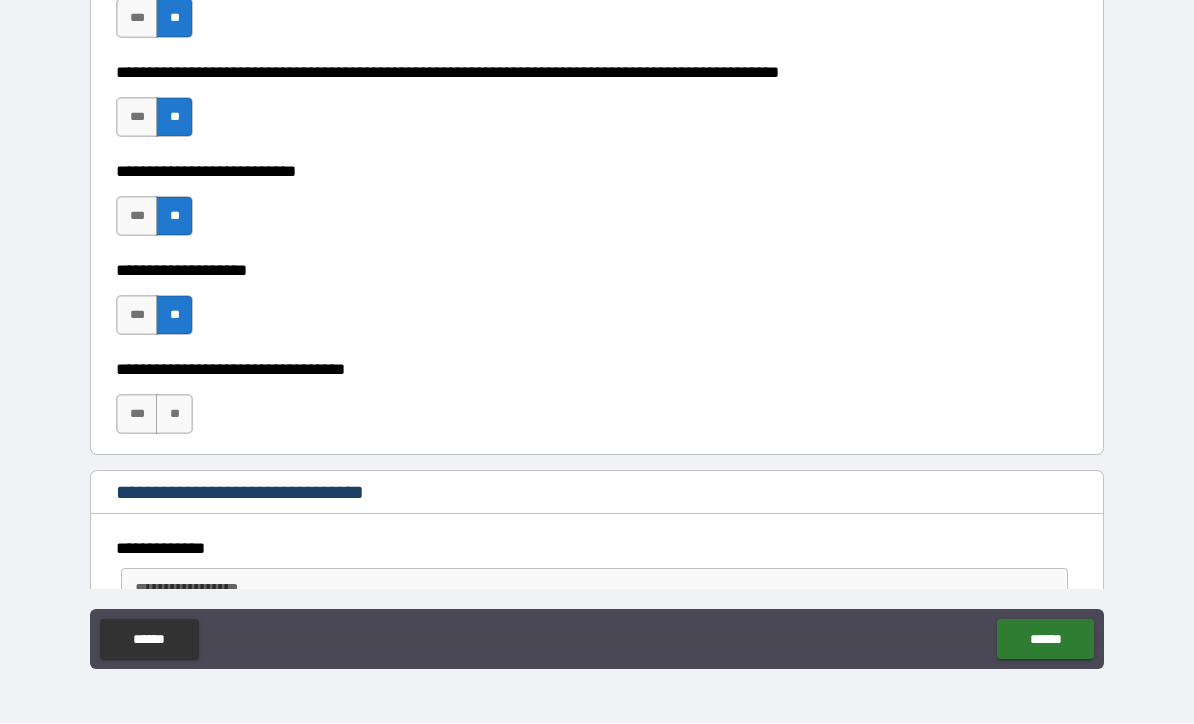 scroll, scrollTop: 704, scrollLeft: 0, axis: vertical 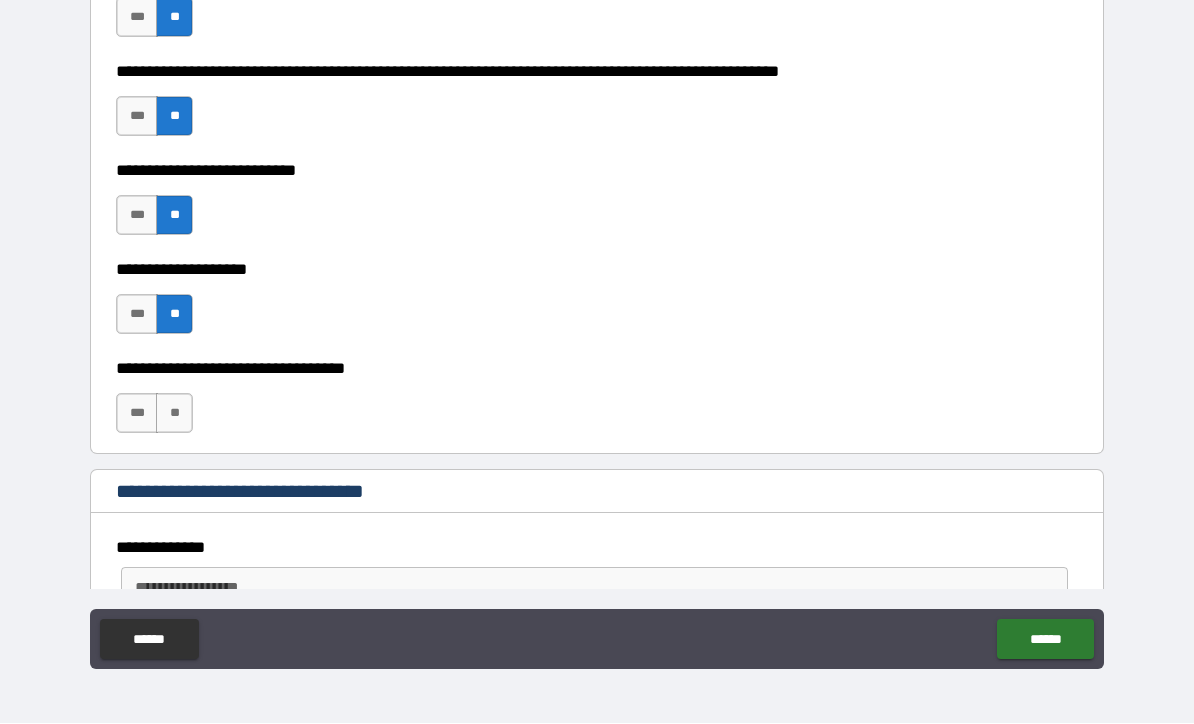 click on "***" at bounding box center (137, 414) 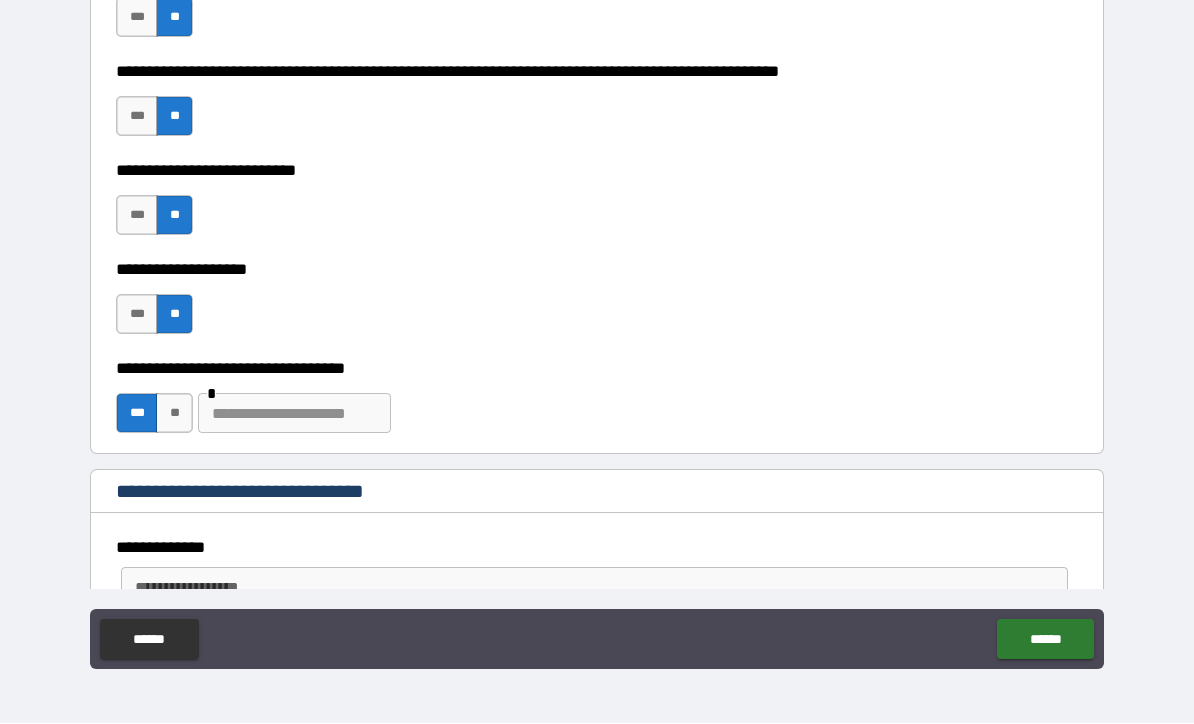 click at bounding box center (294, 414) 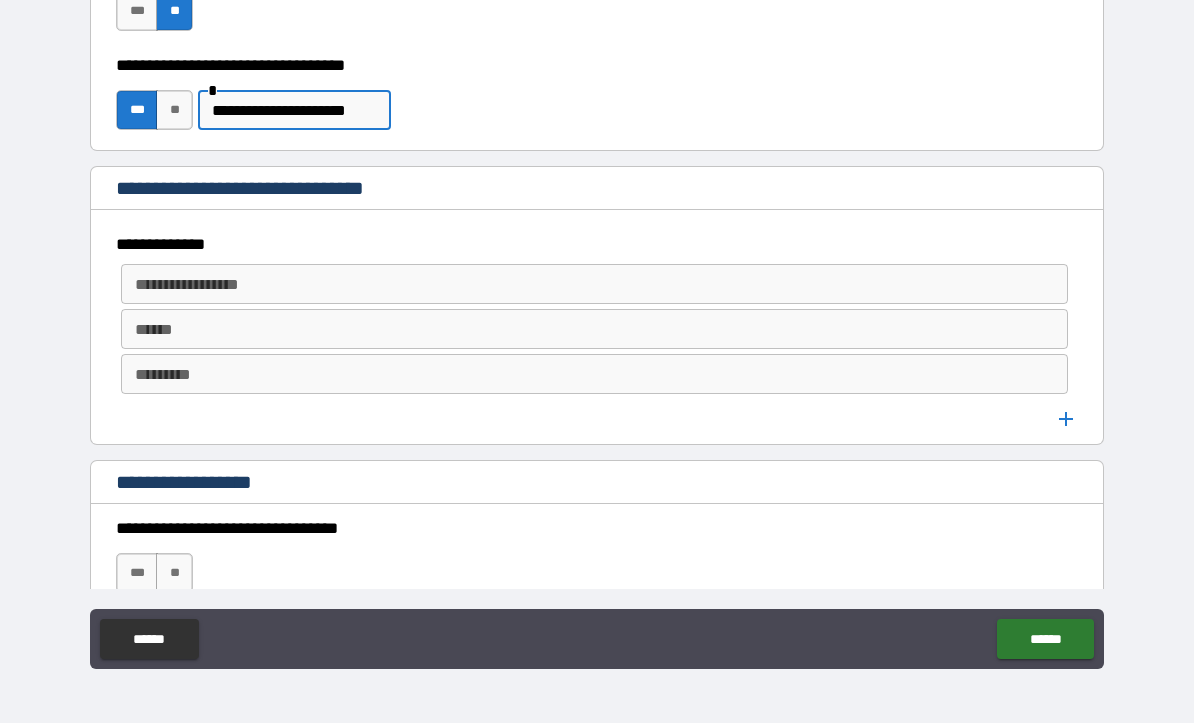scroll, scrollTop: 1010, scrollLeft: 0, axis: vertical 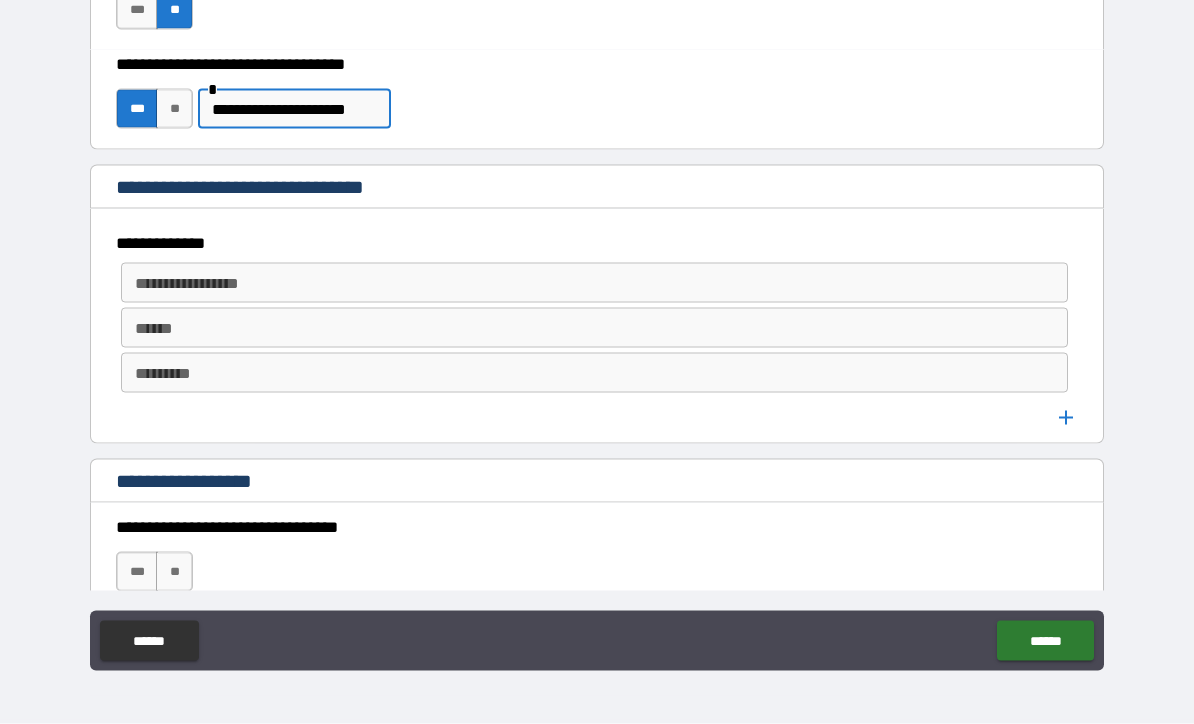 type on "**********" 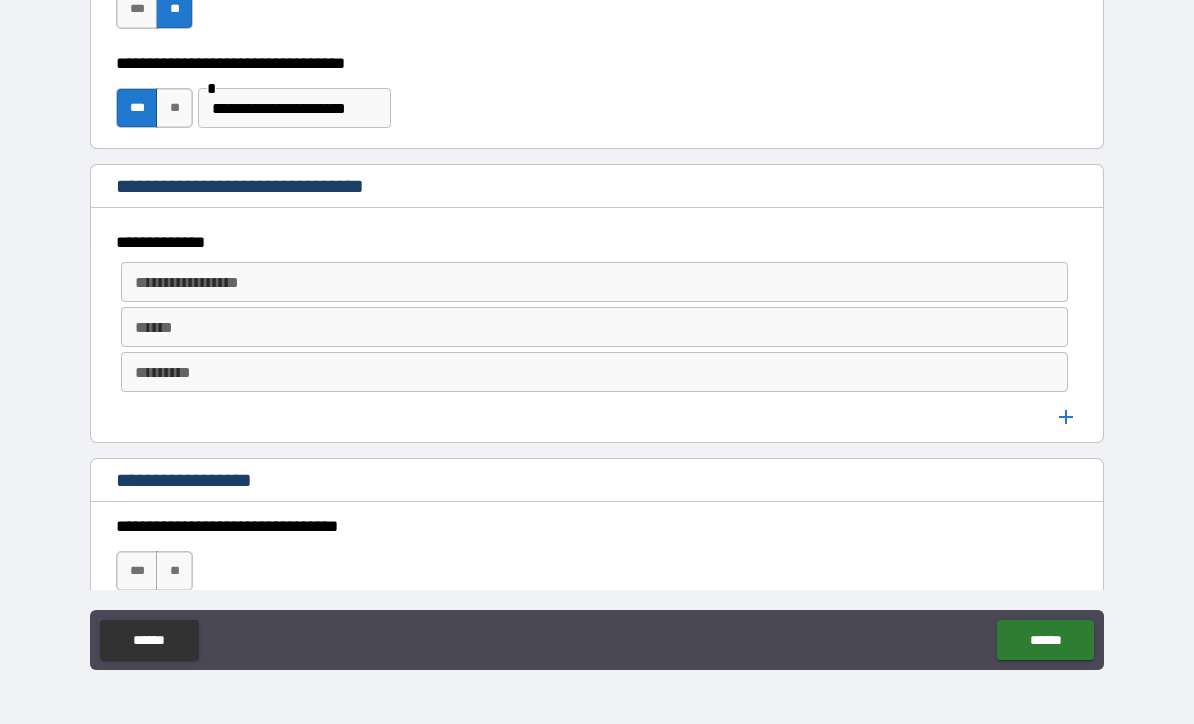 click on "**********" at bounding box center (593, 282) 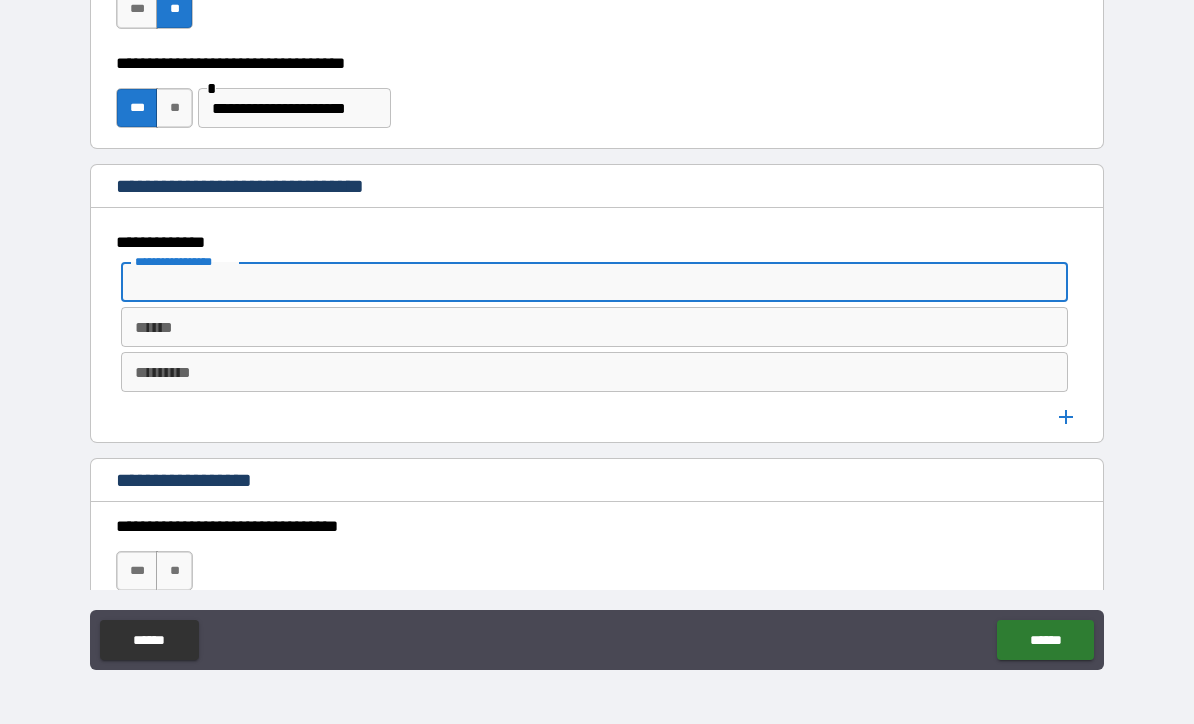 scroll, scrollTop: 65, scrollLeft: 0, axis: vertical 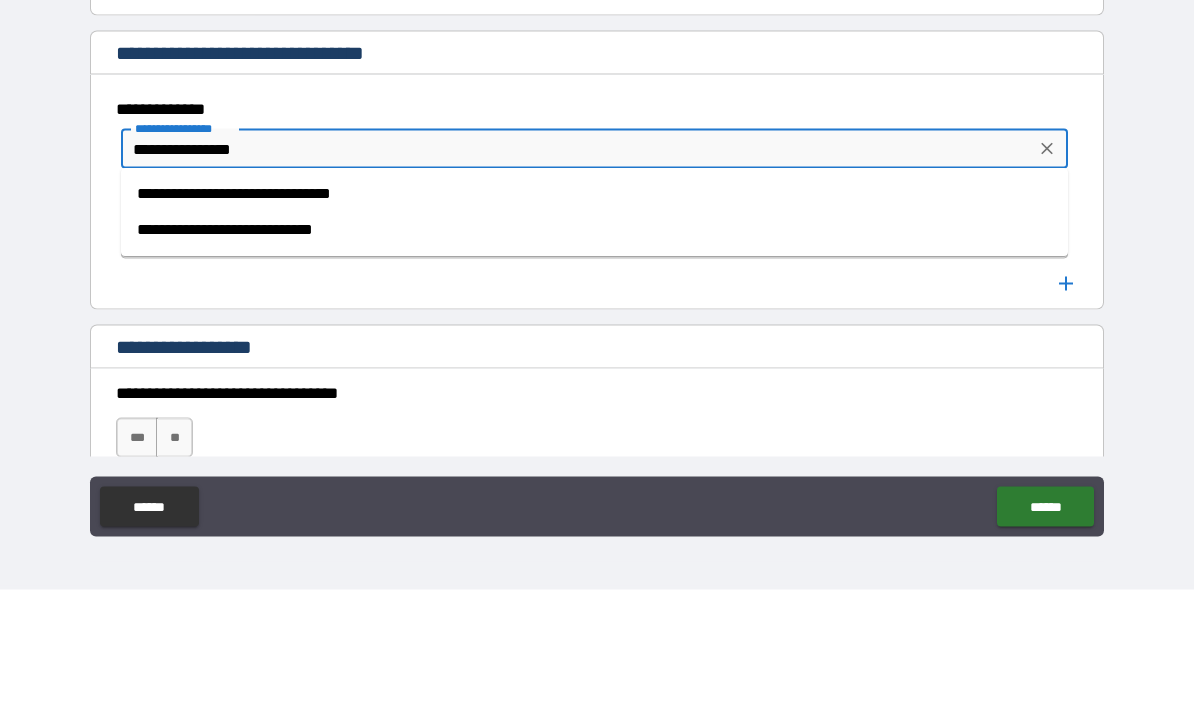type on "**********" 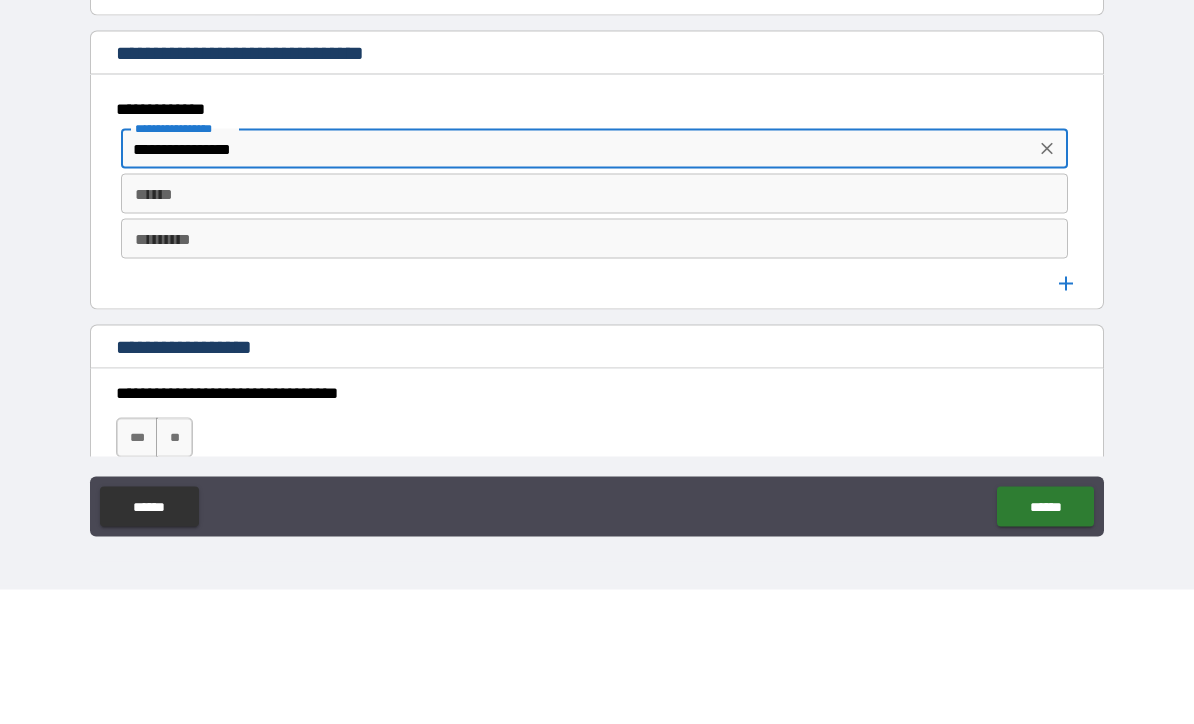 click on "******" at bounding box center (594, 328) 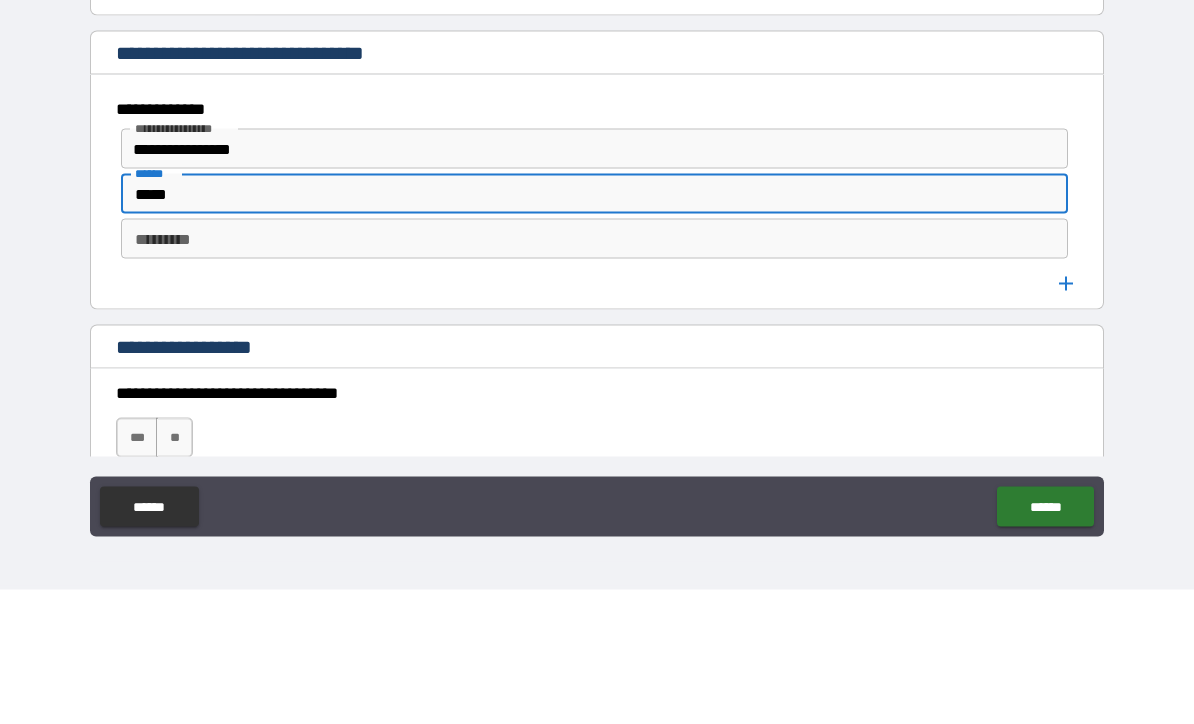 type on "*****" 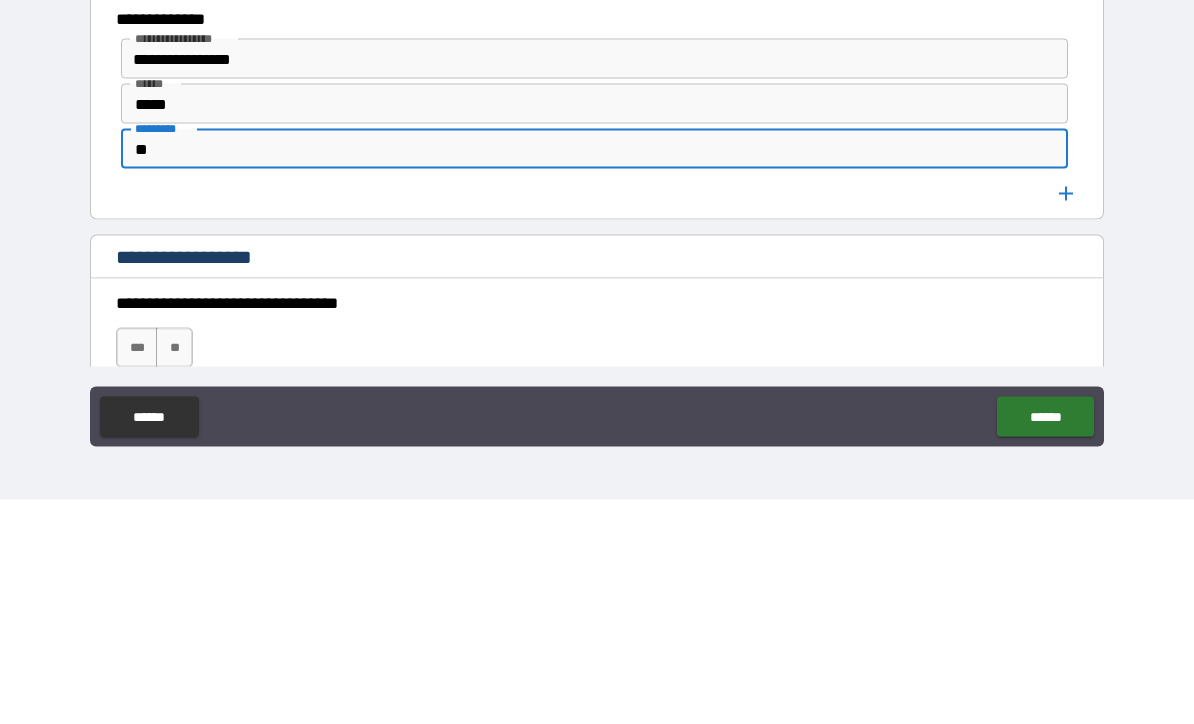 type on "*" 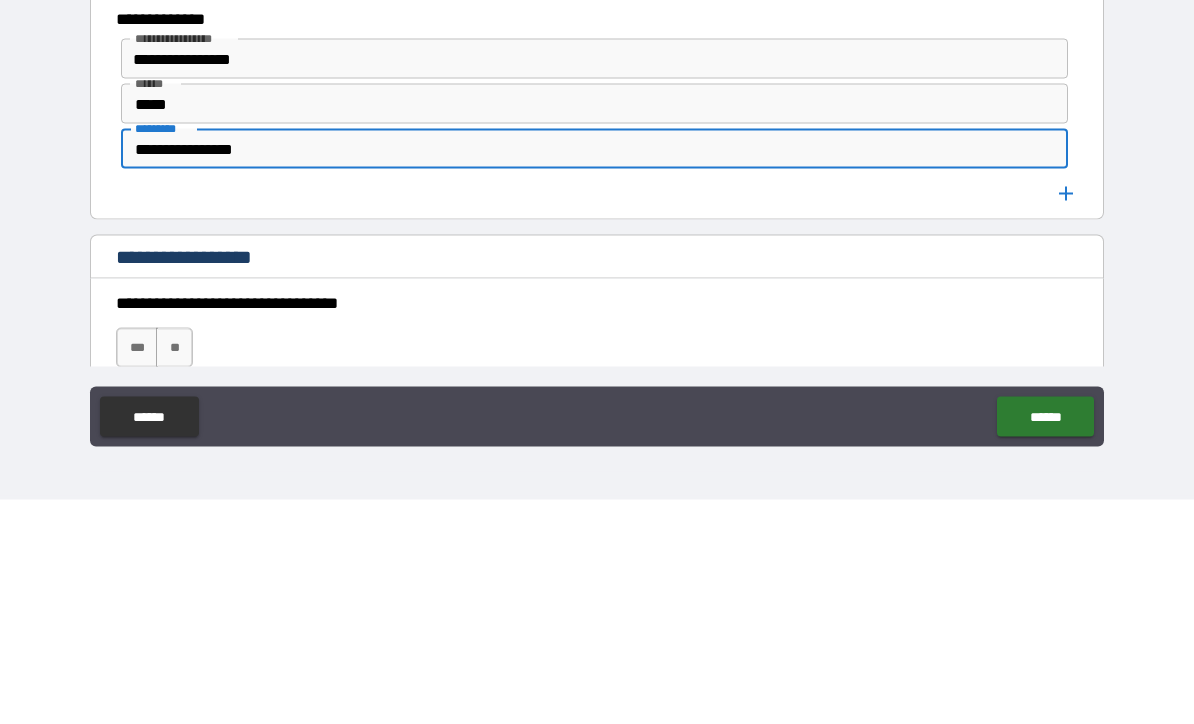 scroll, scrollTop: 66, scrollLeft: 0, axis: vertical 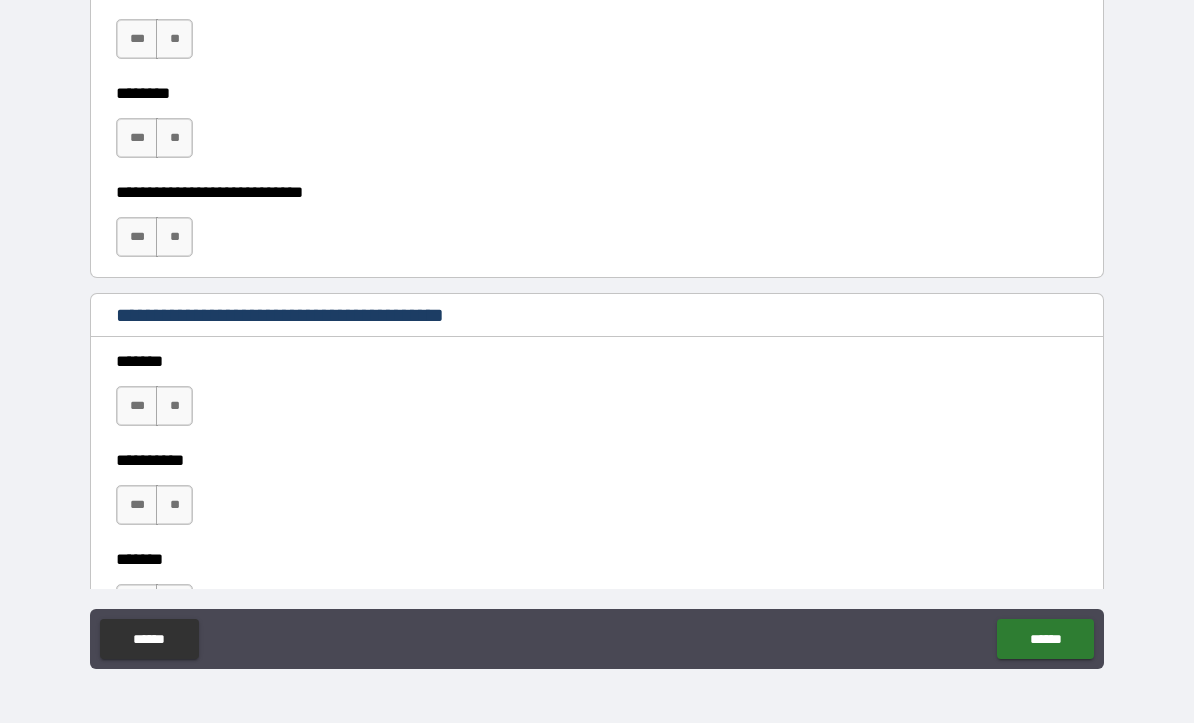 type on "**********" 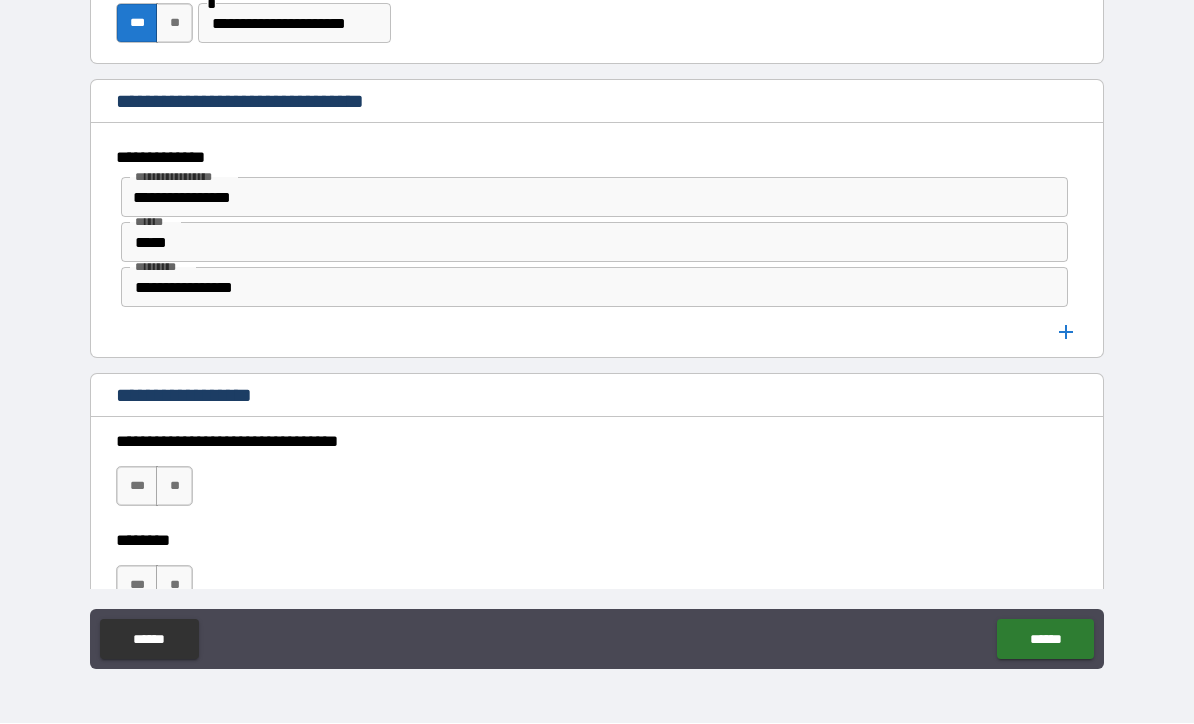 click on "***" at bounding box center [137, 487] 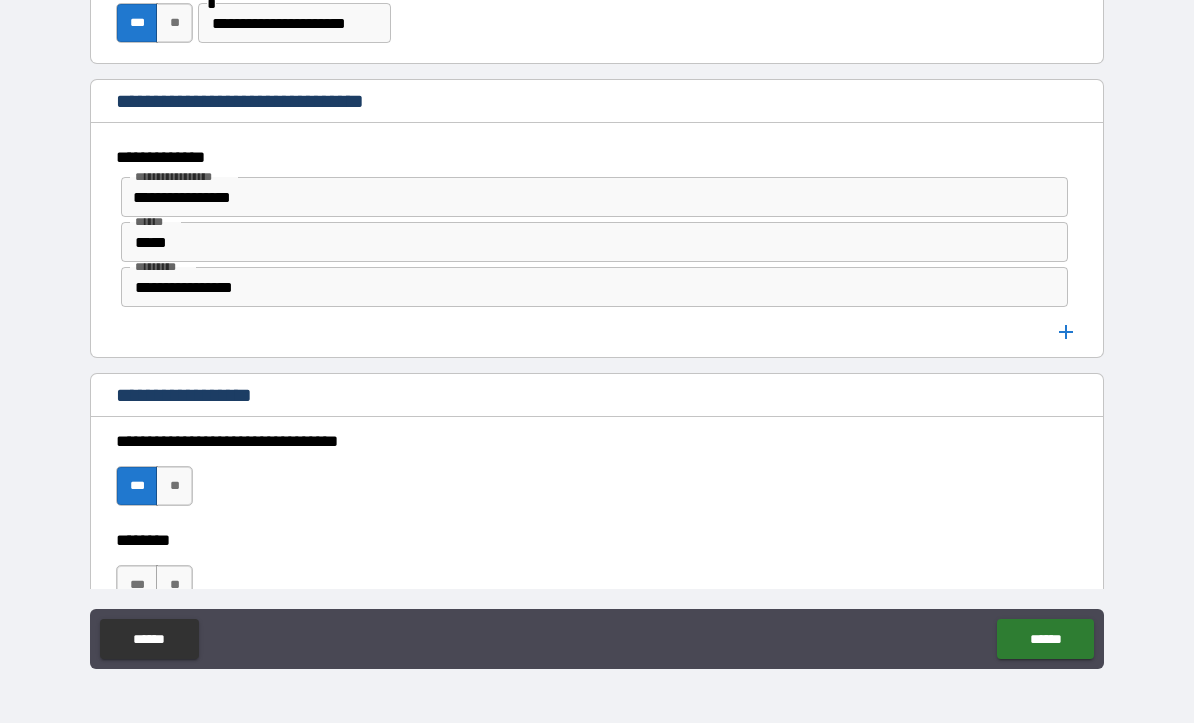 click on "**" at bounding box center [174, 487] 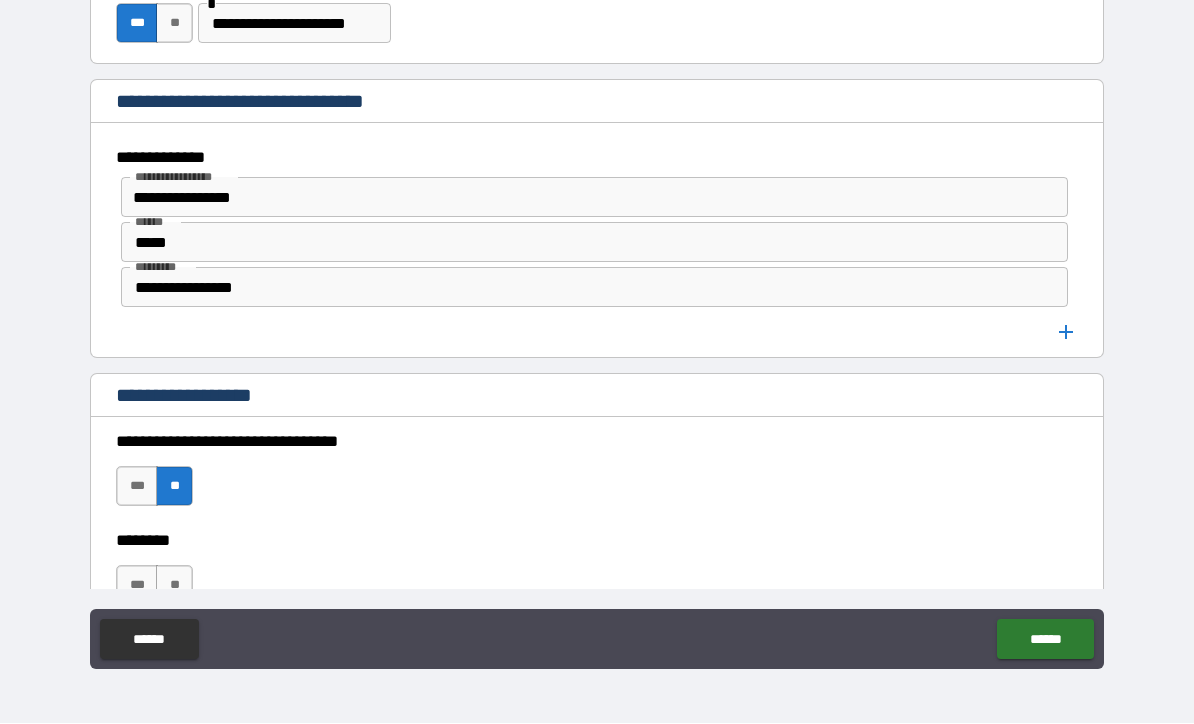 click on "**" at bounding box center [174, 487] 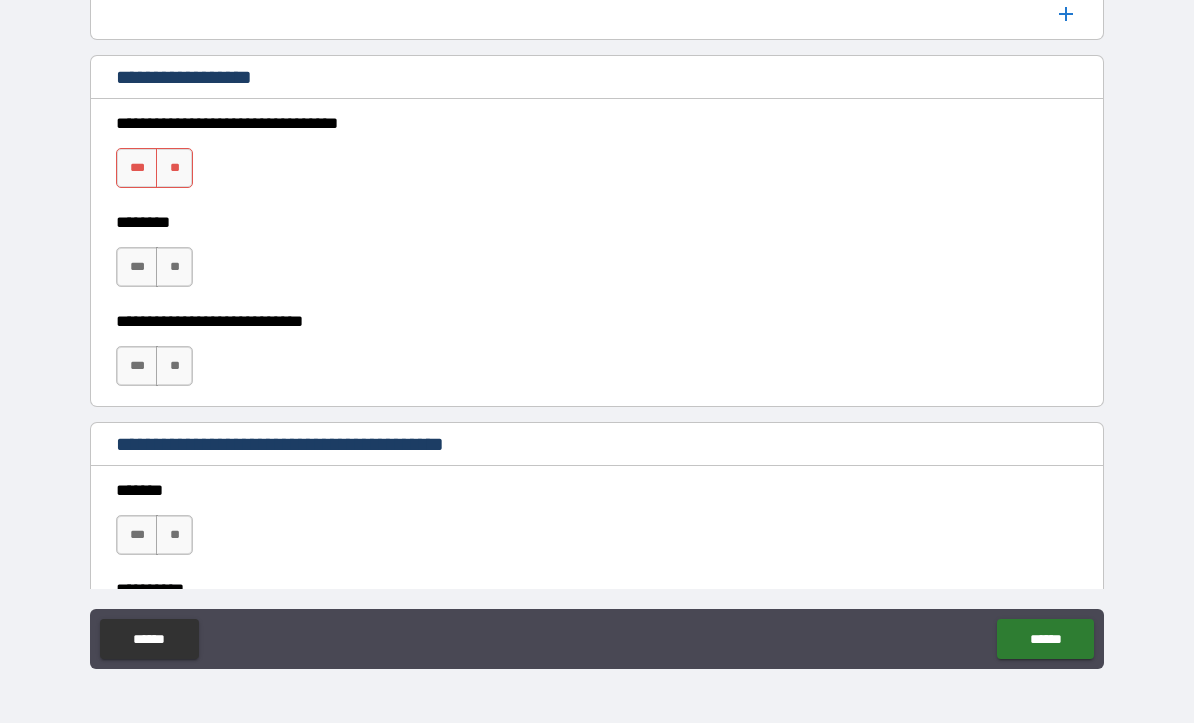 scroll, scrollTop: 1558, scrollLeft: 0, axis: vertical 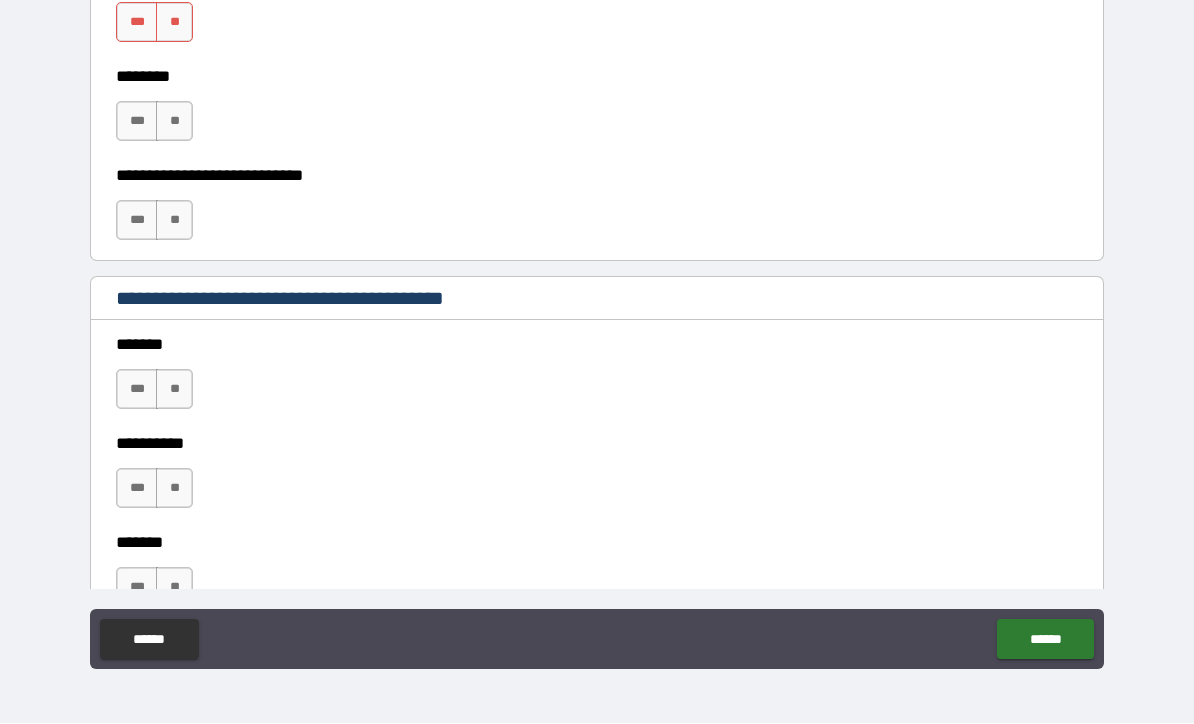 click on "**" at bounding box center [174, 390] 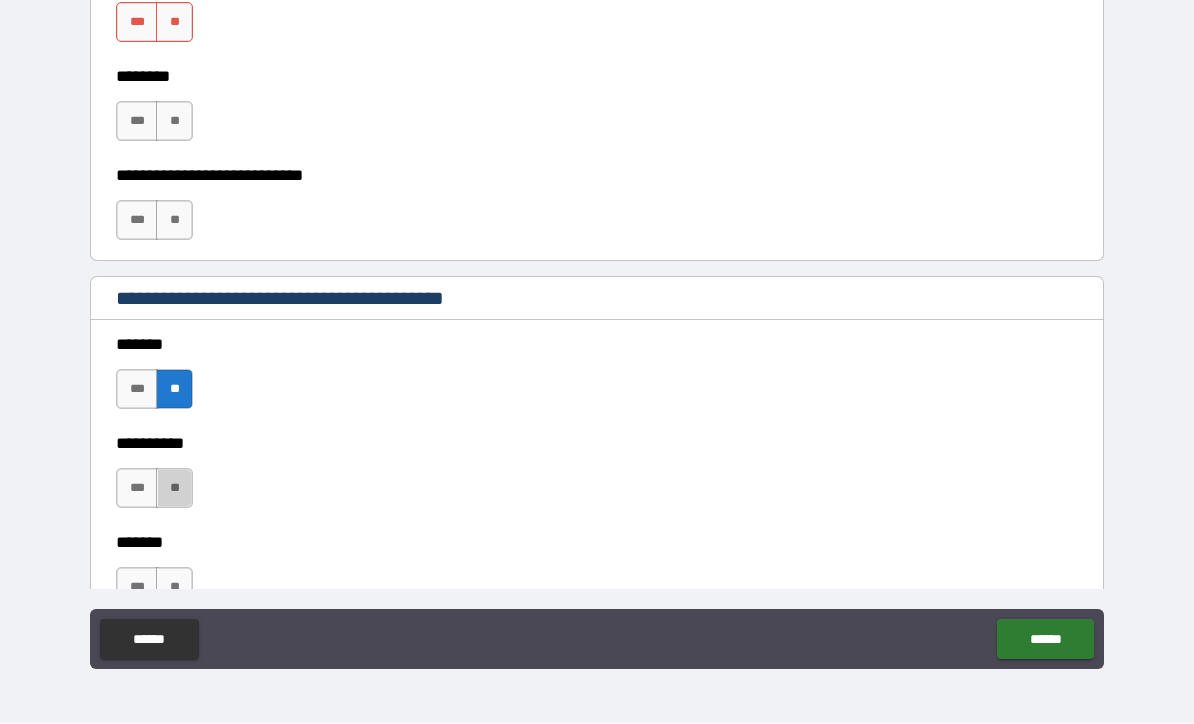 click on "**" at bounding box center (174, 489) 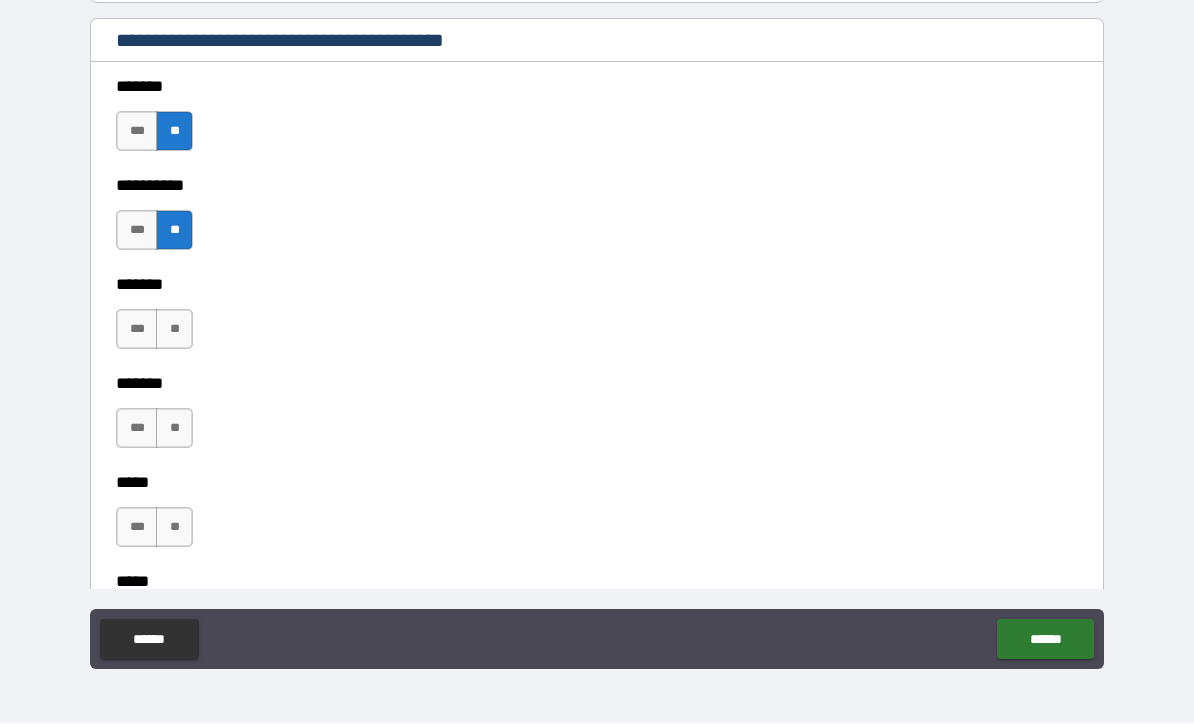 scroll, scrollTop: 1817, scrollLeft: 0, axis: vertical 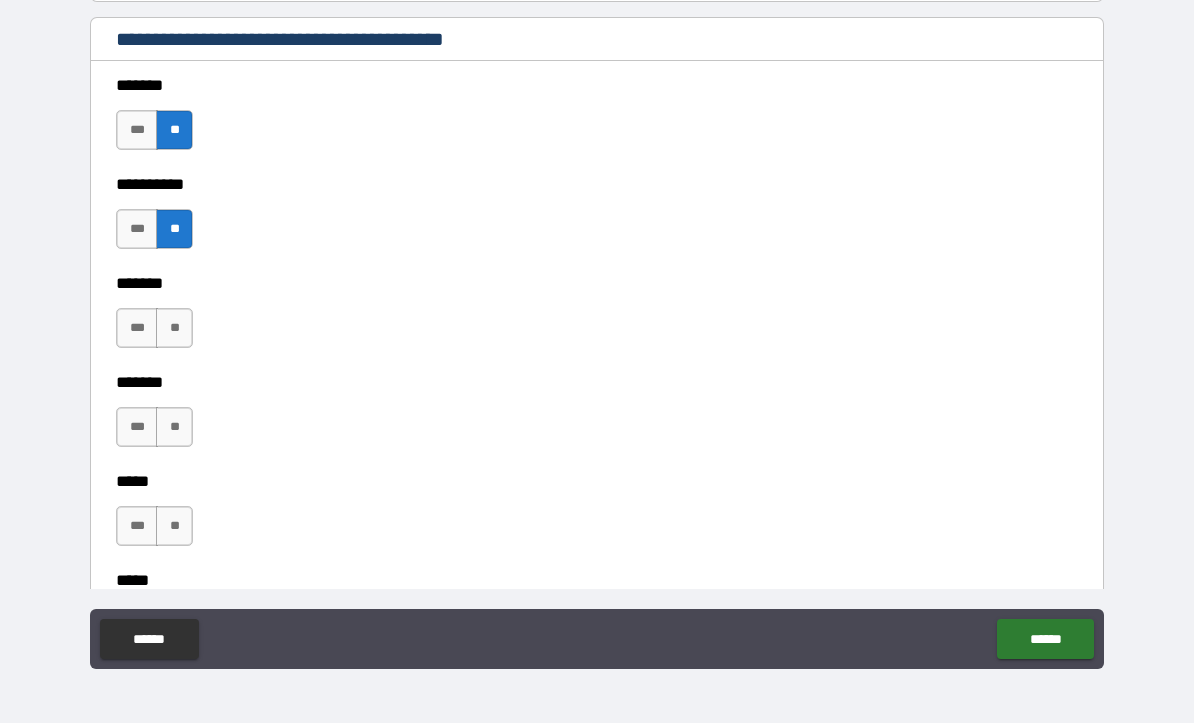 click on "**" at bounding box center [174, 329] 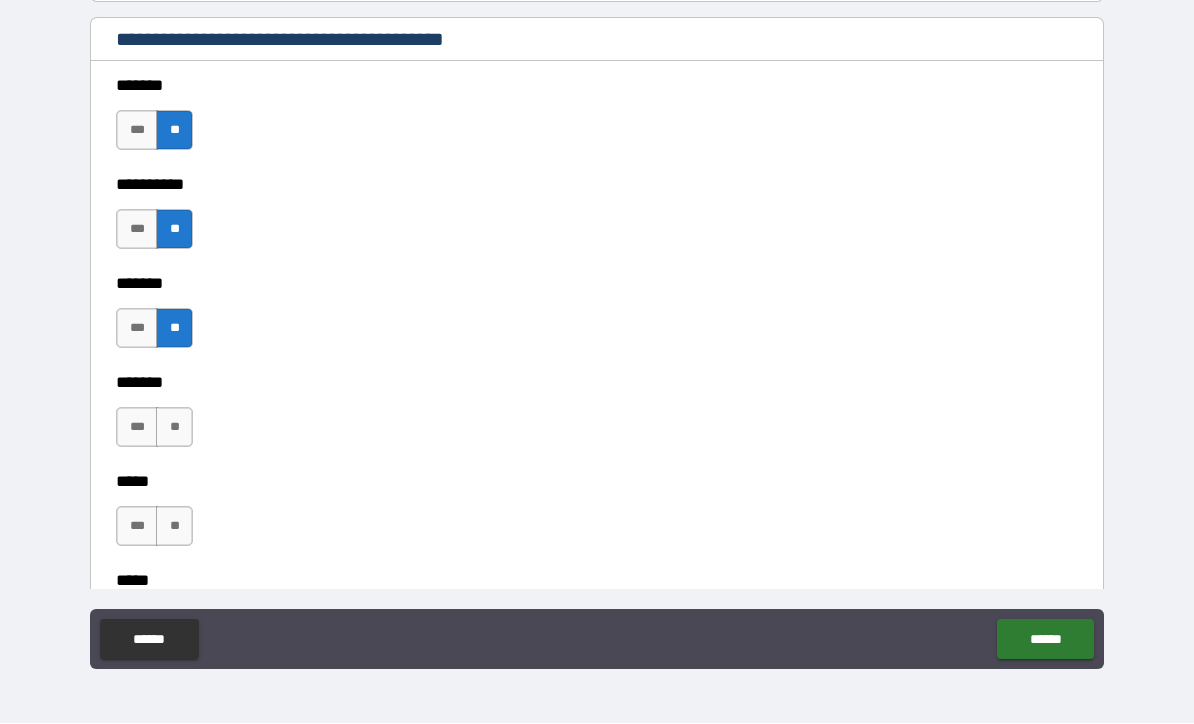 click on "**" at bounding box center (174, 428) 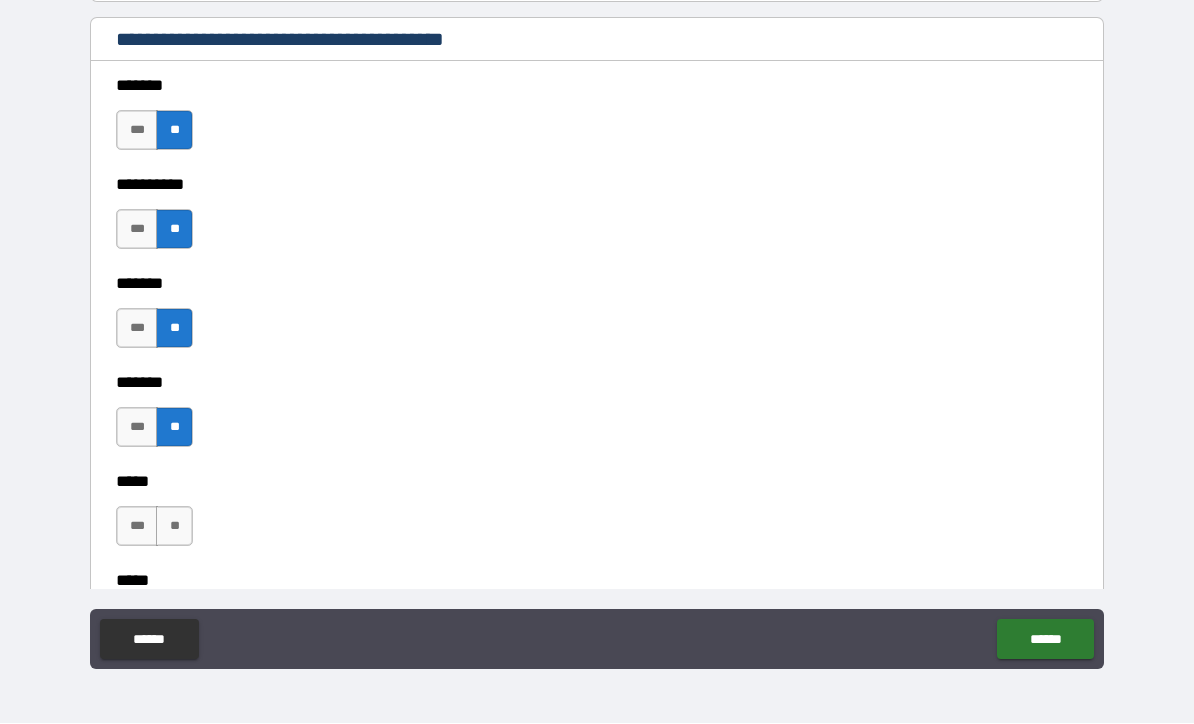click on "**" at bounding box center (174, 527) 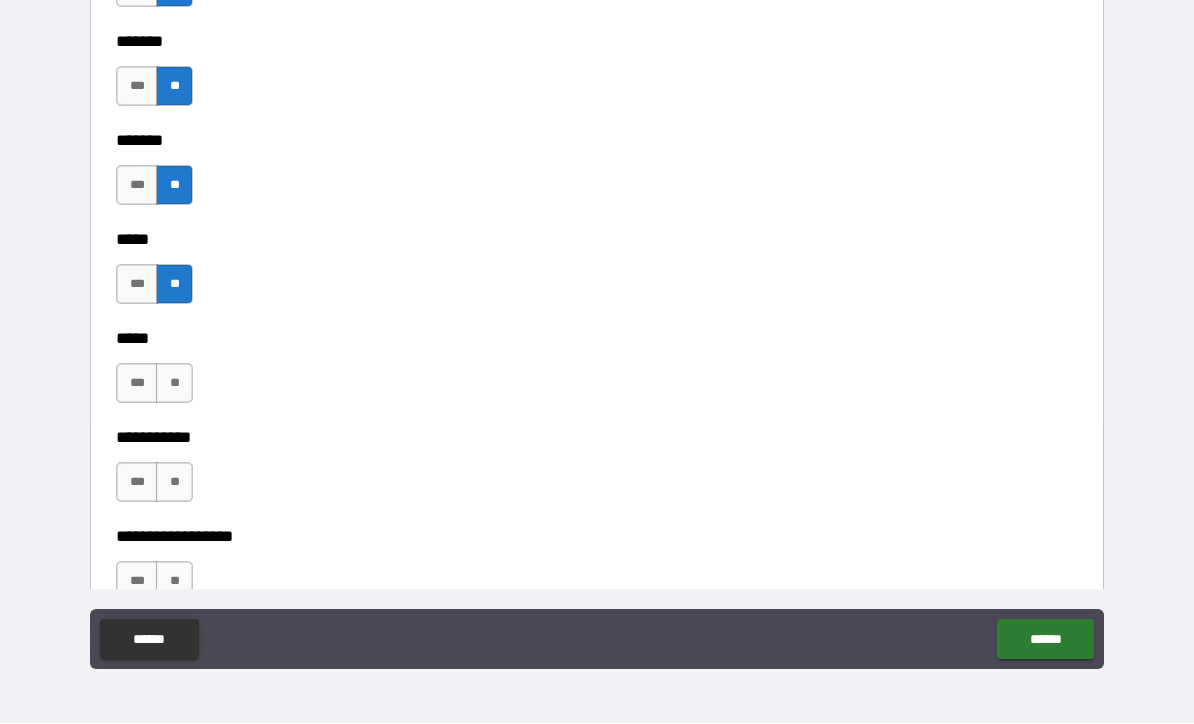 scroll, scrollTop: 2074, scrollLeft: 0, axis: vertical 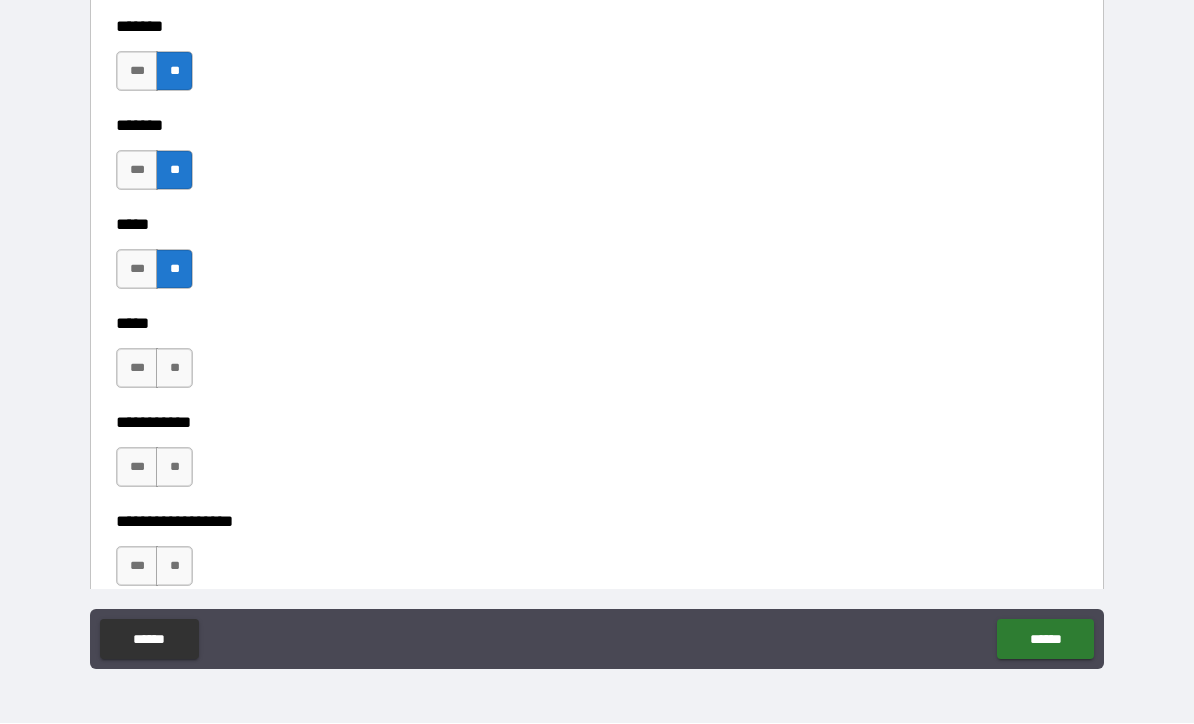 click on "**" at bounding box center (174, 369) 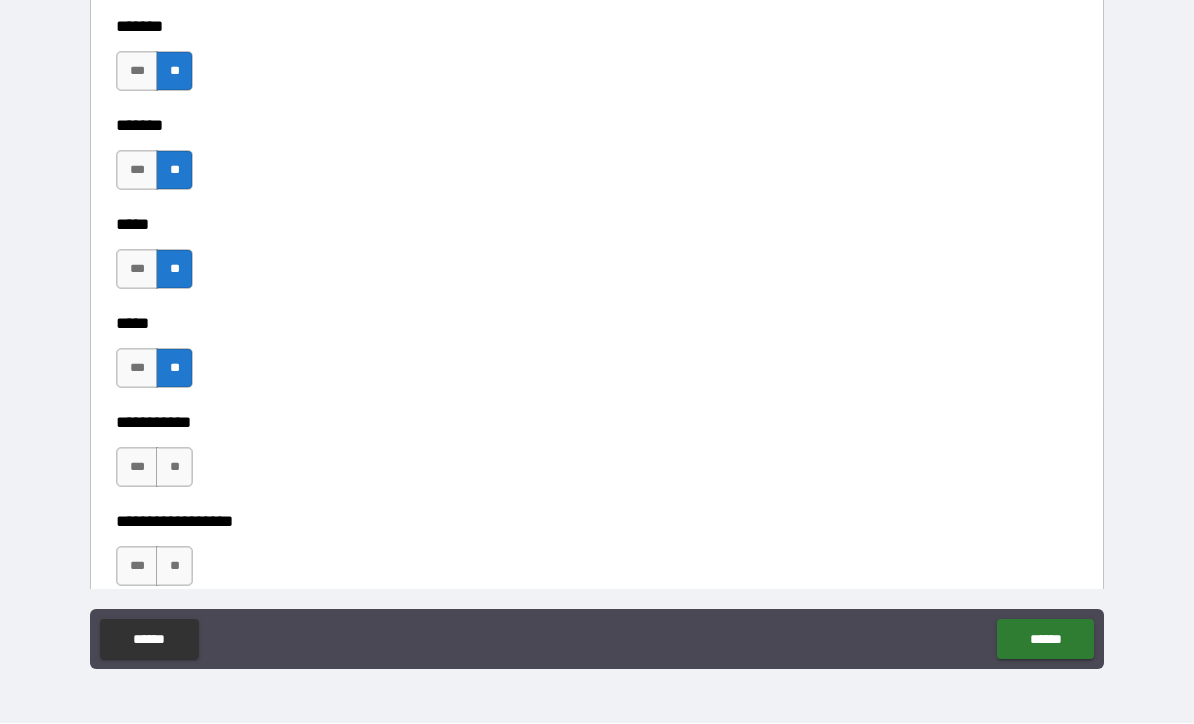 click on "**" at bounding box center [174, 468] 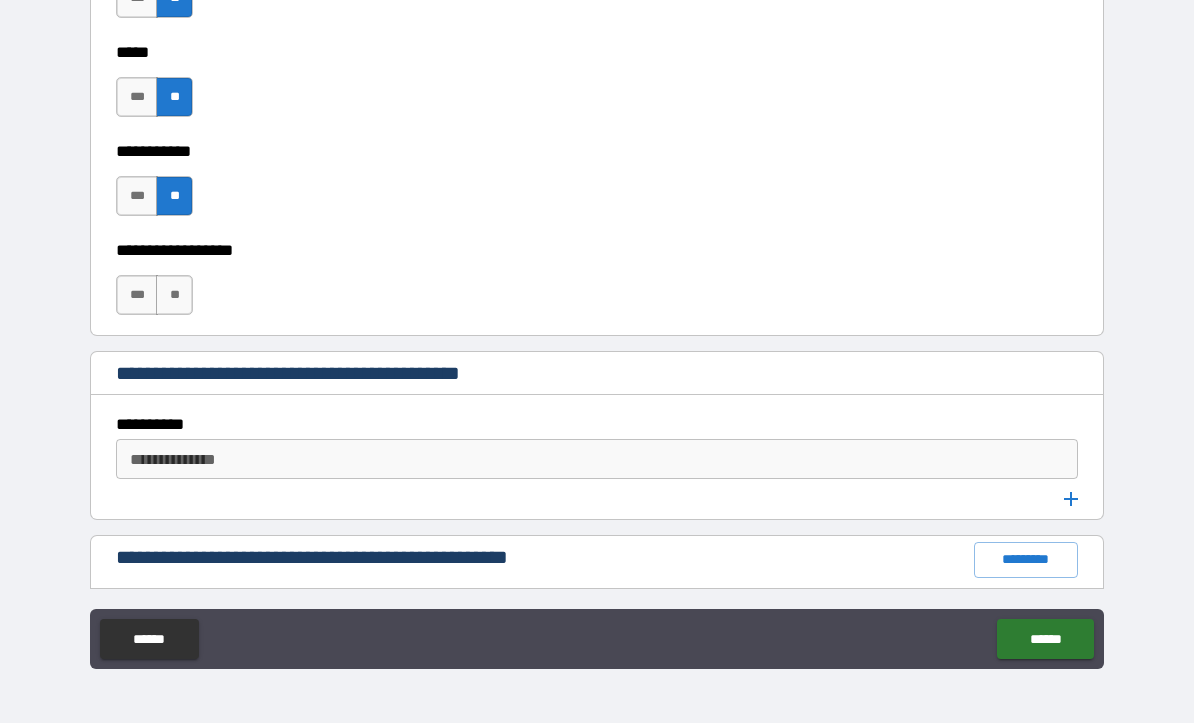 scroll, scrollTop: 2352, scrollLeft: 0, axis: vertical 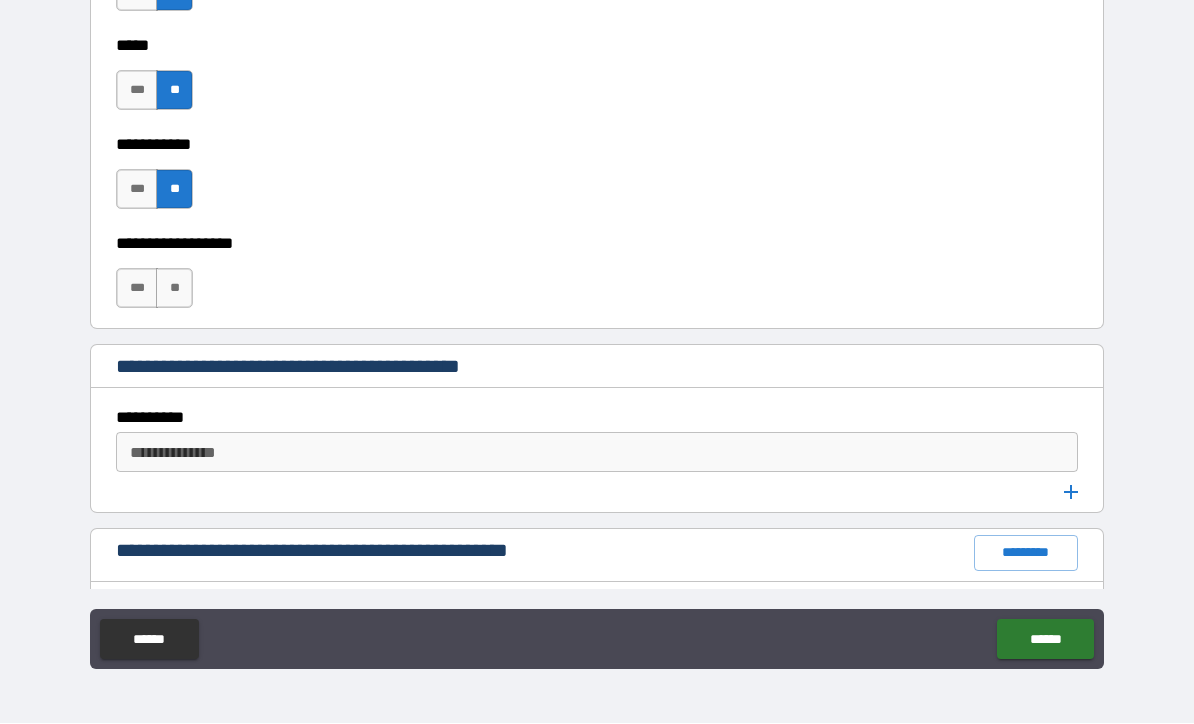 click on "**" at bounding box center [174, 289] 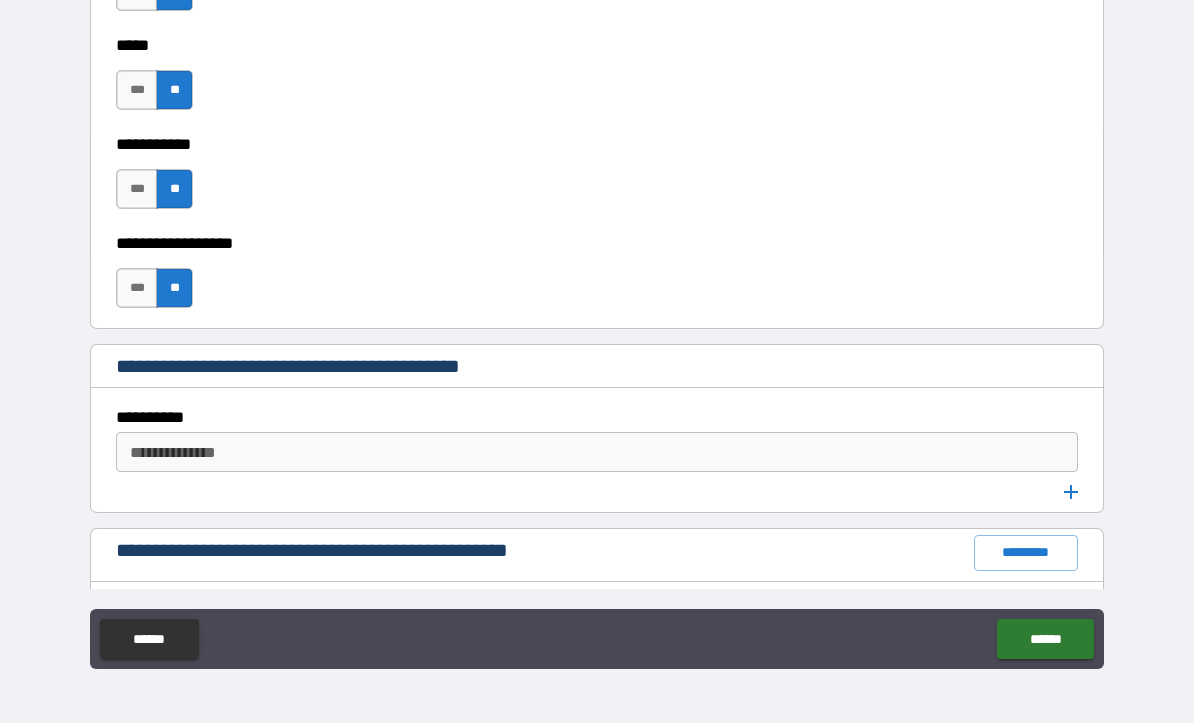 click on "**********" at bounding box center (595, 453) 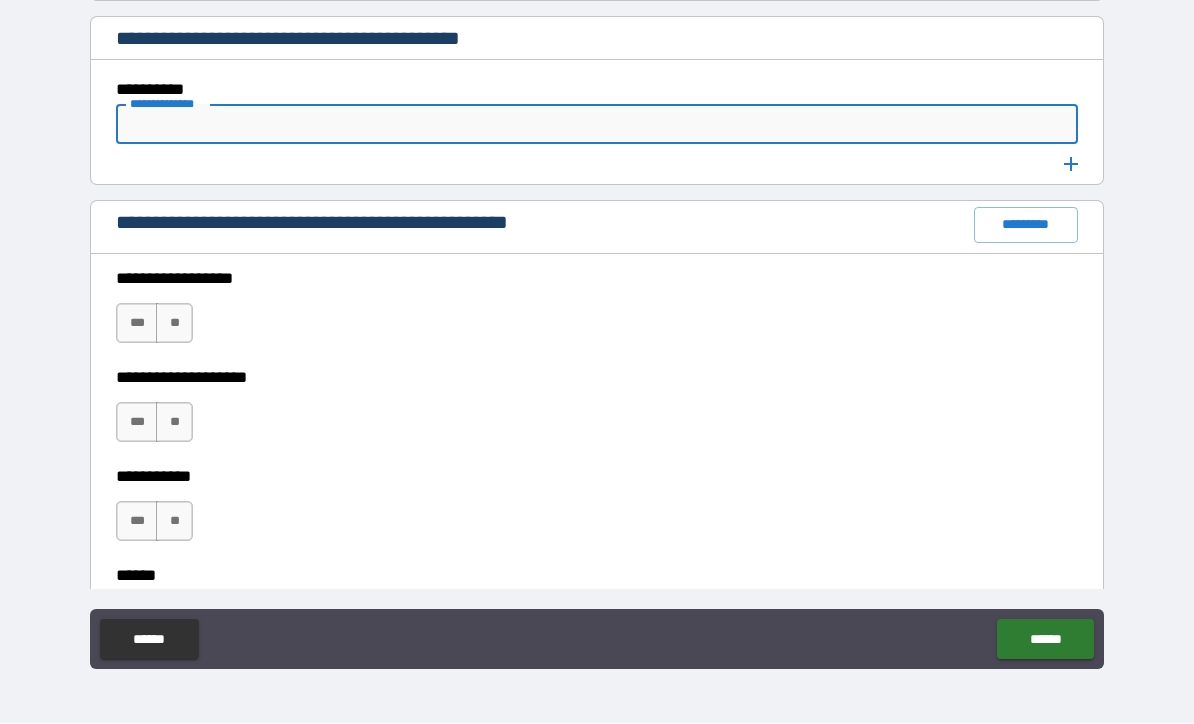 scroll, scrollTop: 2682, scrollLeft: 0, axis: vertical 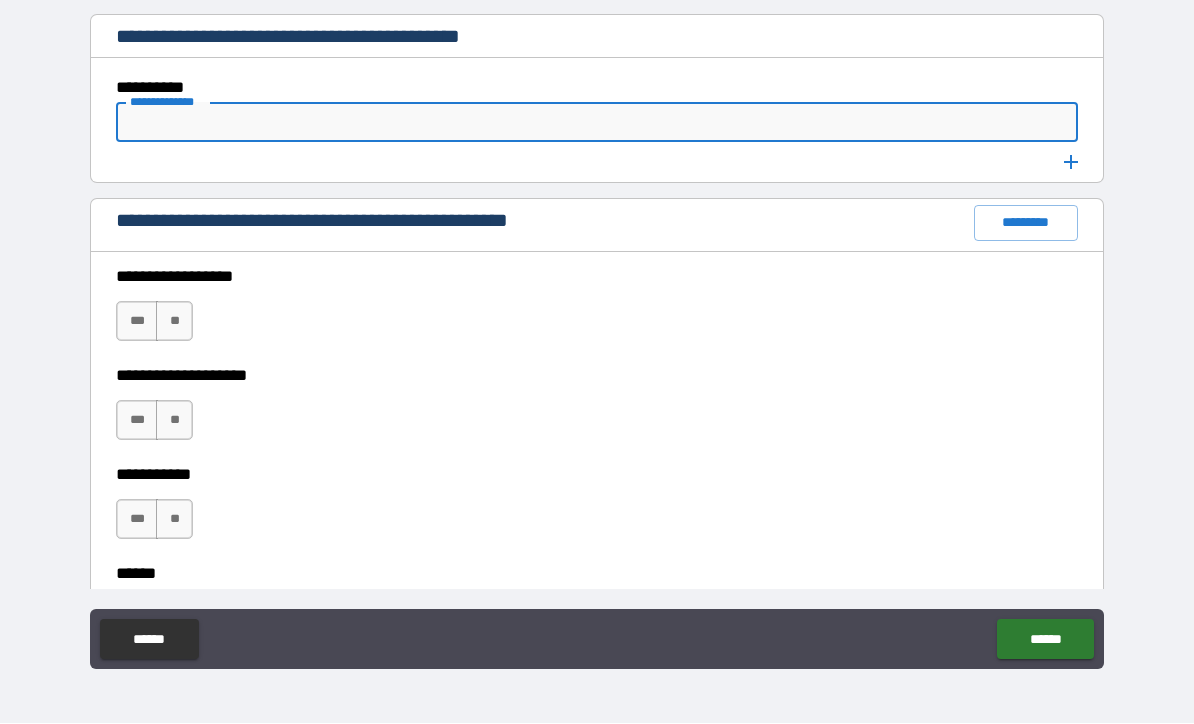 click on "**" at bounding box center [174, 322] 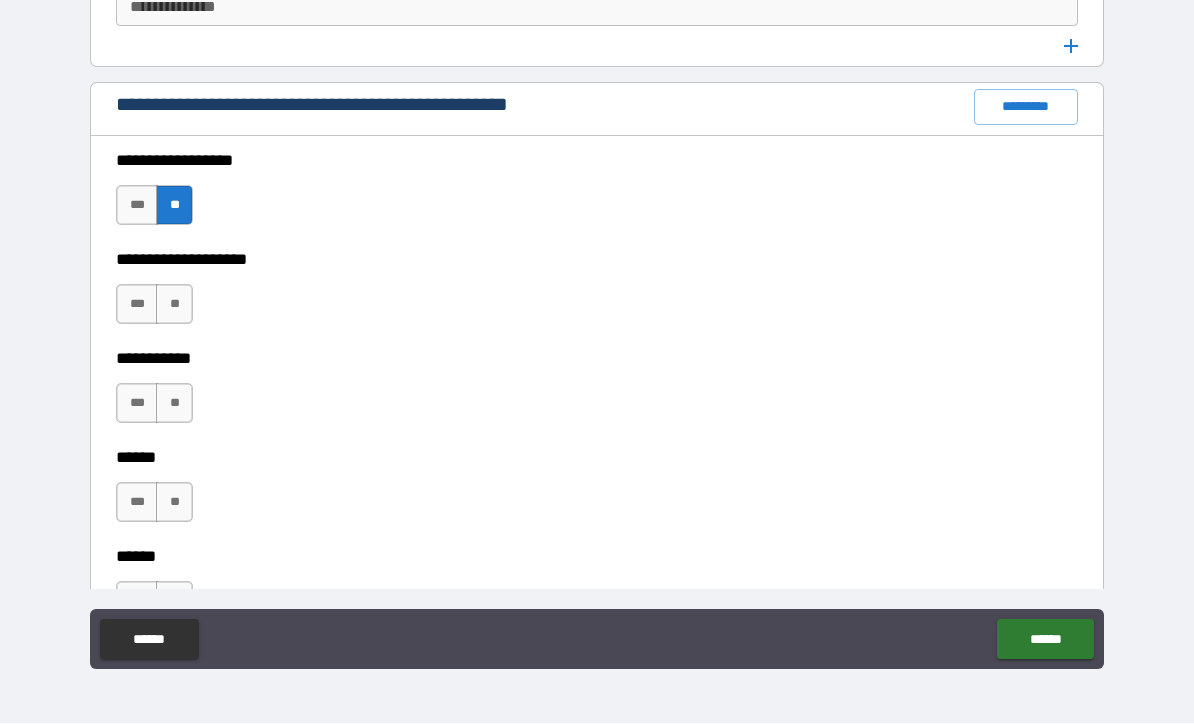 scroll, scrollTop: 2809, scrollLeft: 0, axis: vertical 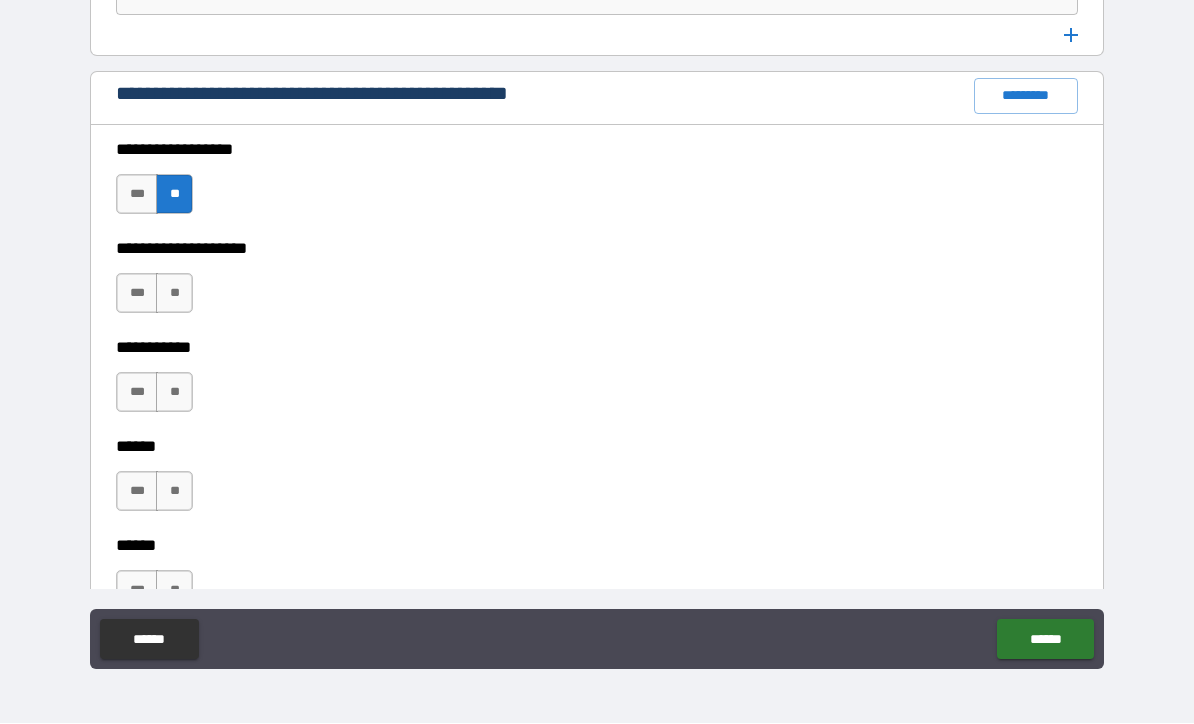 click on "**" at bounding box center [174, 294] 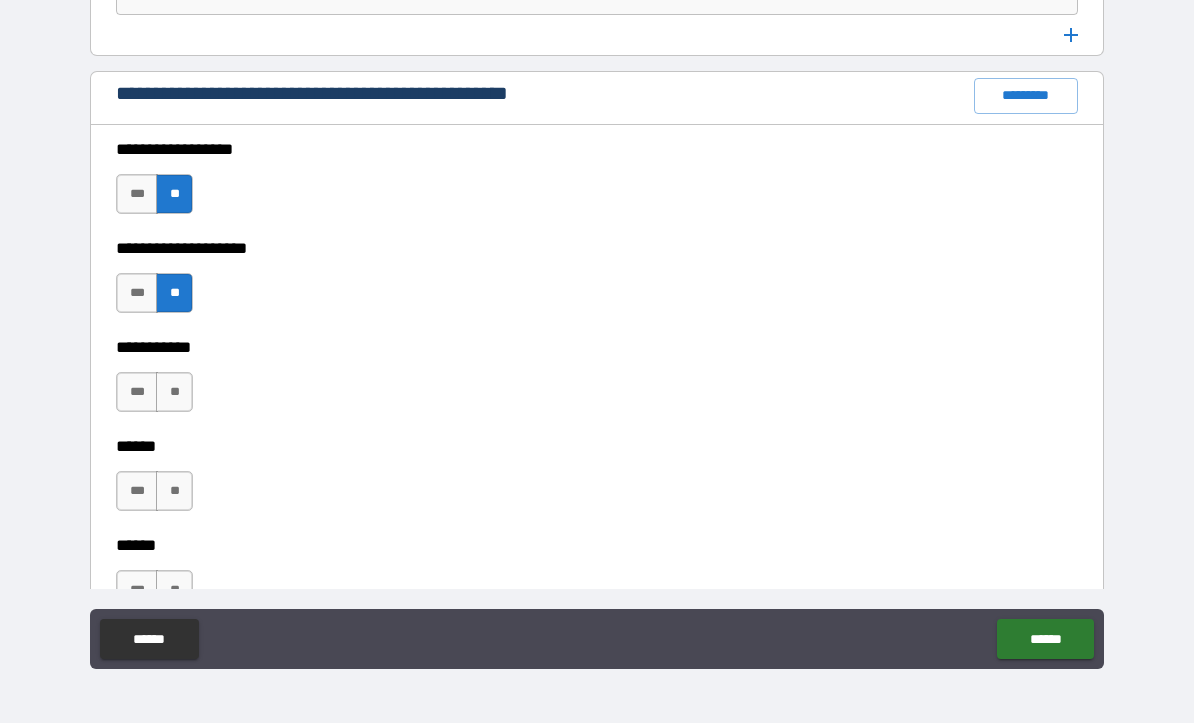 click on "**" at bounding box center (174, 393) 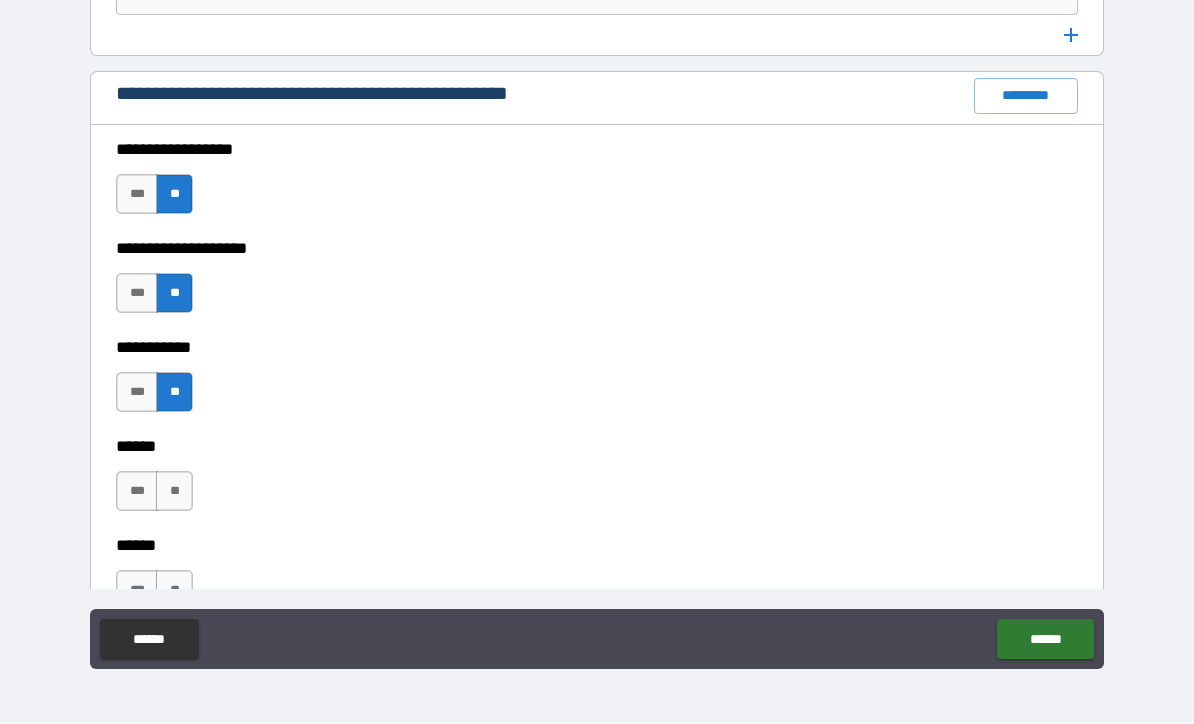 click on "**" at bounding box center [174, 492] 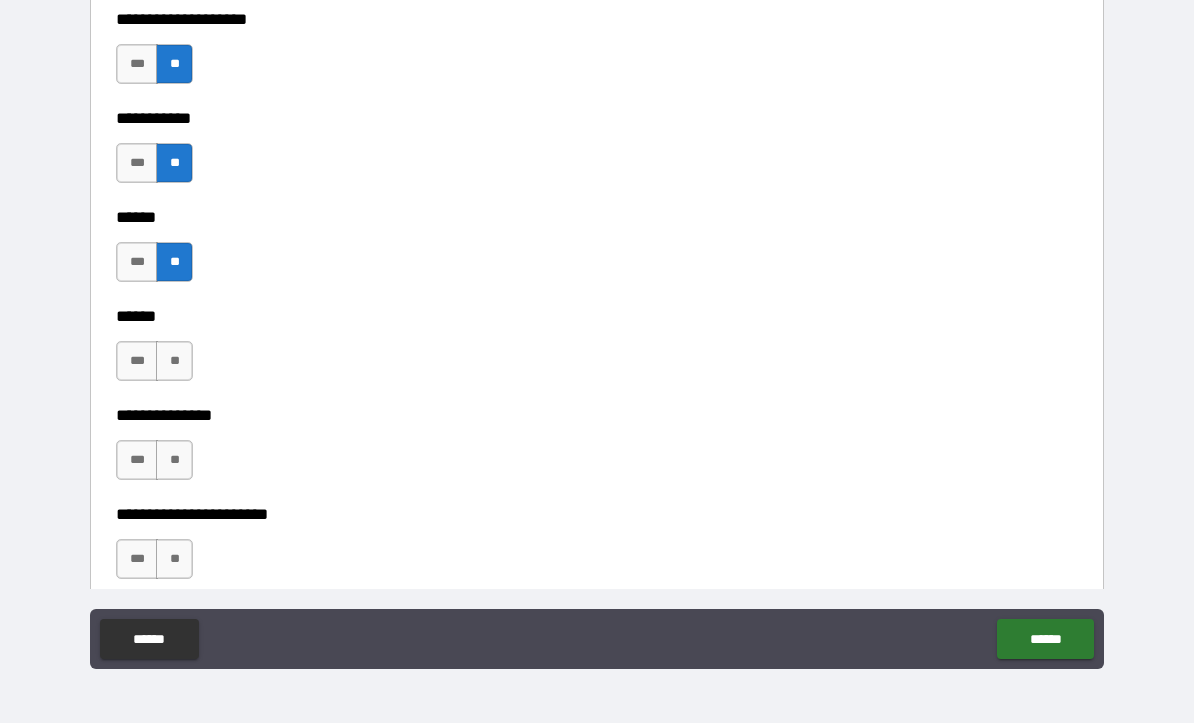 click on "**" at bounding box center (174, 362) 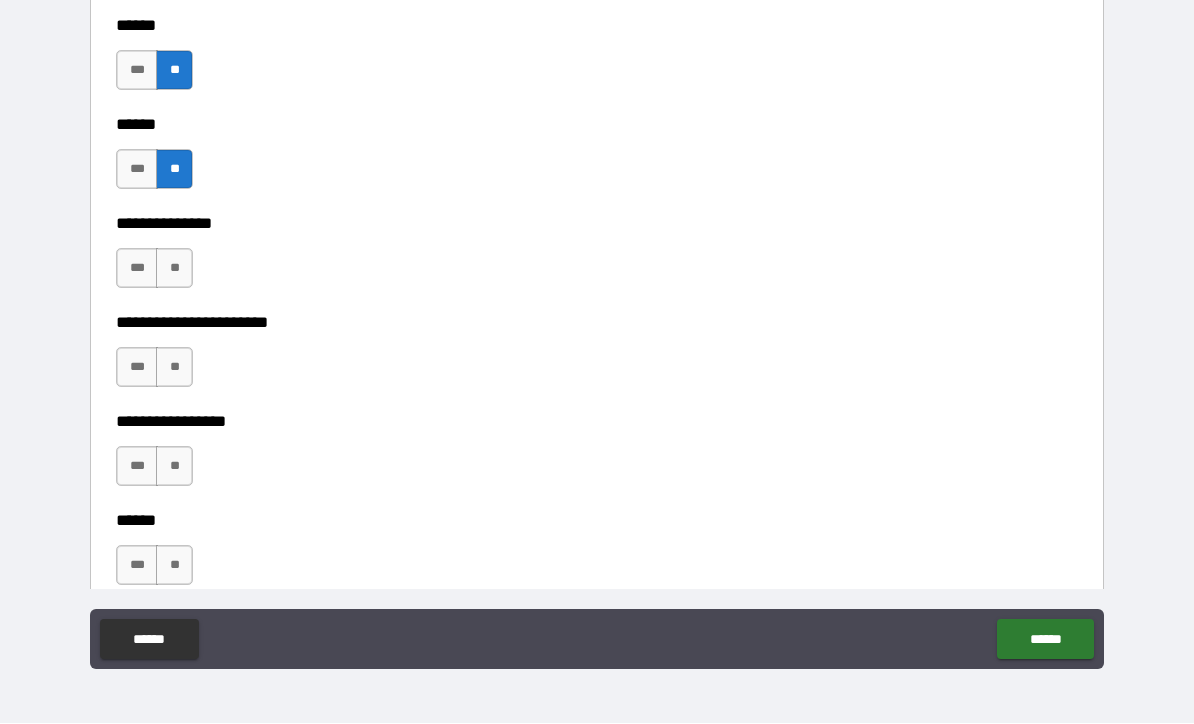scroll, scrollTop: 3239, scrollLeft: 0, axis: vertical 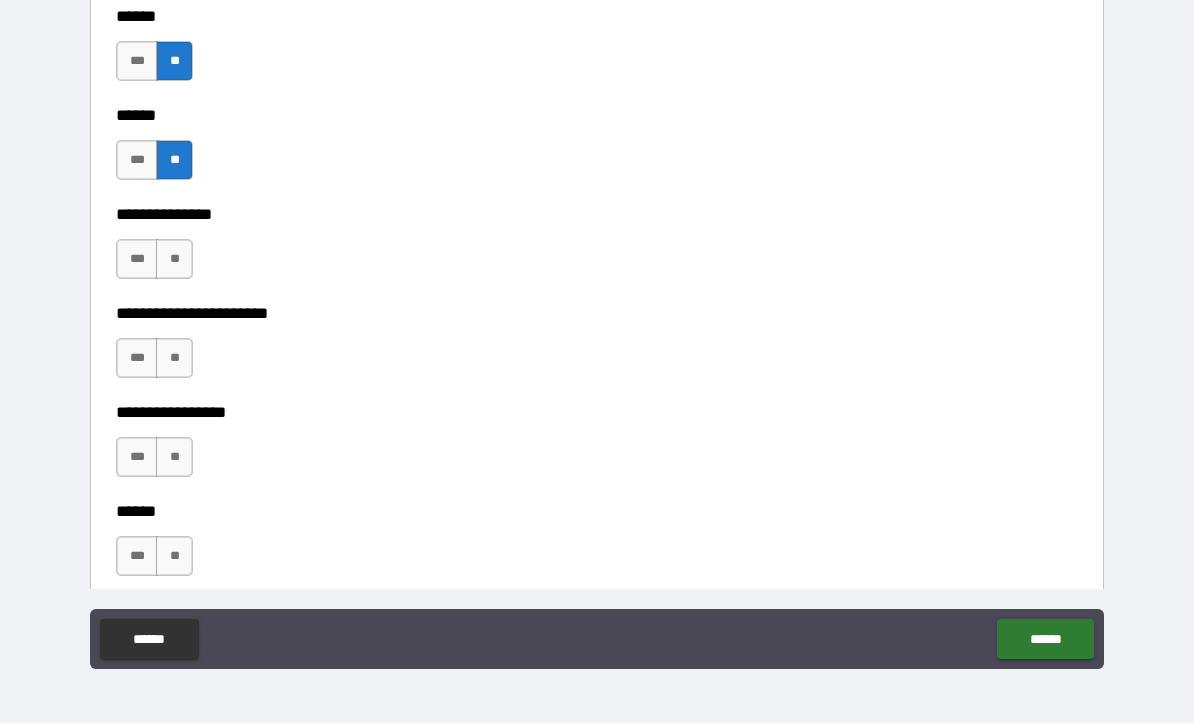 click on "**" at bounding box center [174, 260] 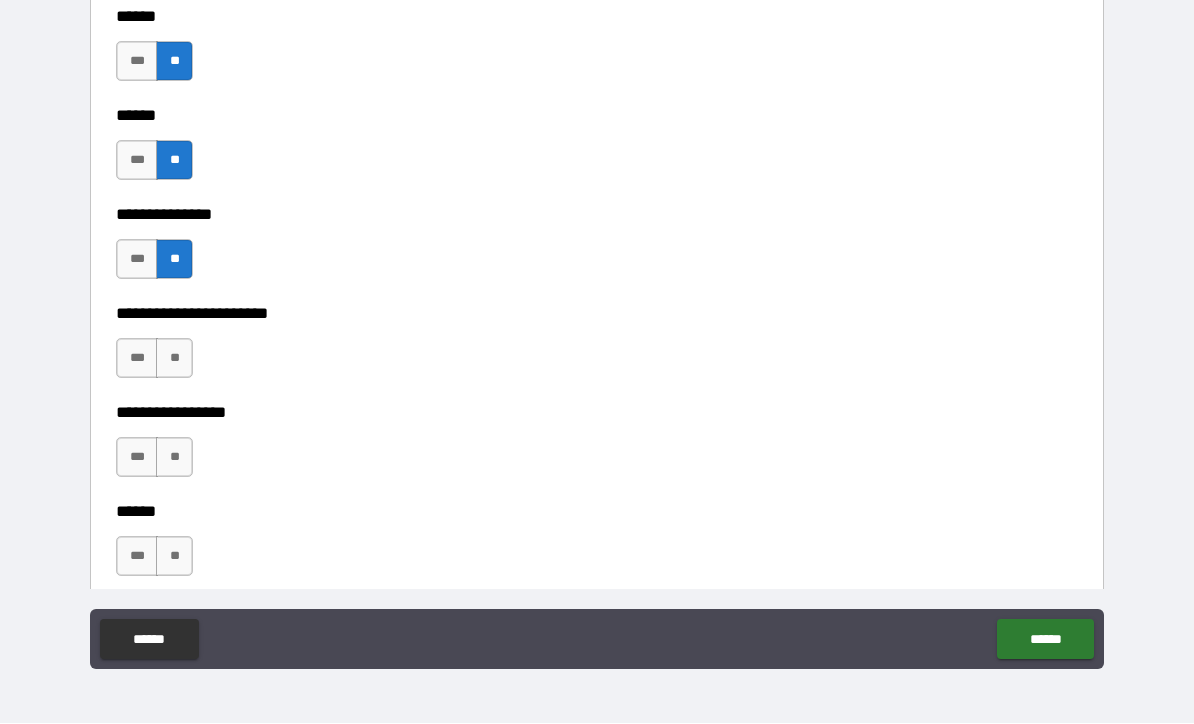 click on "**" at bounding box center [174, 359] 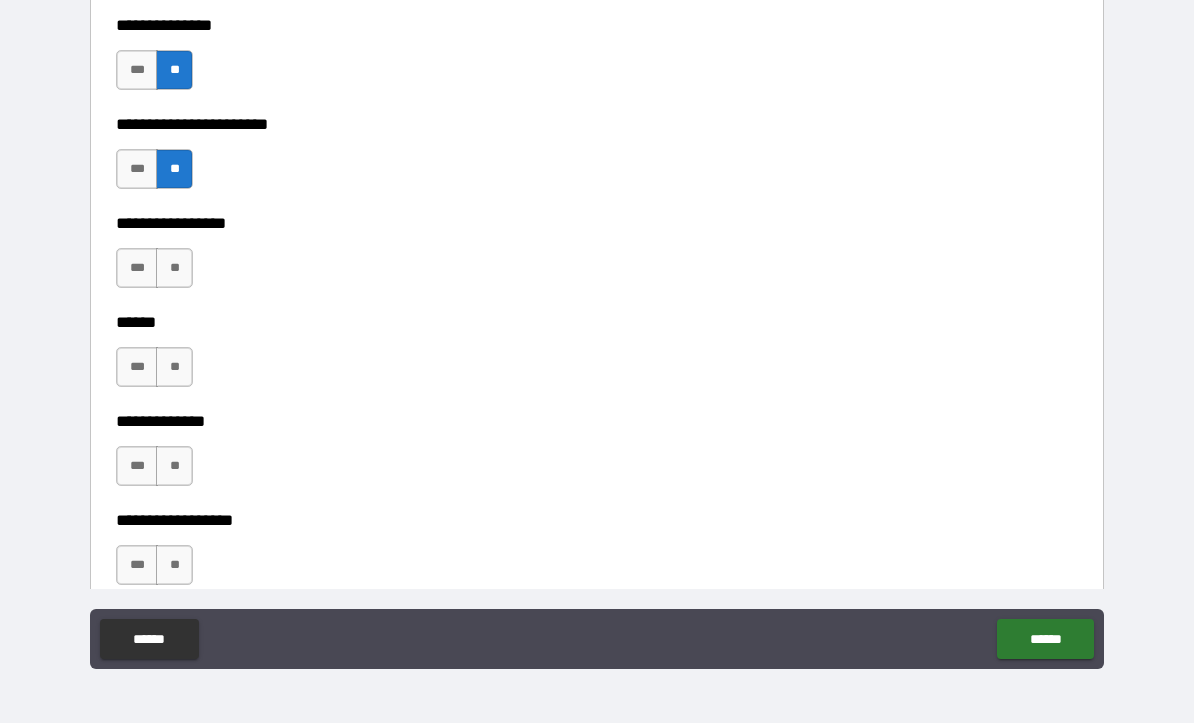 scroll, scrollTop: 3430, scrollLeft: 0, axis: vertical 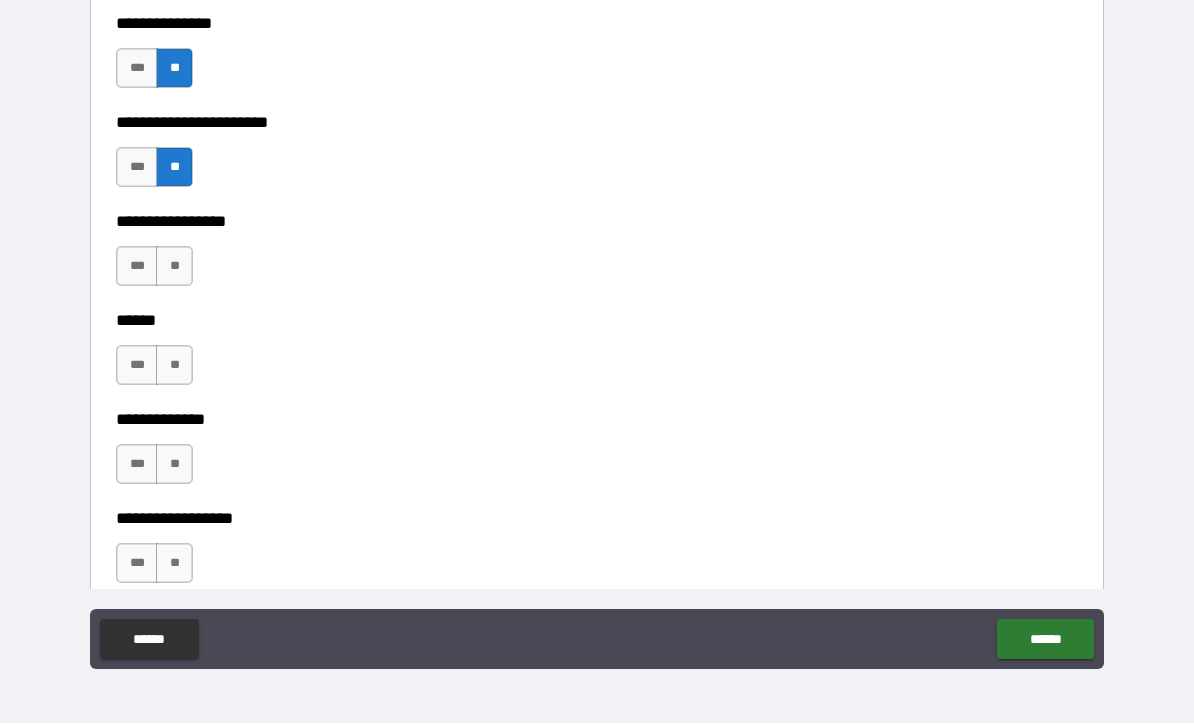 click on "**" at bounding box center [174, 267] 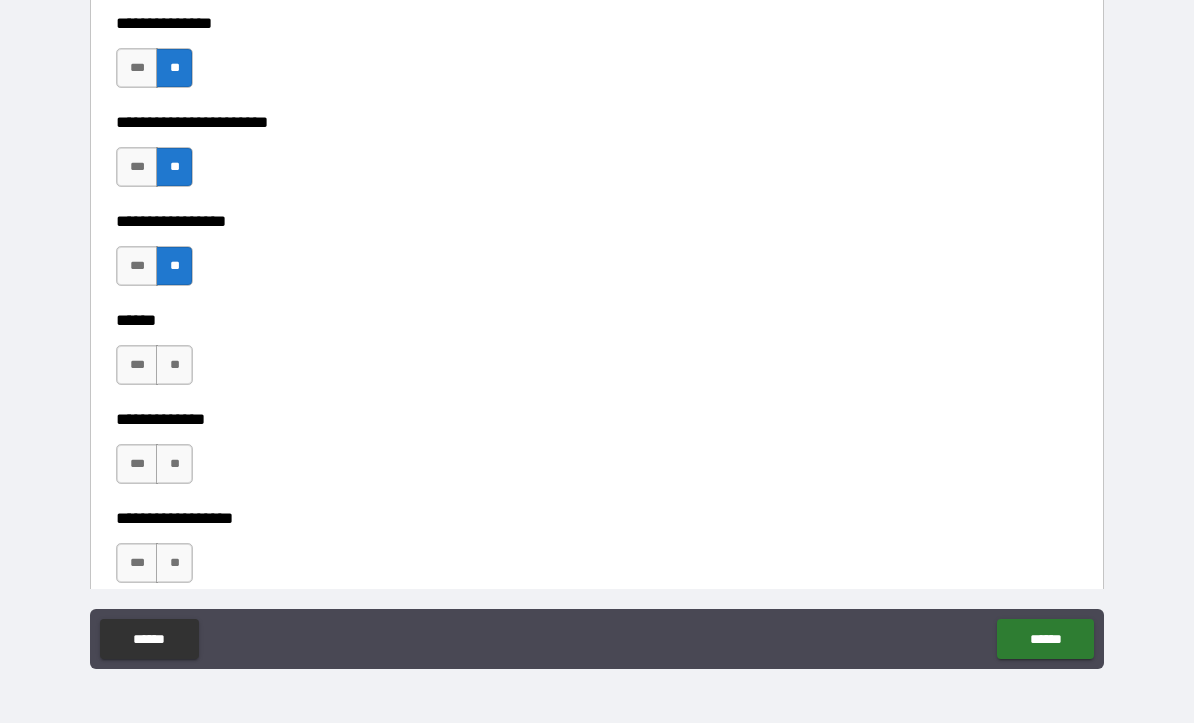 click on "**" at bounding box center (174, 366) 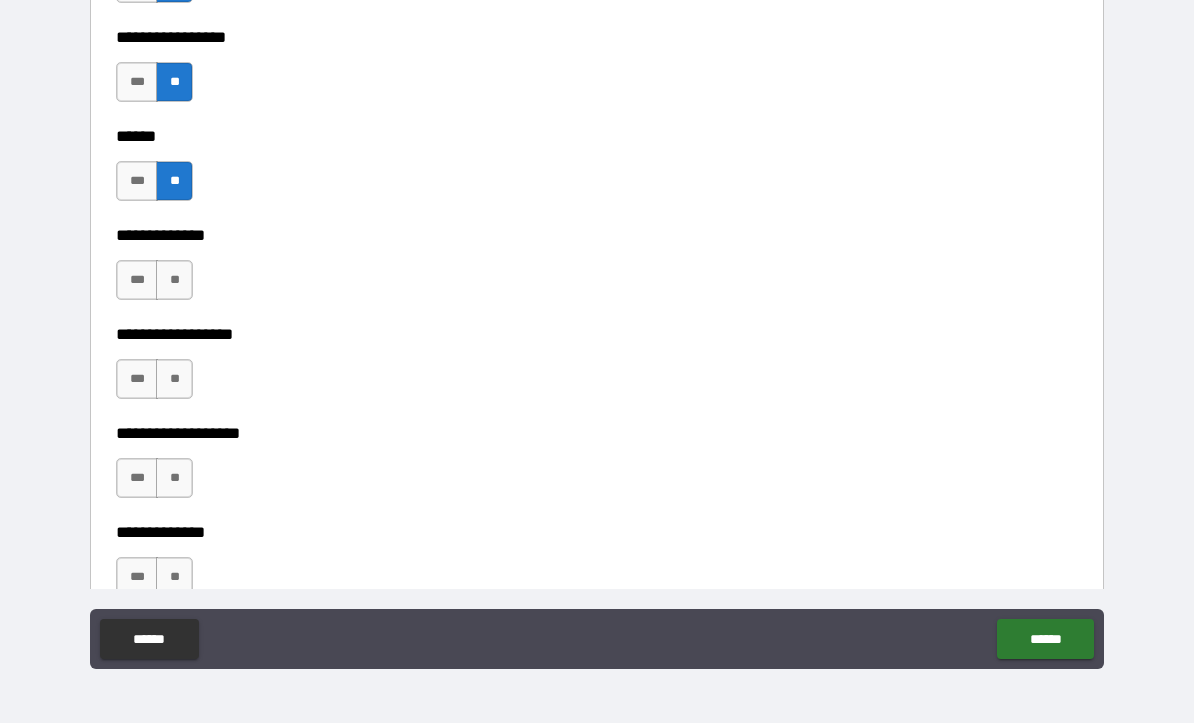 scroll, scrollTop: 3615, scrollLeft: 0, axis: vertical 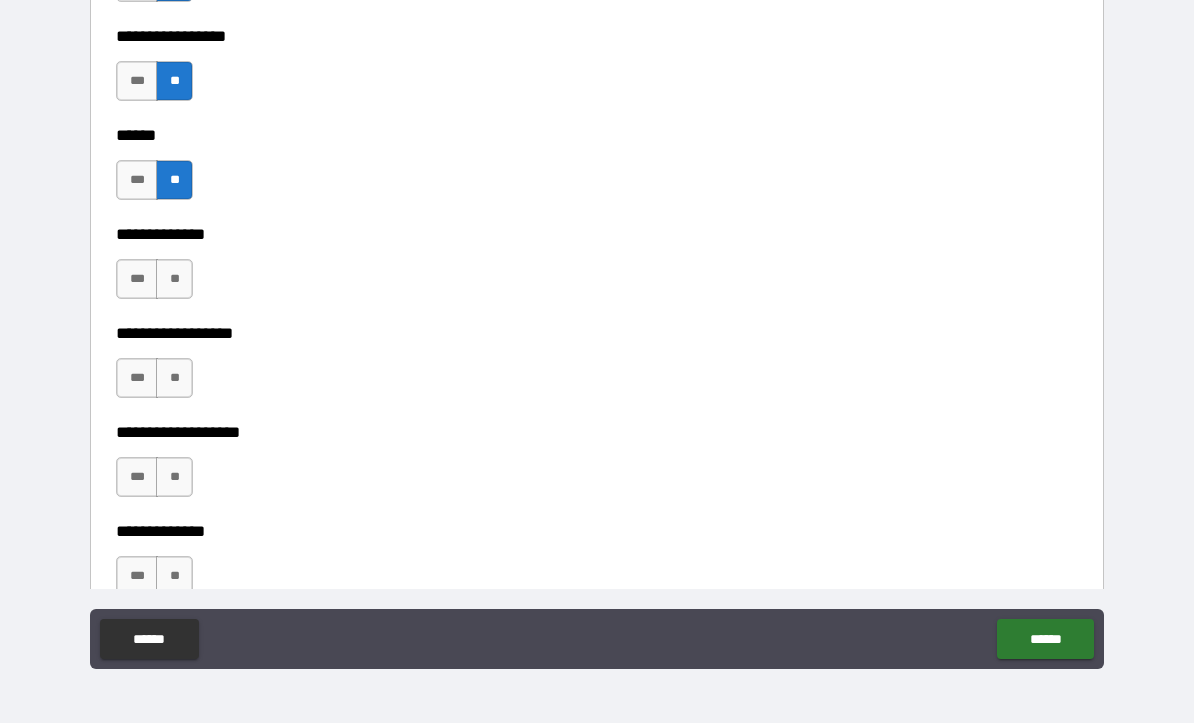 click on "**" at bounding box center [174, 280] 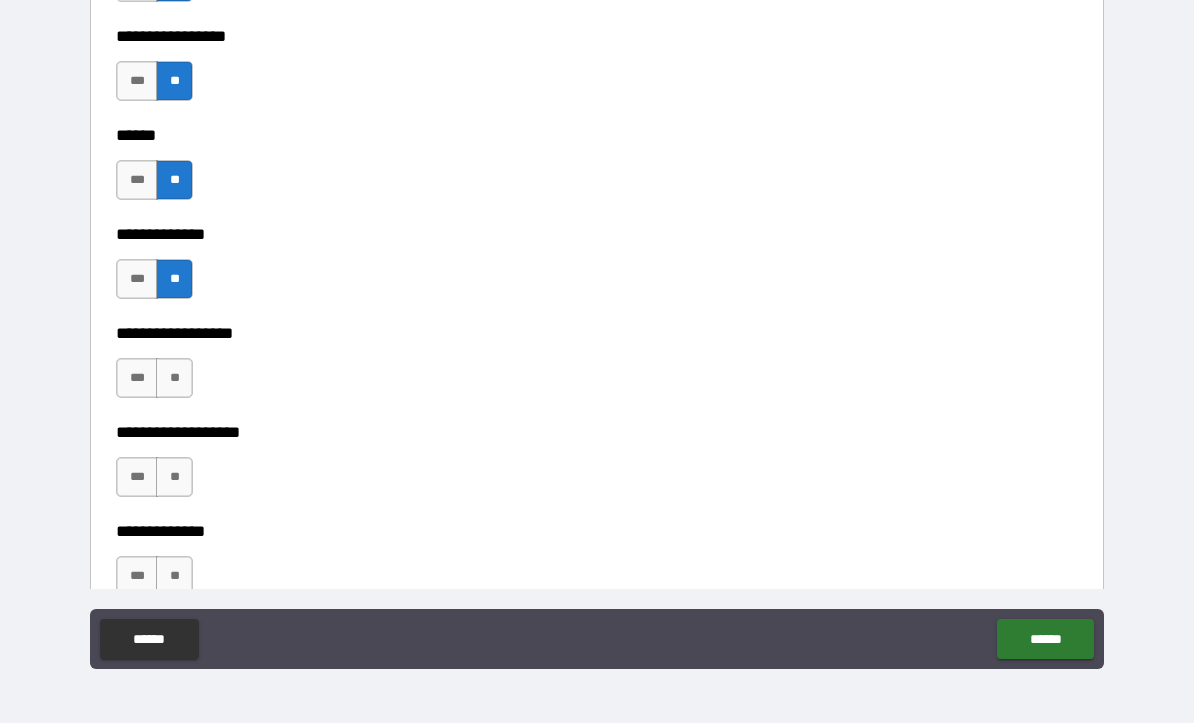 click on "**" at bounding box center [174, 379] 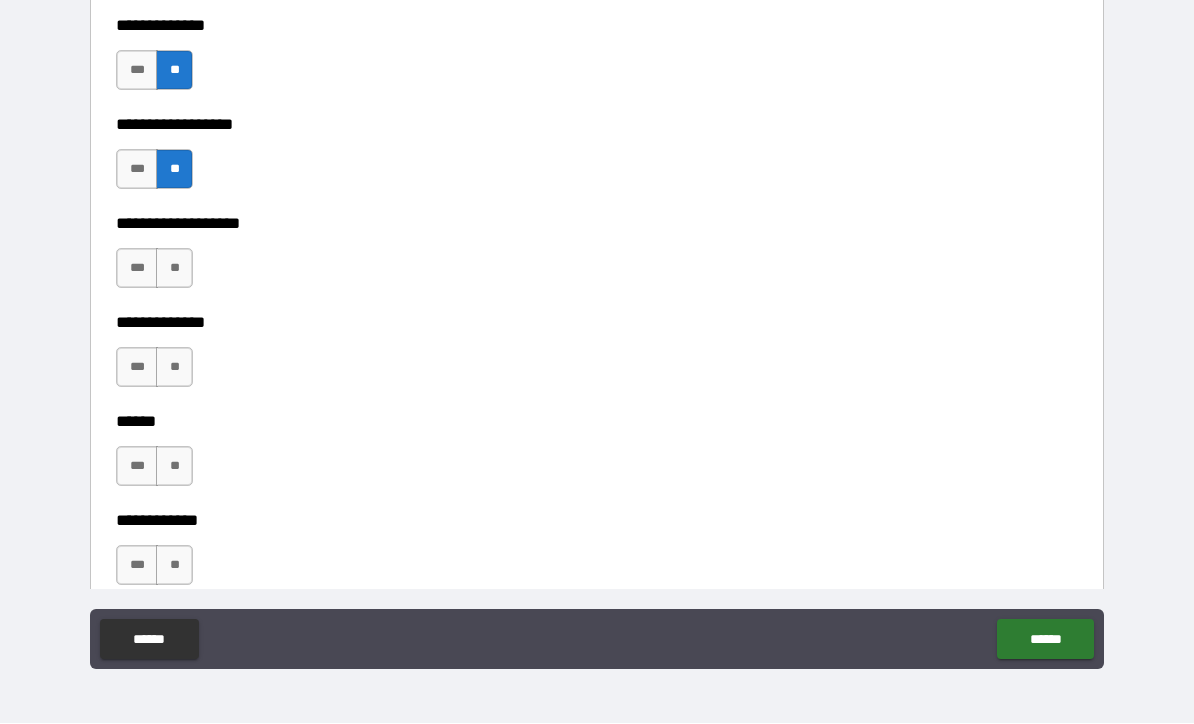 scroll, scrollTop: 3828, scrollLeft: 0, axis: vertical 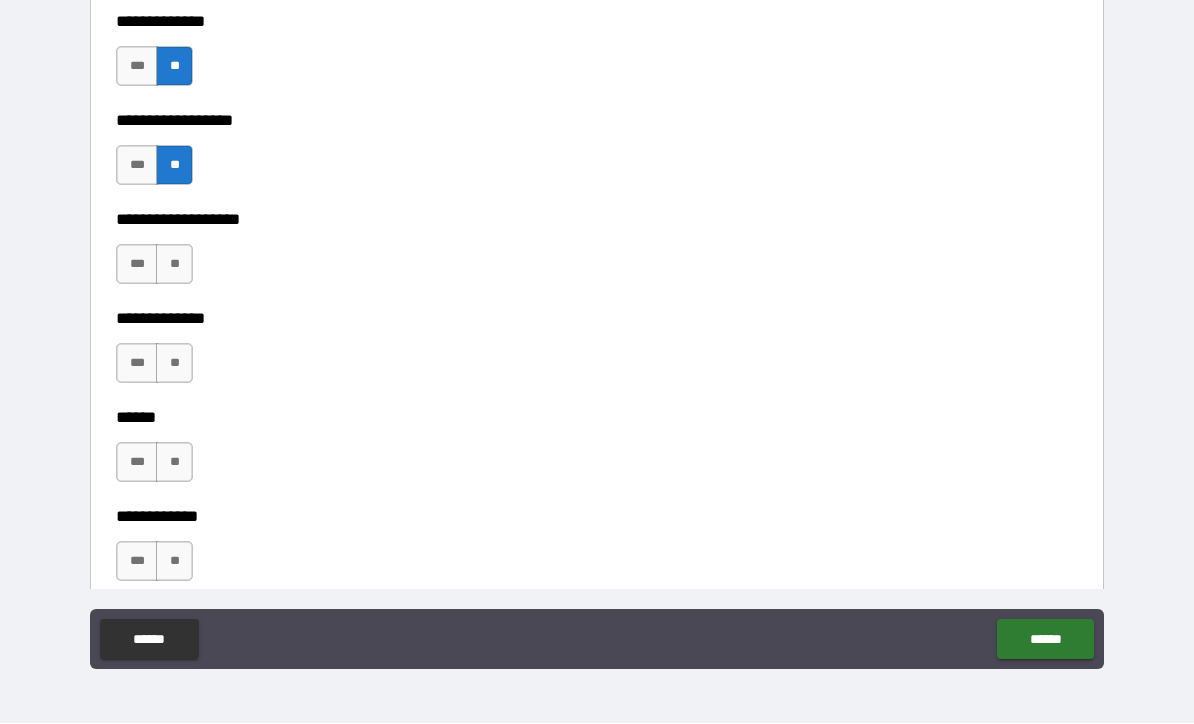 click on "**" at bounding box center (174, 265) 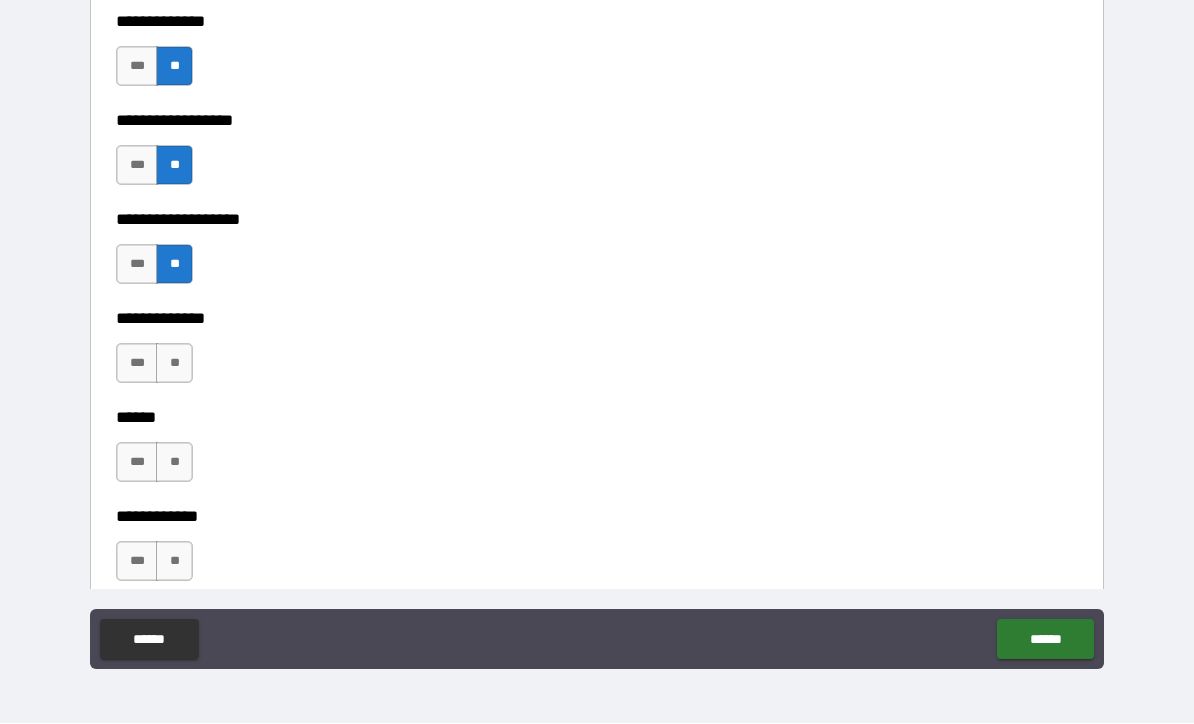 click on "**" at bounding box center [174, 364] 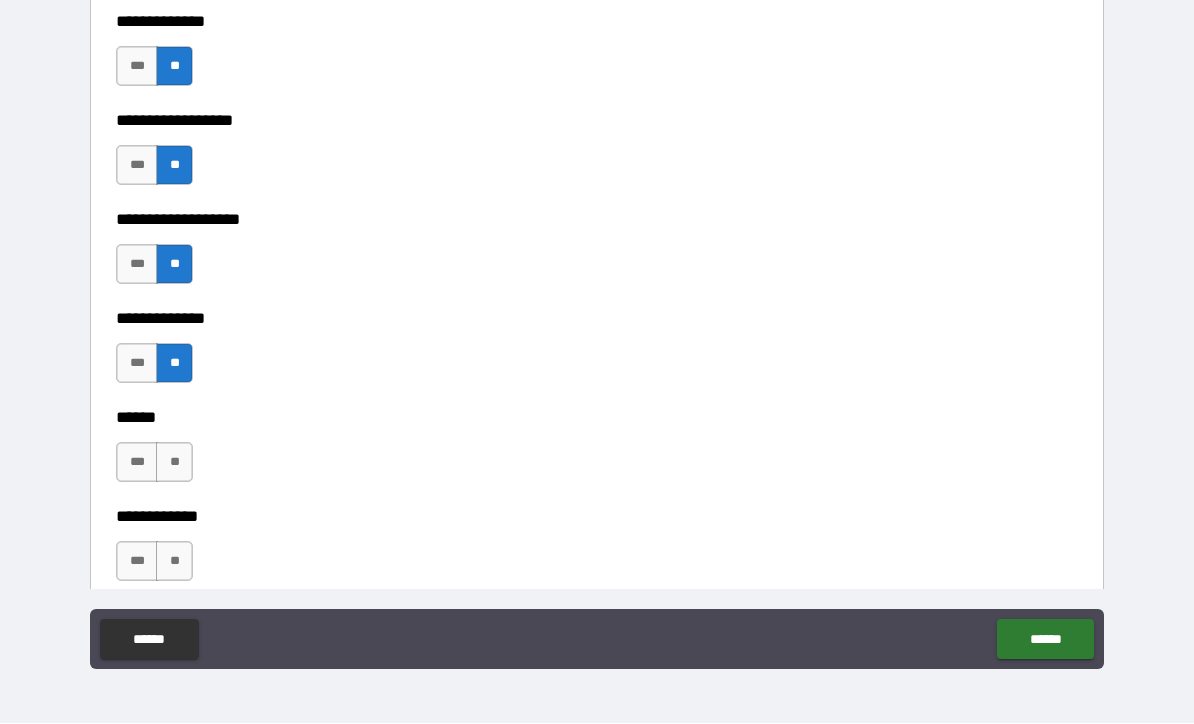 click on "***" at bounding box center [137, 265] 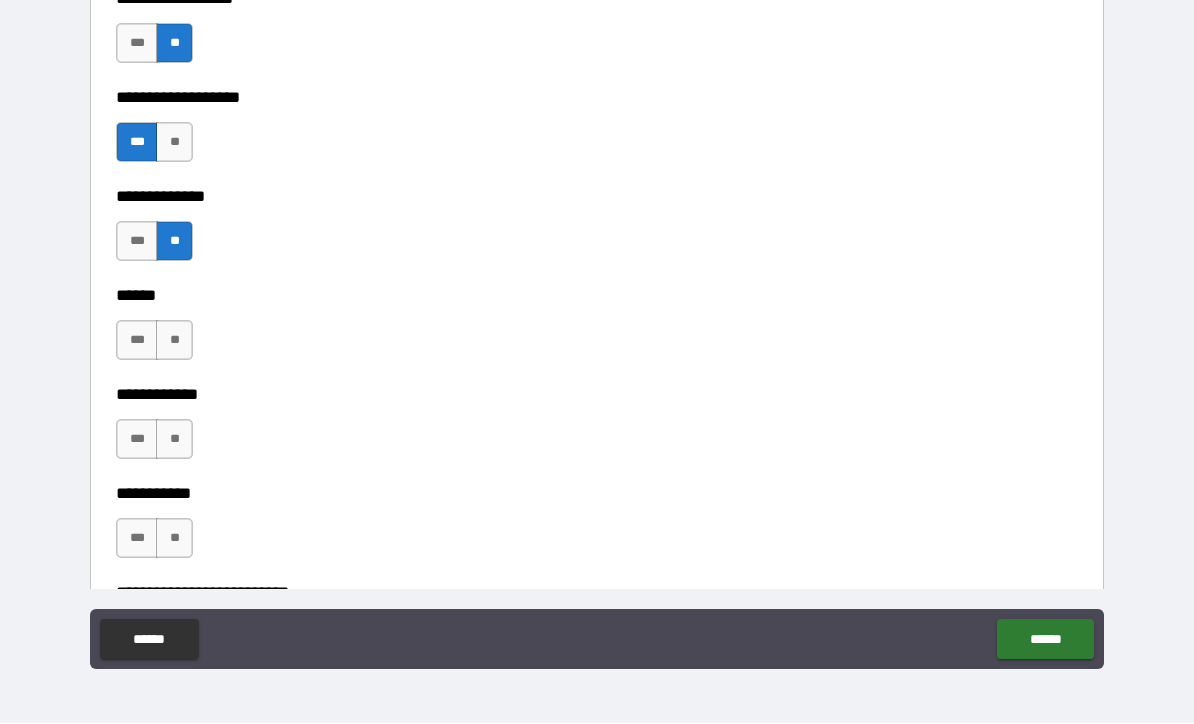 scroll, scrollTop: 3953, scrollLeft: 0, axis: vertical 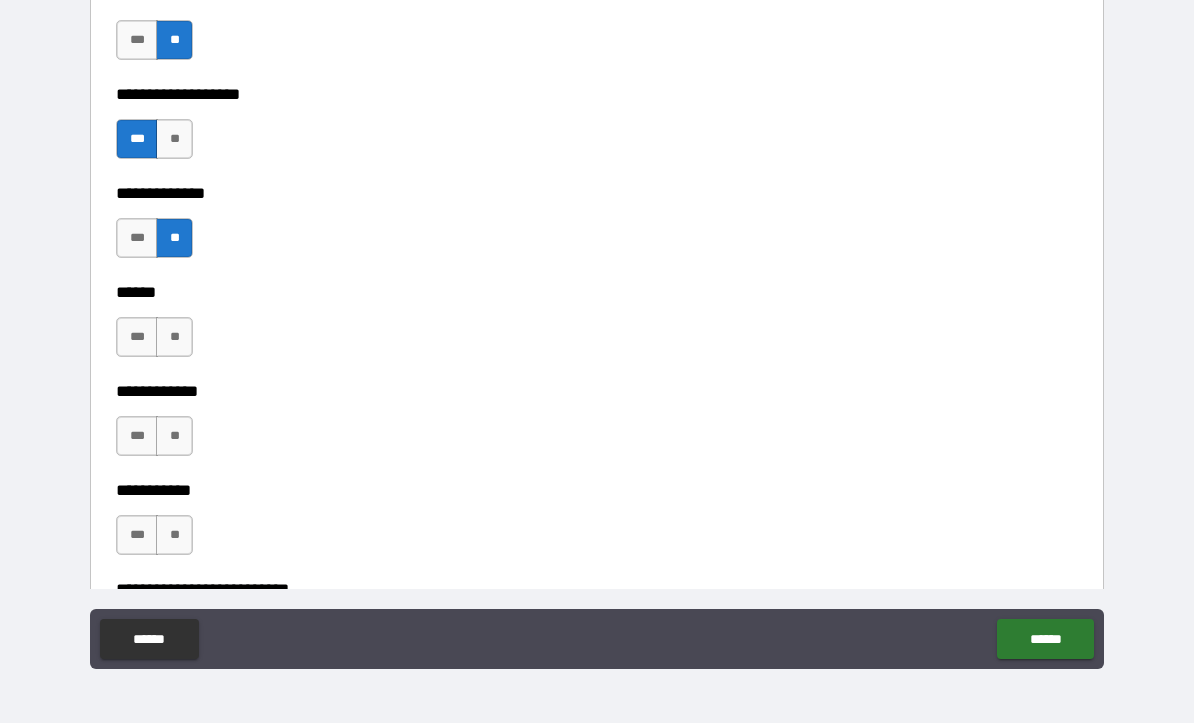 click on "**" at bounding box center (174, 140) 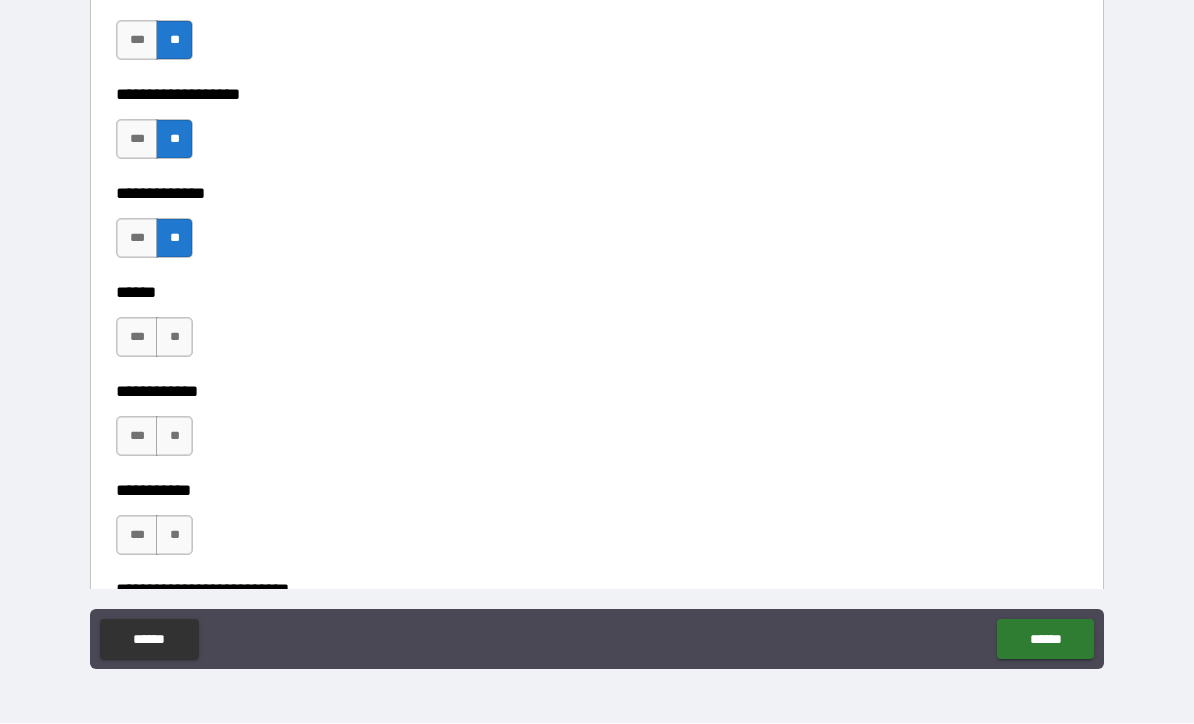 click on "**" at bounding box center (174, 338) 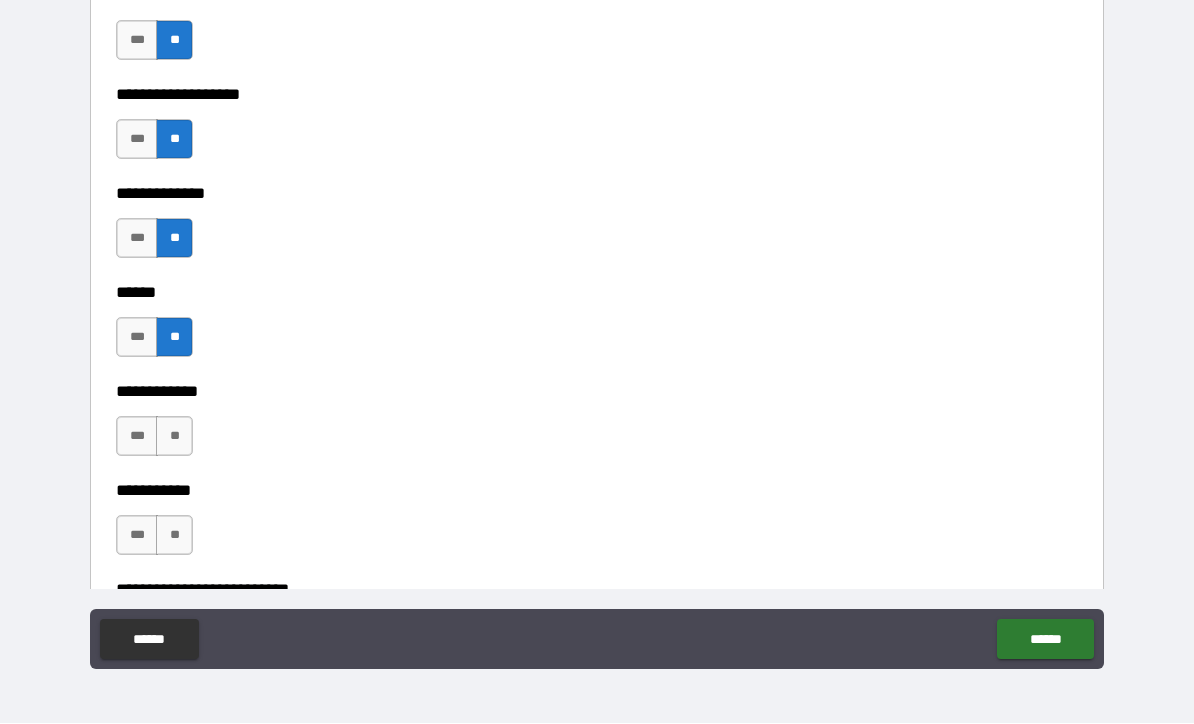 click on "**" at bounding box center (174, 437) 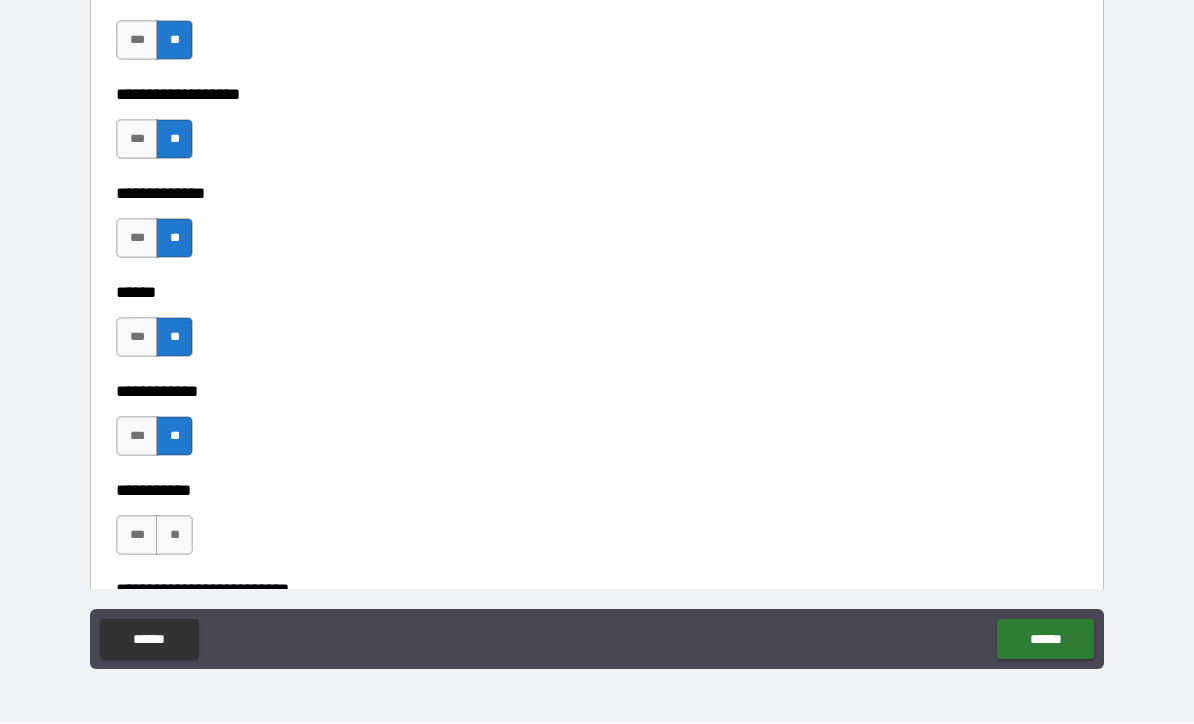 click on "**" at bounding box center [174, 536] 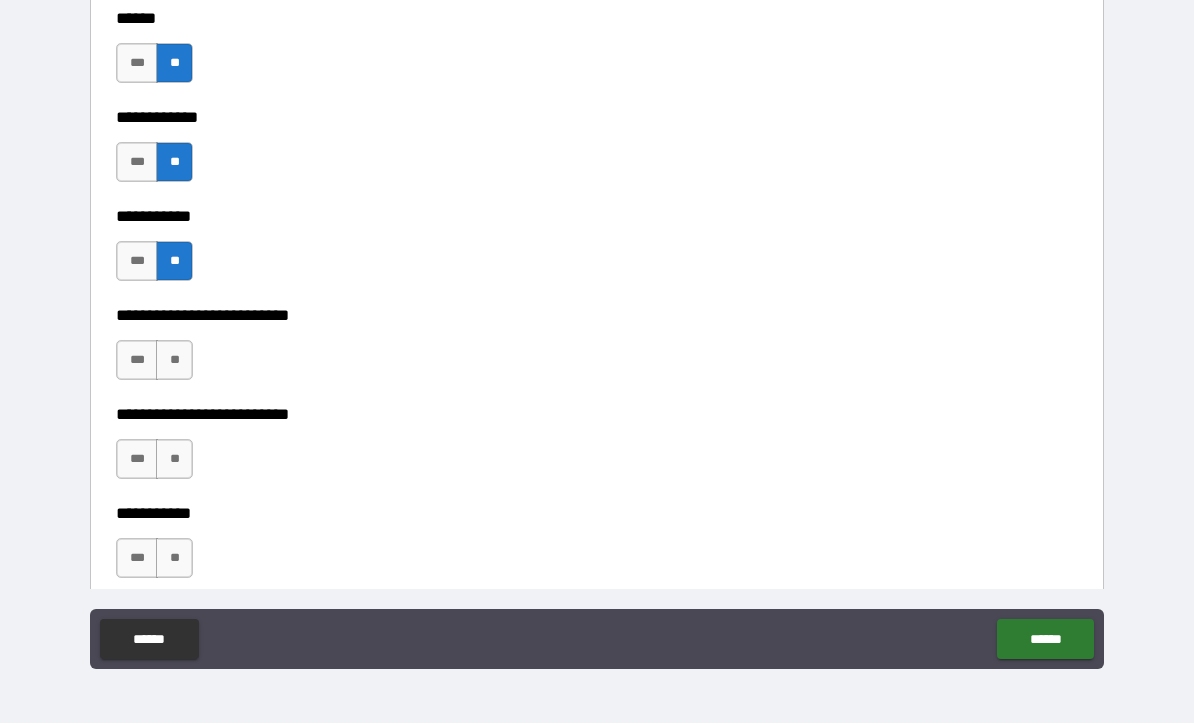 scroll, scrollTop: 4237, scrollLeft: 0, axis: vertical 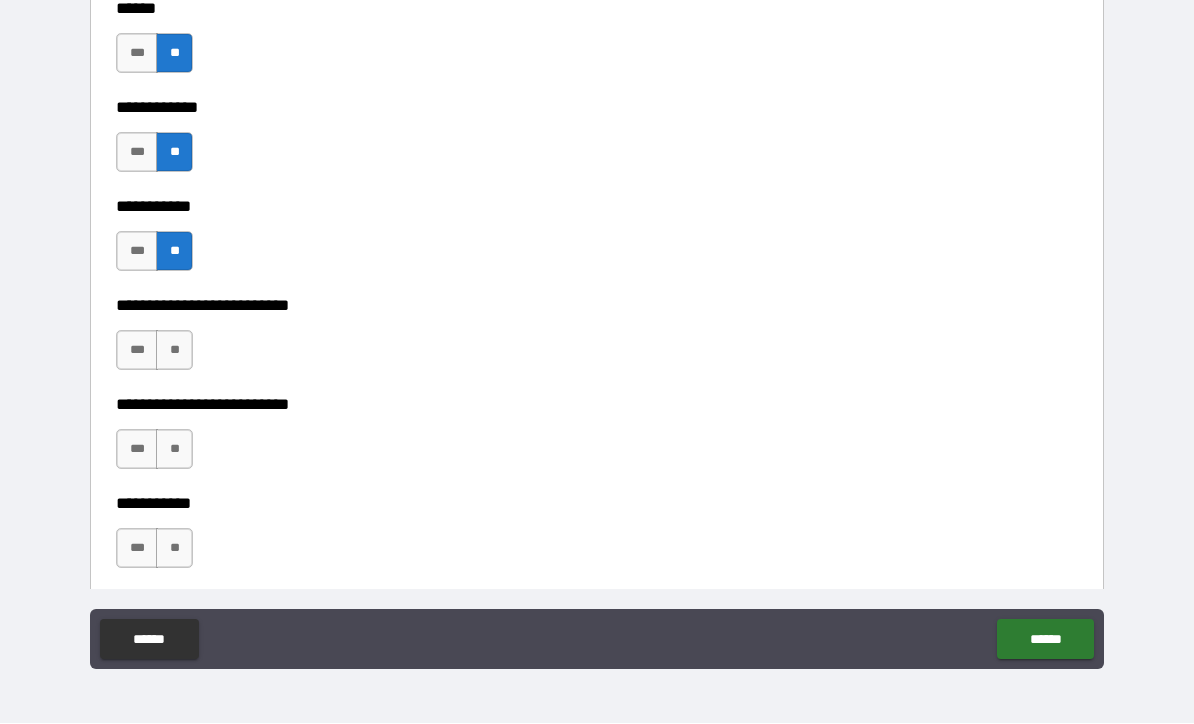 click on "**" at bounding box center [174, 351] 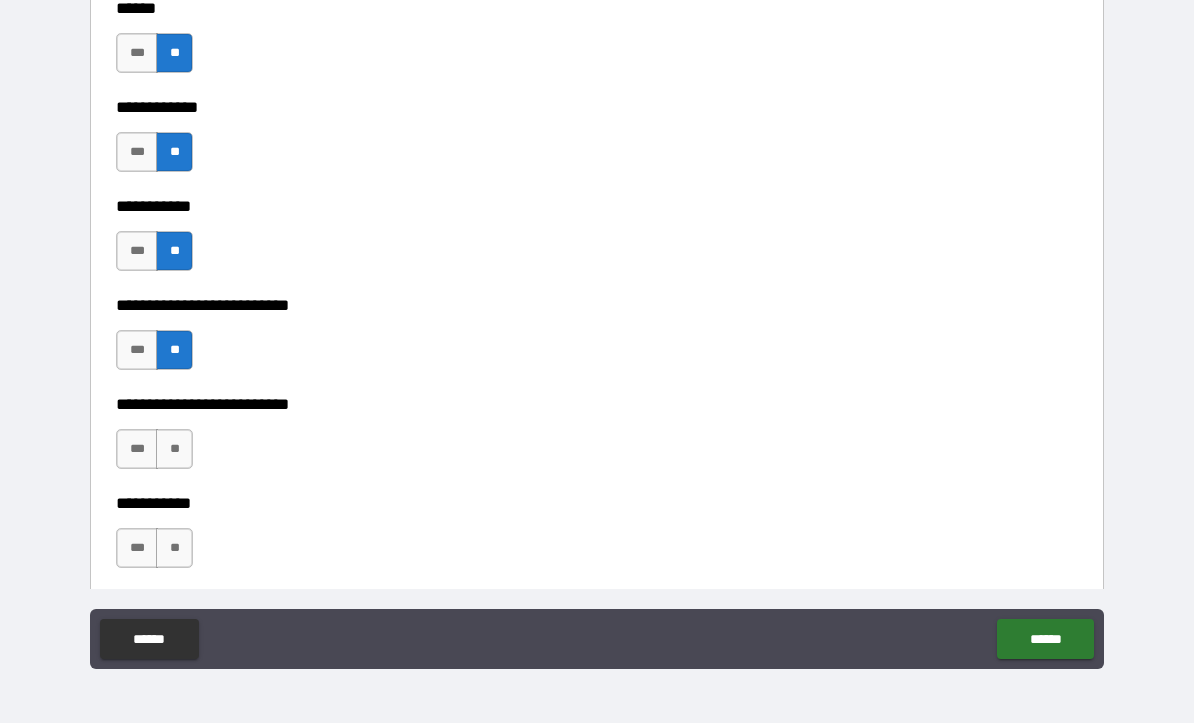 click on "**" at bounding box center [174, 450] 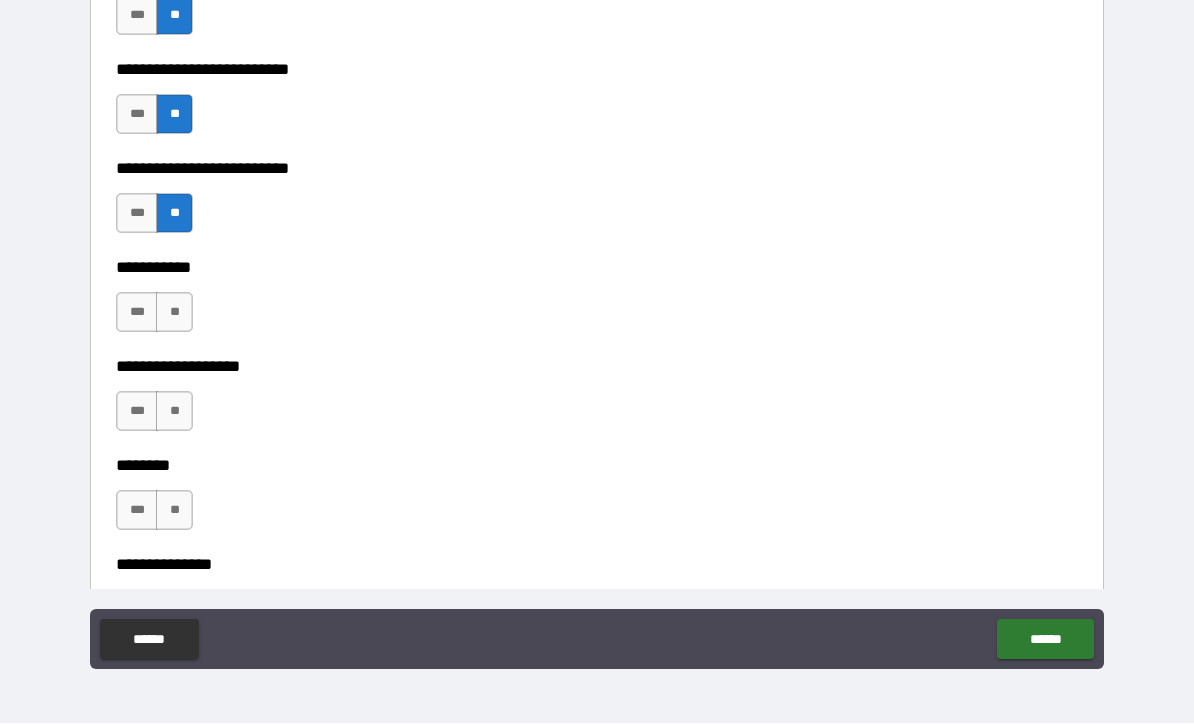 scroll, scrollTop: 4491, scrollLeft: 0, axis: vertical 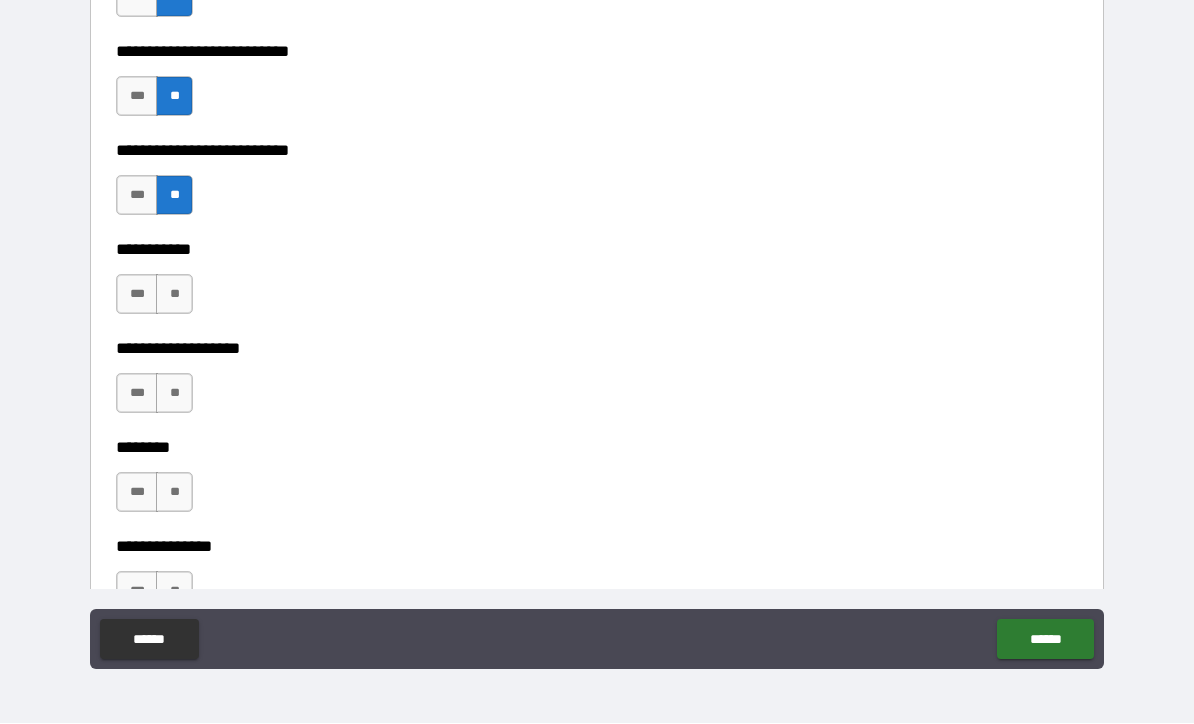click on "**" at bounding box center (174, 295) 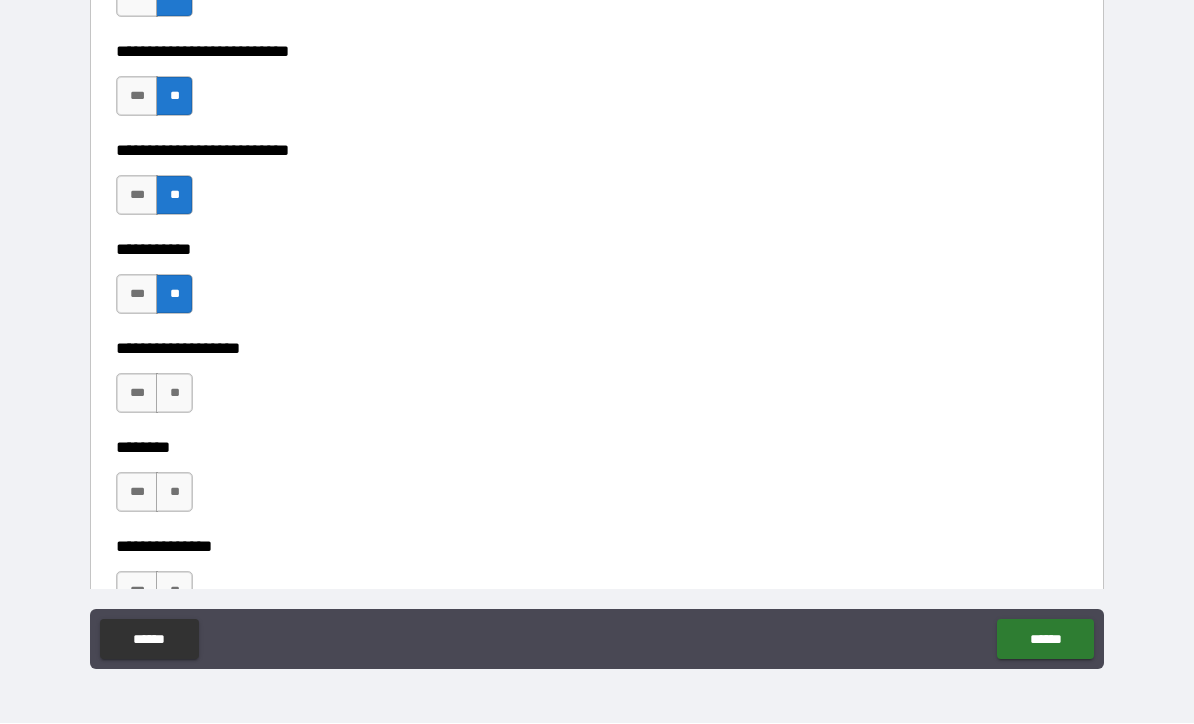 click on "**" at bounding box center [174, 394] 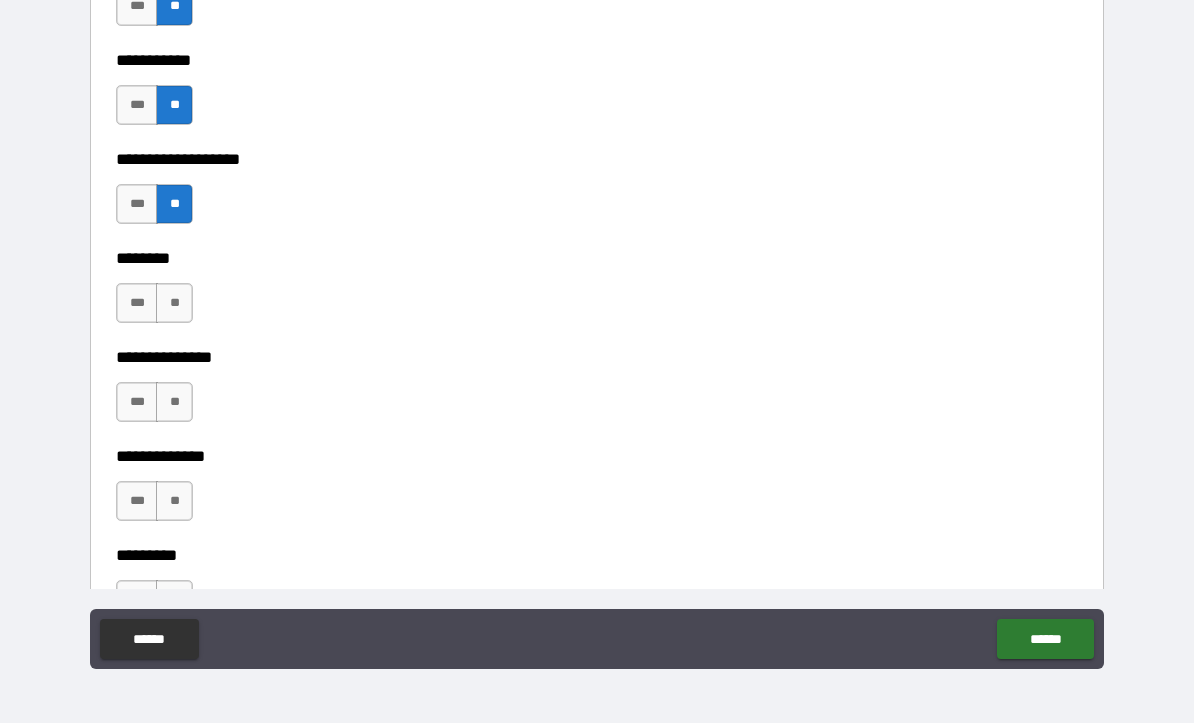 scroll, scrollTop: 4717, scrollLeft: 0, axis: vertical 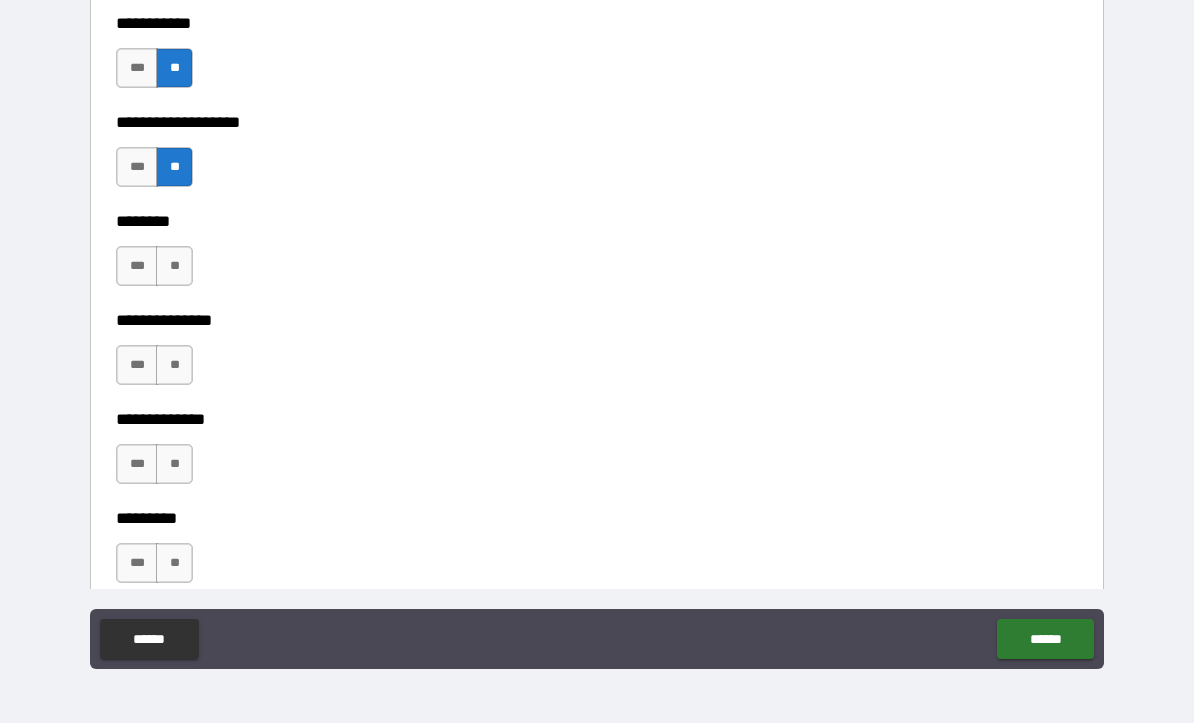 click on "**" at bounding box center (174, 267) 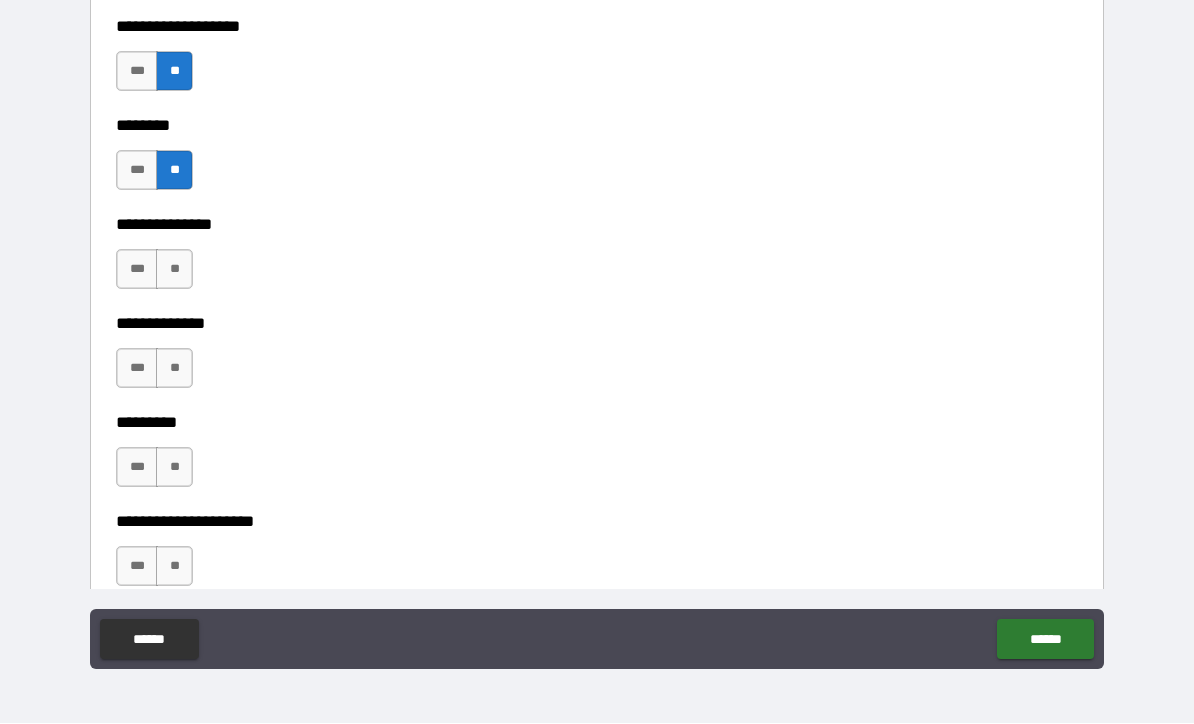 scroll, scrollTop: 4814, scrollLeft: 0, axis: vertical 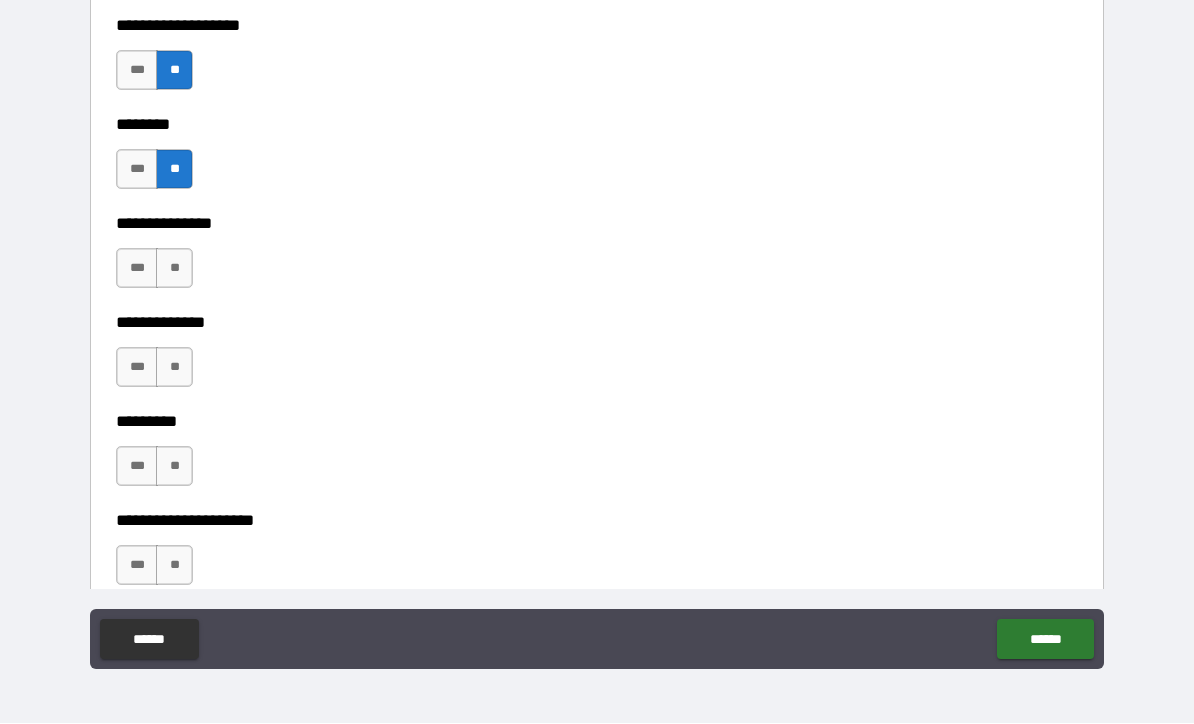 click on "**" at bounding box center [174, 269] 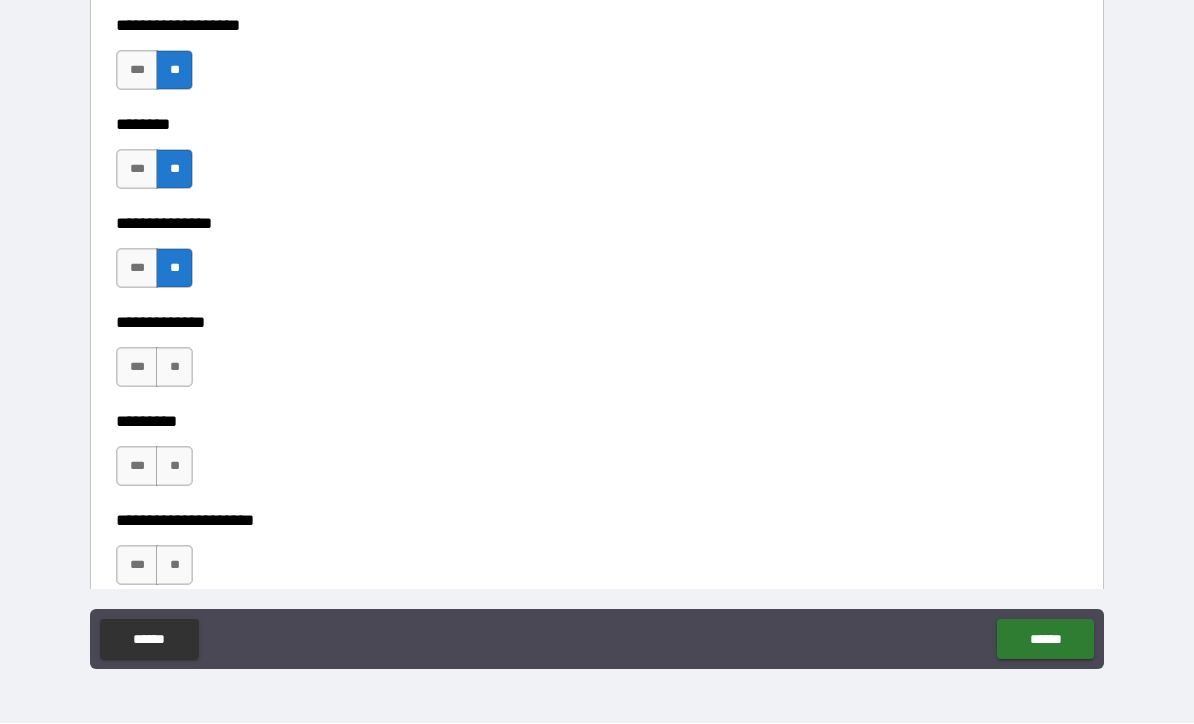 click on "**" at bounding box center [174, 368] 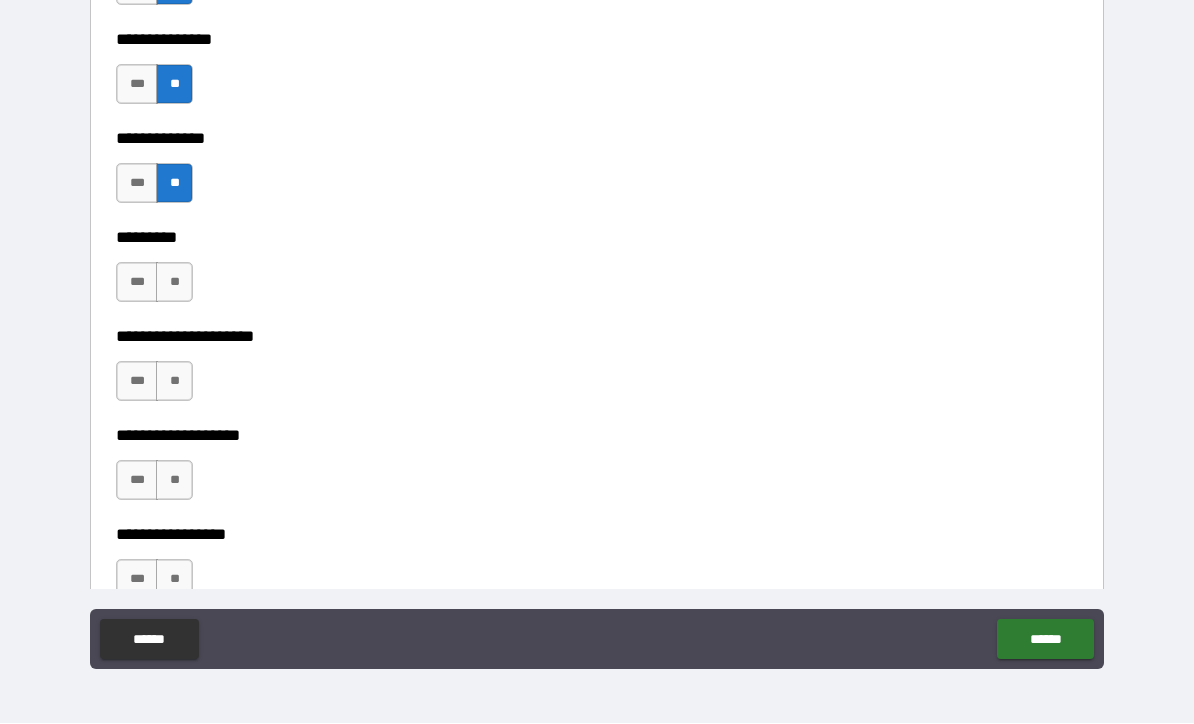 scroll, scrollTop: 5001, scrollLeft: 0, axis: vertical 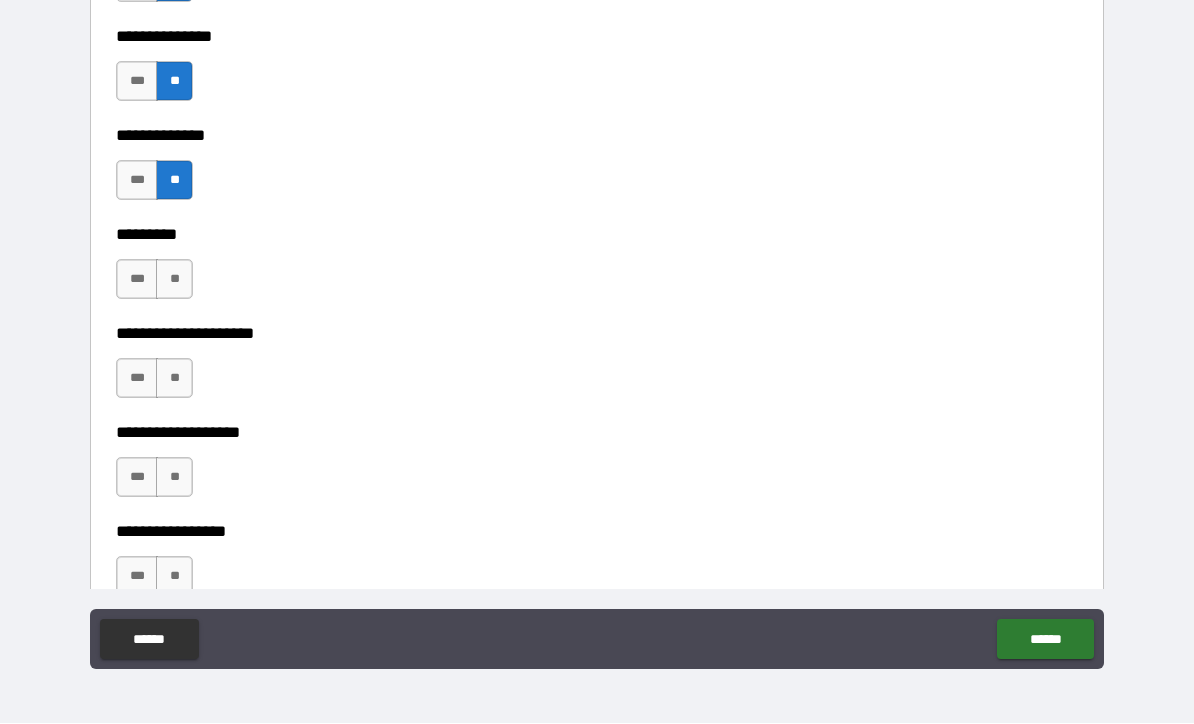 click on "**" at bounding box center [174, 280] 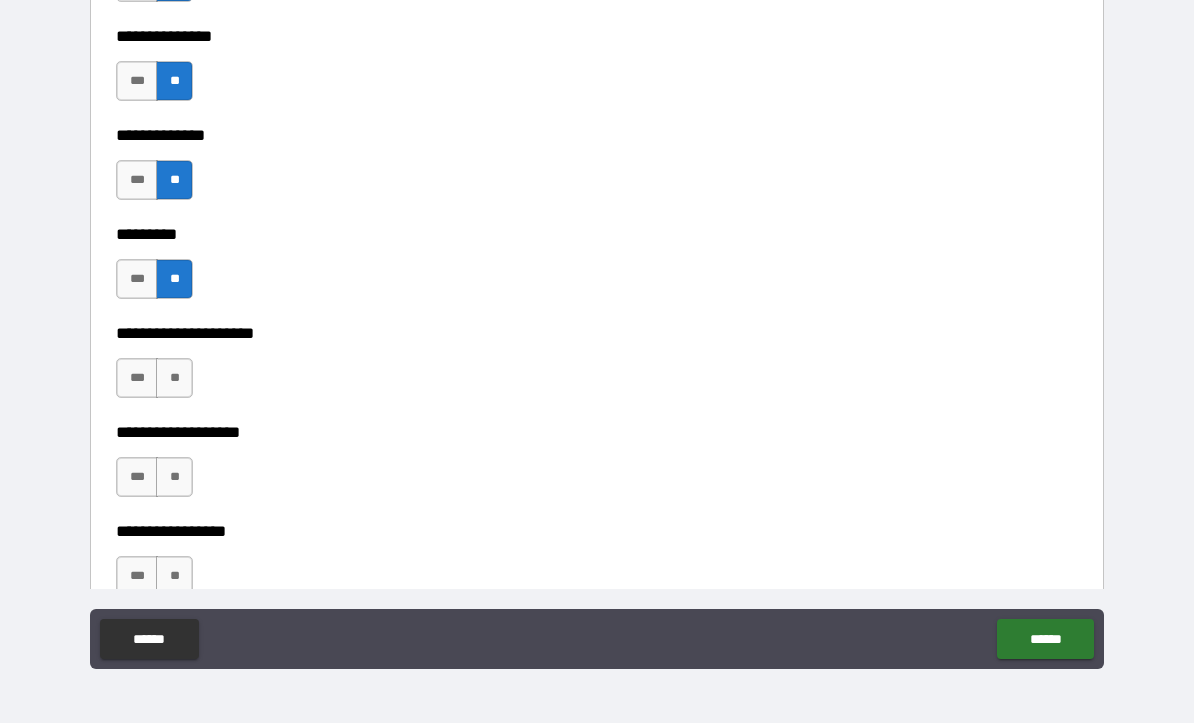 click on "**" at bounding box center [174, 379] 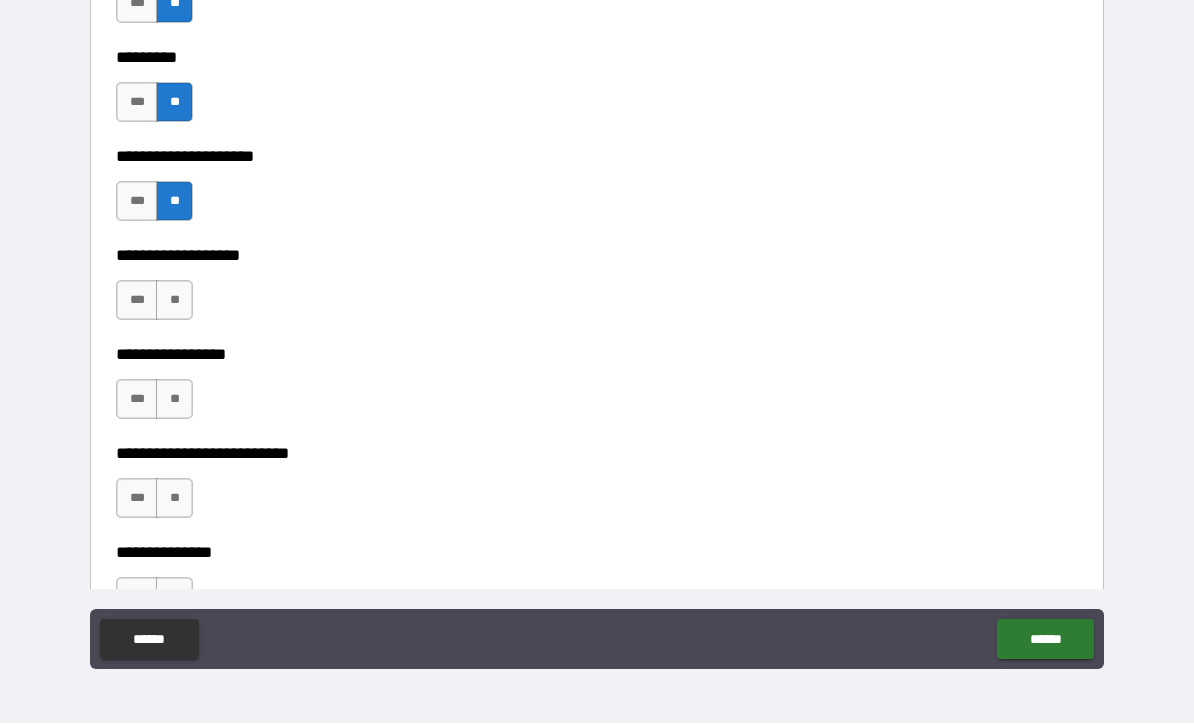 scroll, scrollTop: 5187, scrollLeft: 0, axis: vertical 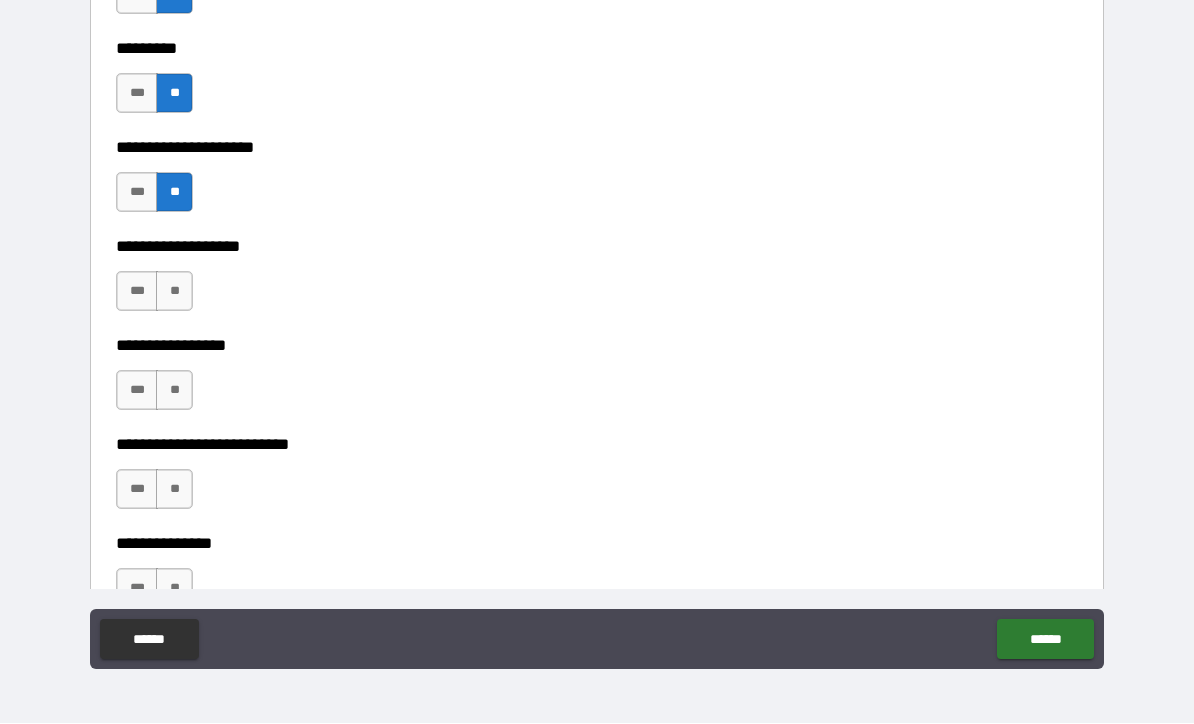 click on "**" at bounding box center (174, 292) 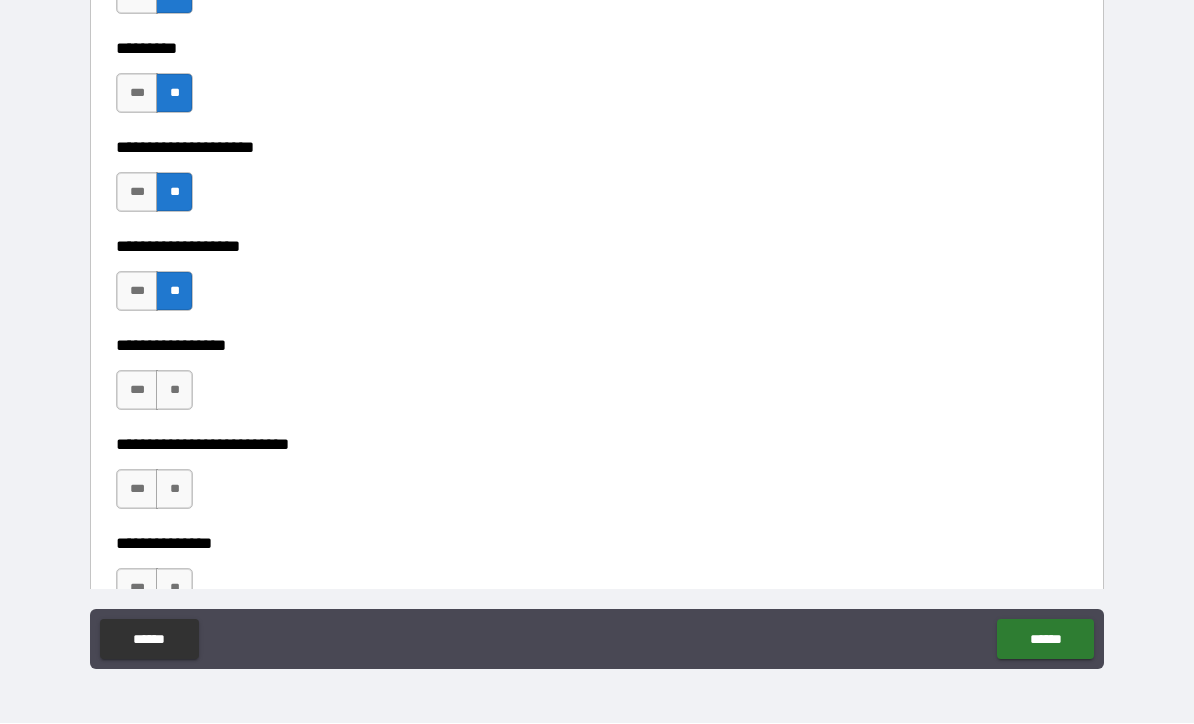 click on "**" at bounding box center (174, 391) 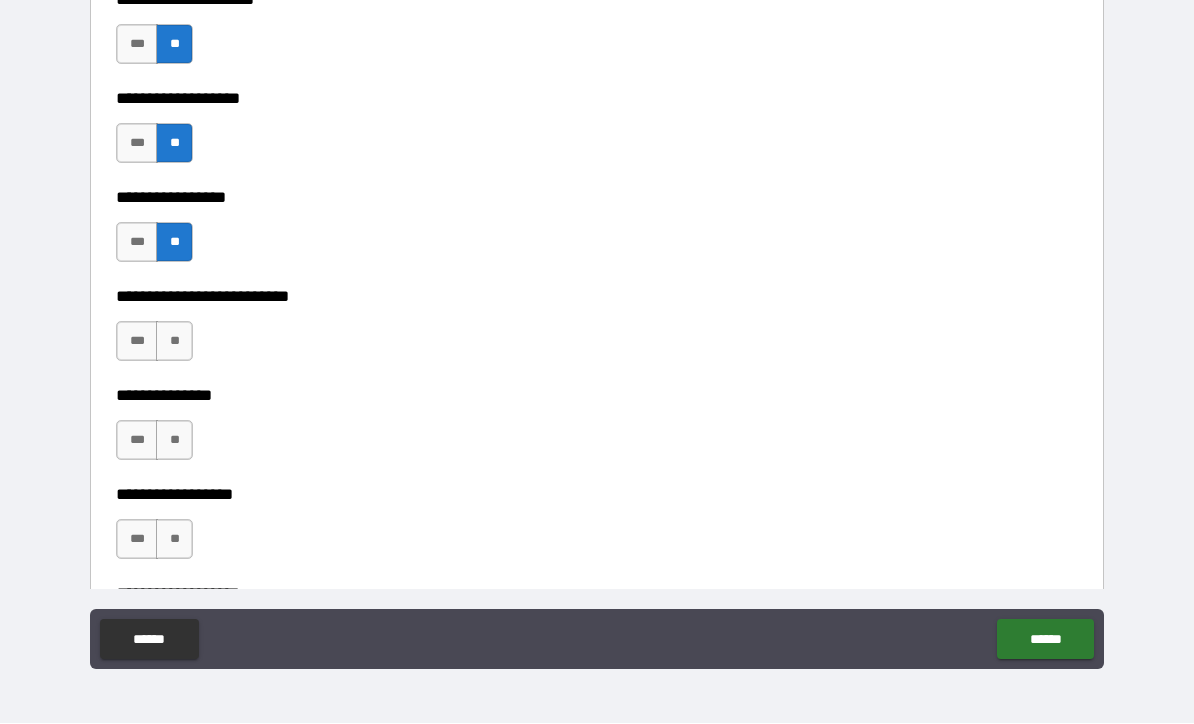 scroll, scrollTop: 5337, scrollLeft: 0, axis: vertical 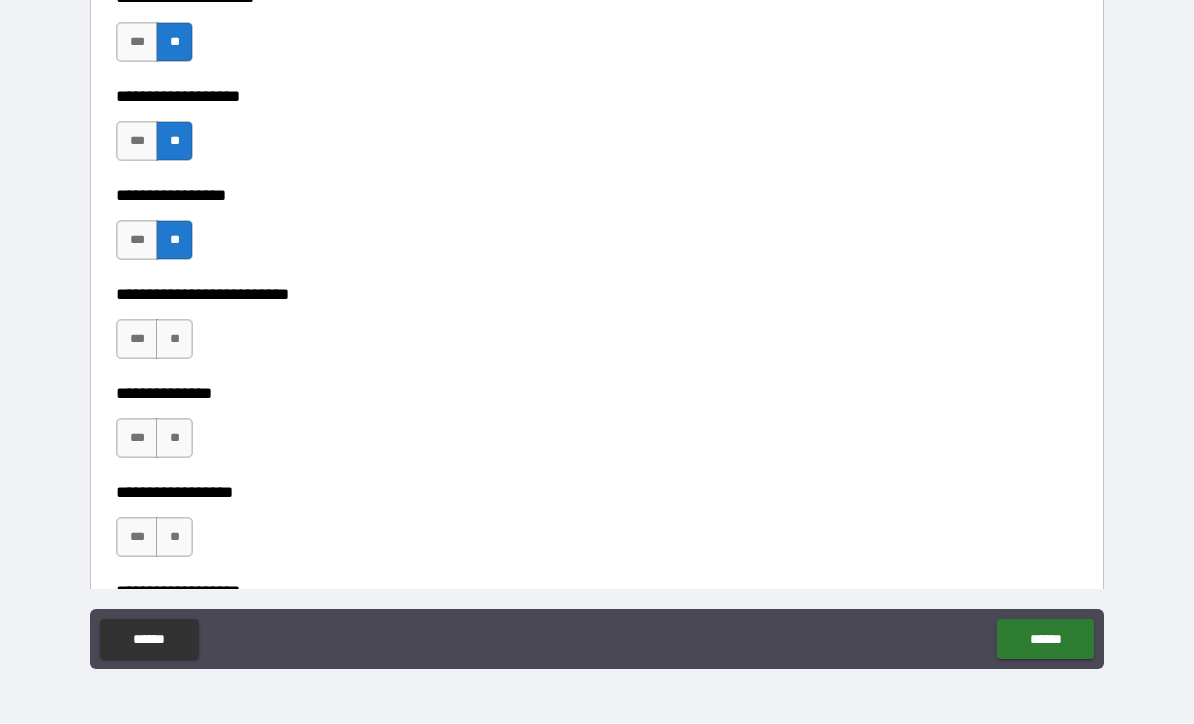 click on "**" at bounding box center (174, 340) 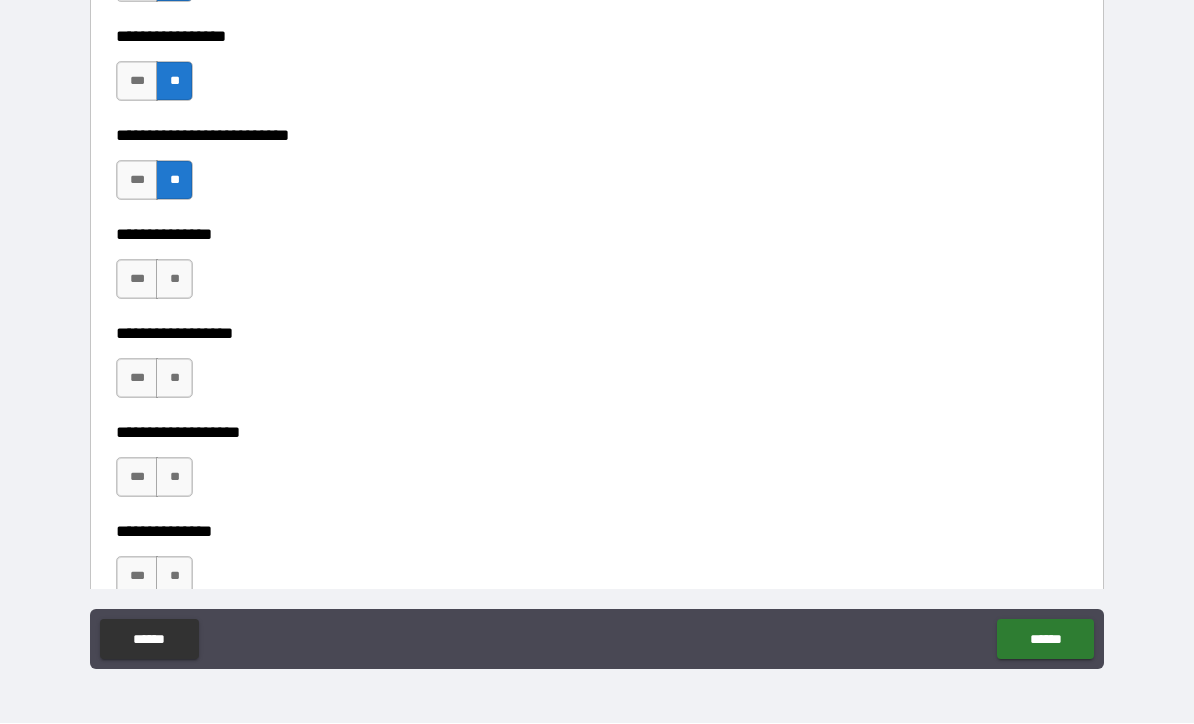 scroll, scrollTop: 5499, scrollLeft: 0, axis: vertical 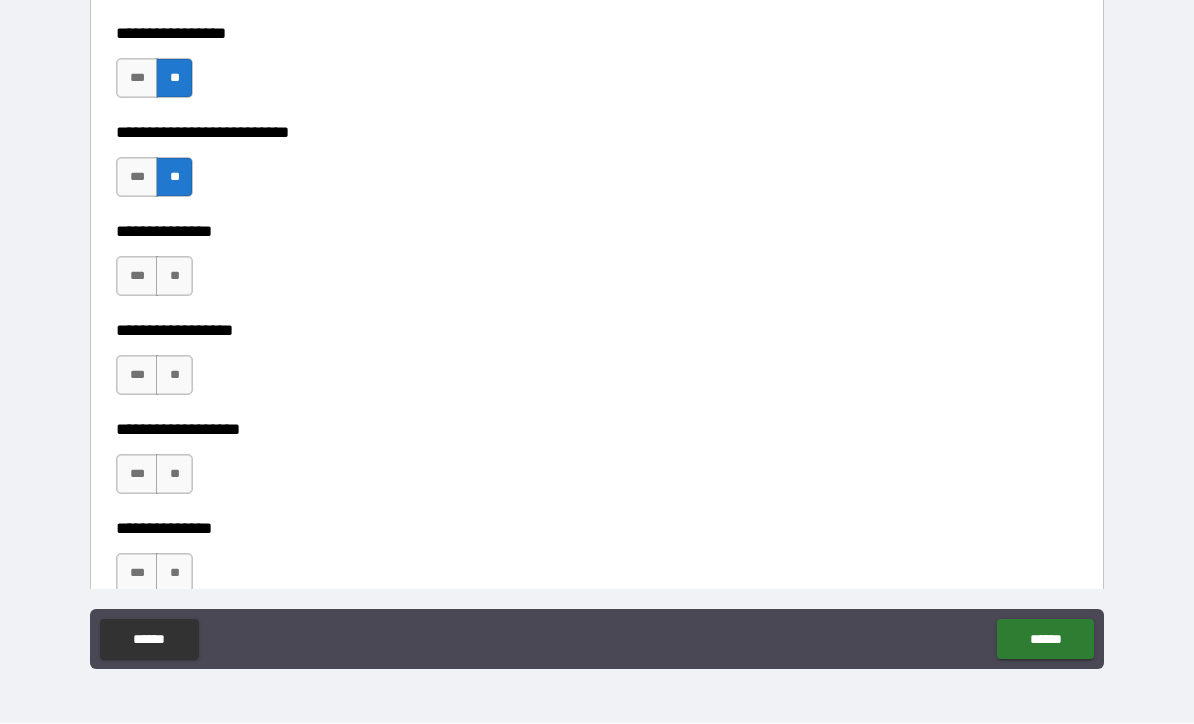 click on "**" at bounding box center (174, 277) 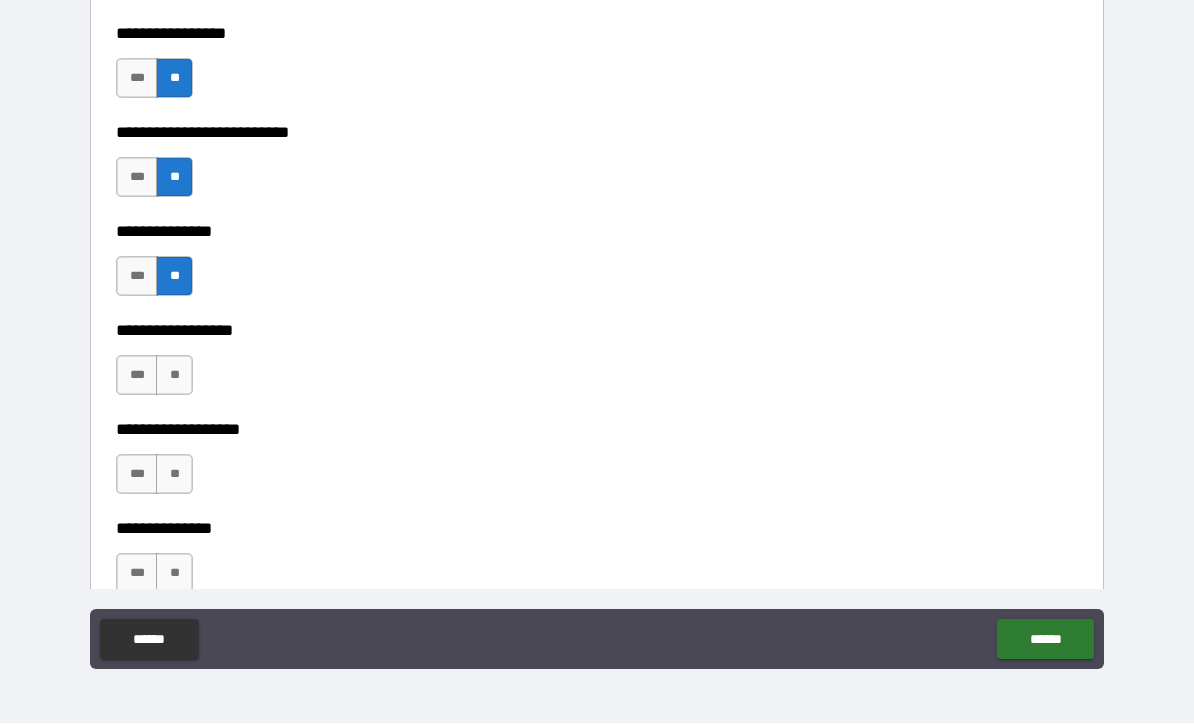click on "**" at bounding box center (174, 376) 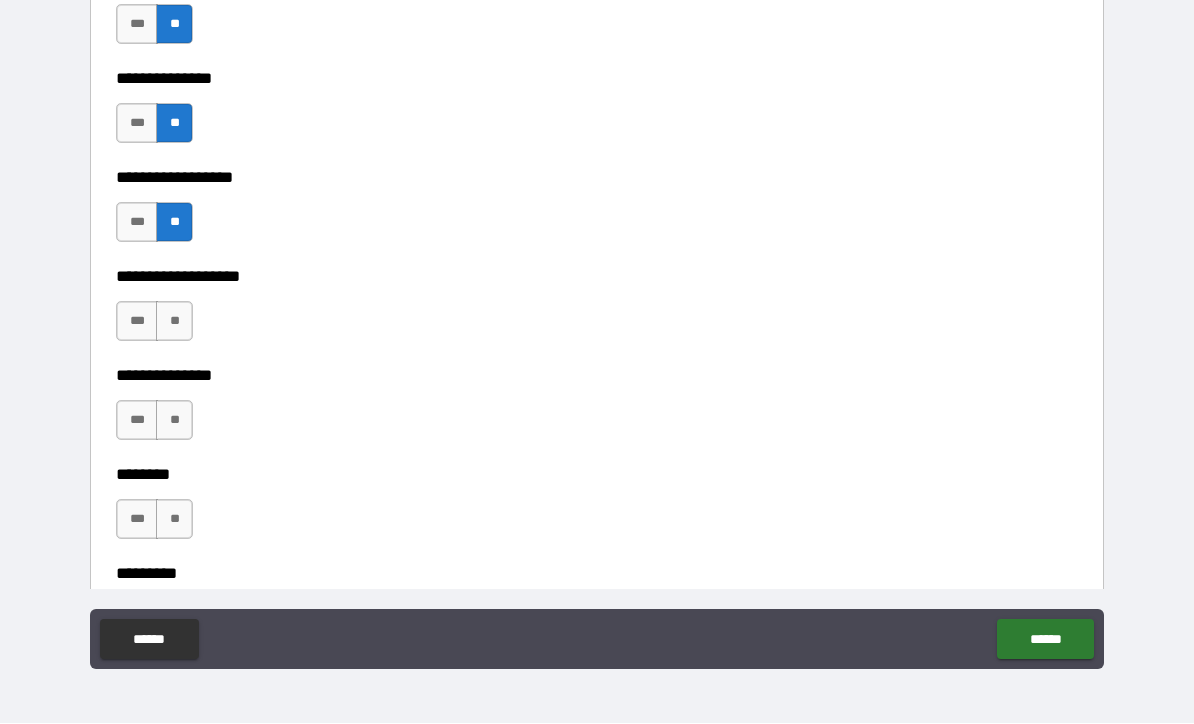 click on "**" at bounding box center (174, 322) 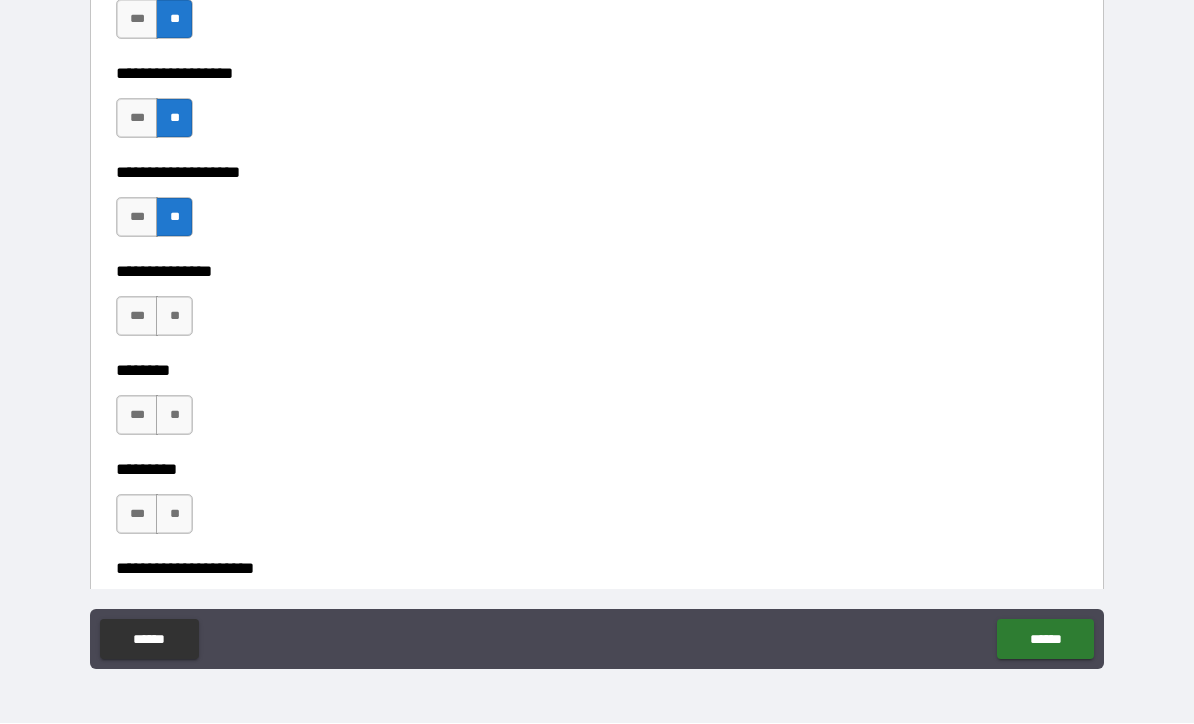scroll, scrollTop: 5764, scrollLeft: 0, axis: vertical 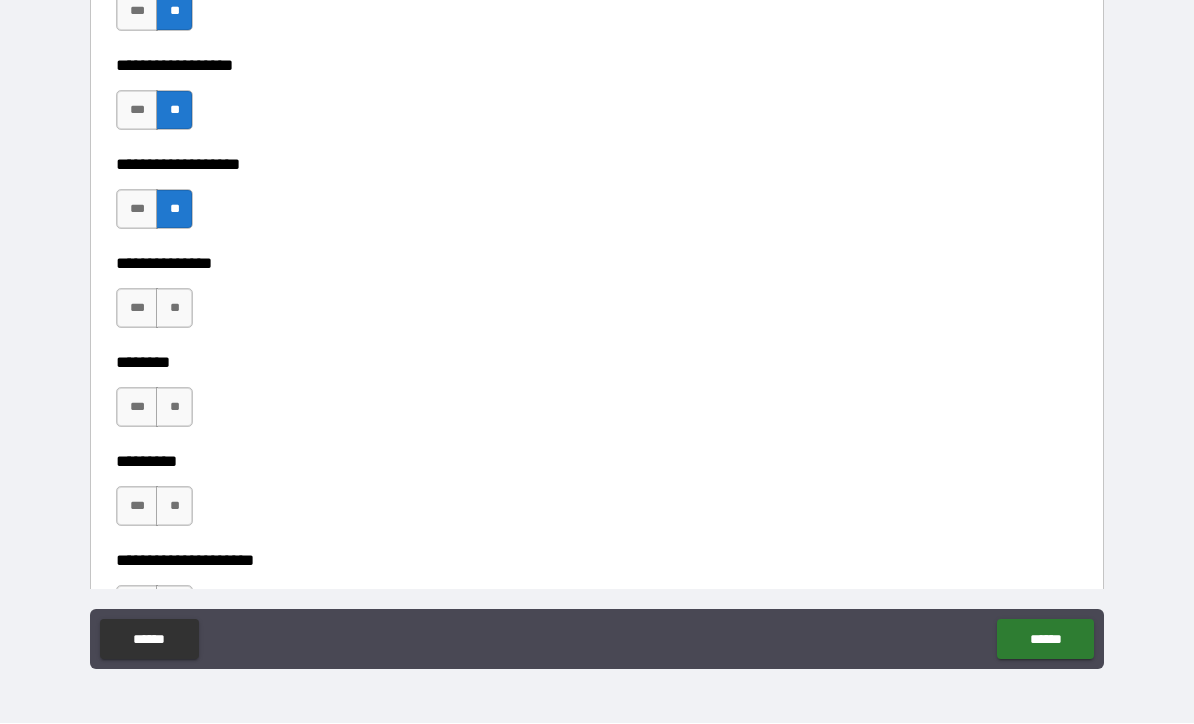 click on "**" at bounding box center (174, 309) 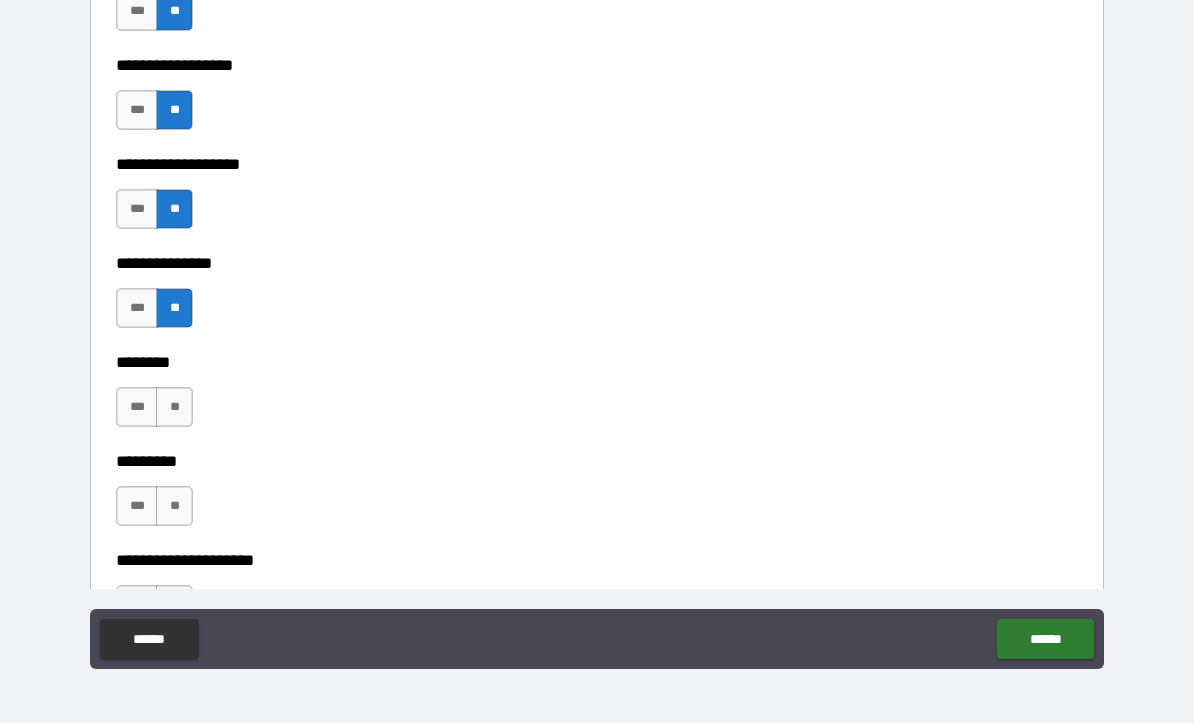 click on "**" at bounding box center [174, 408] 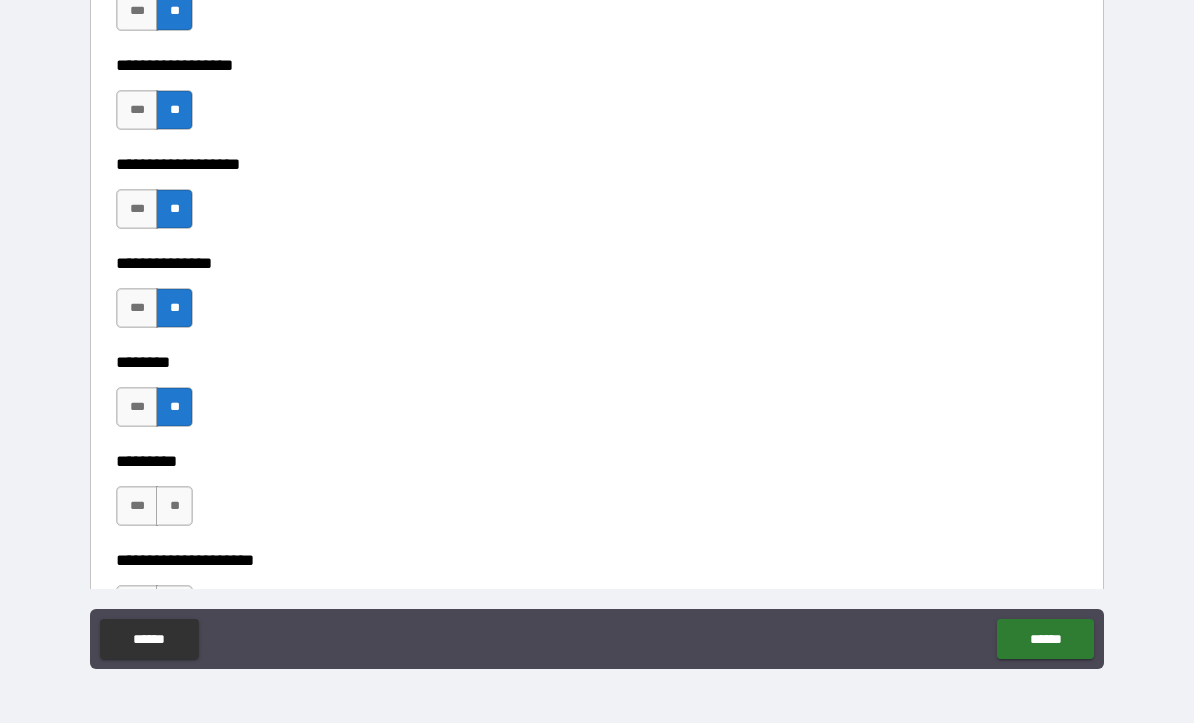 click on "**" at bounding box center [174, 507] 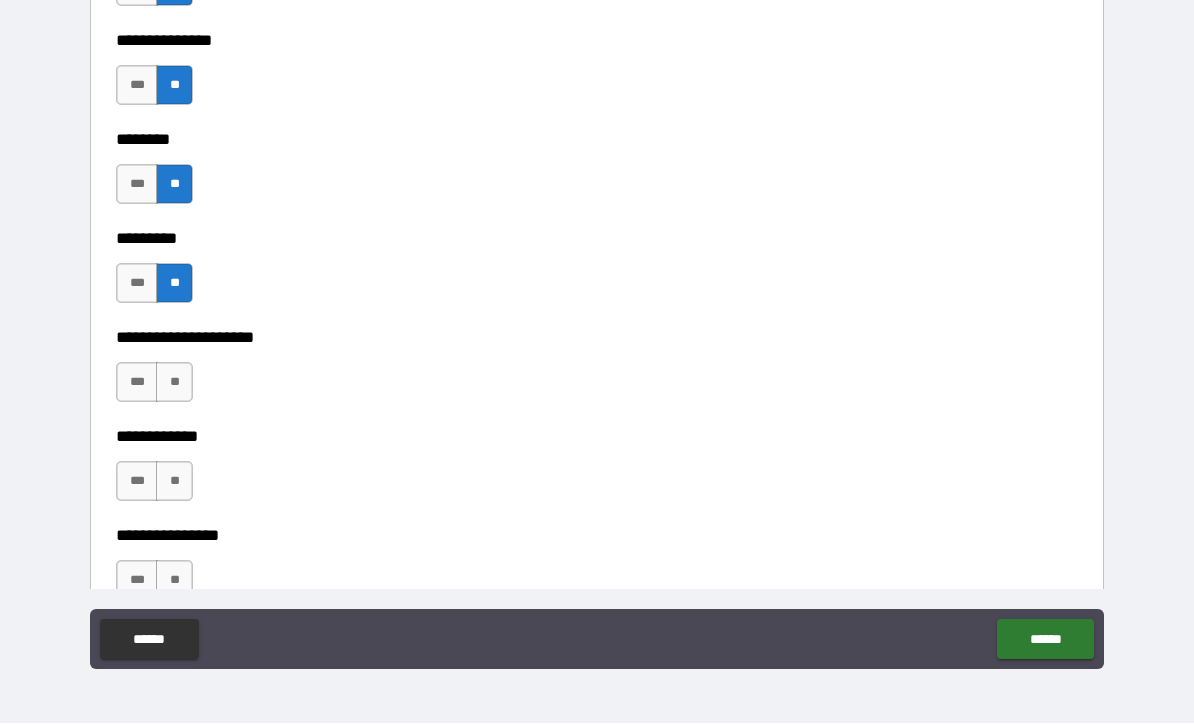 scroll, scrollTop: 5991, scrollLeft: 0, axis: vertical 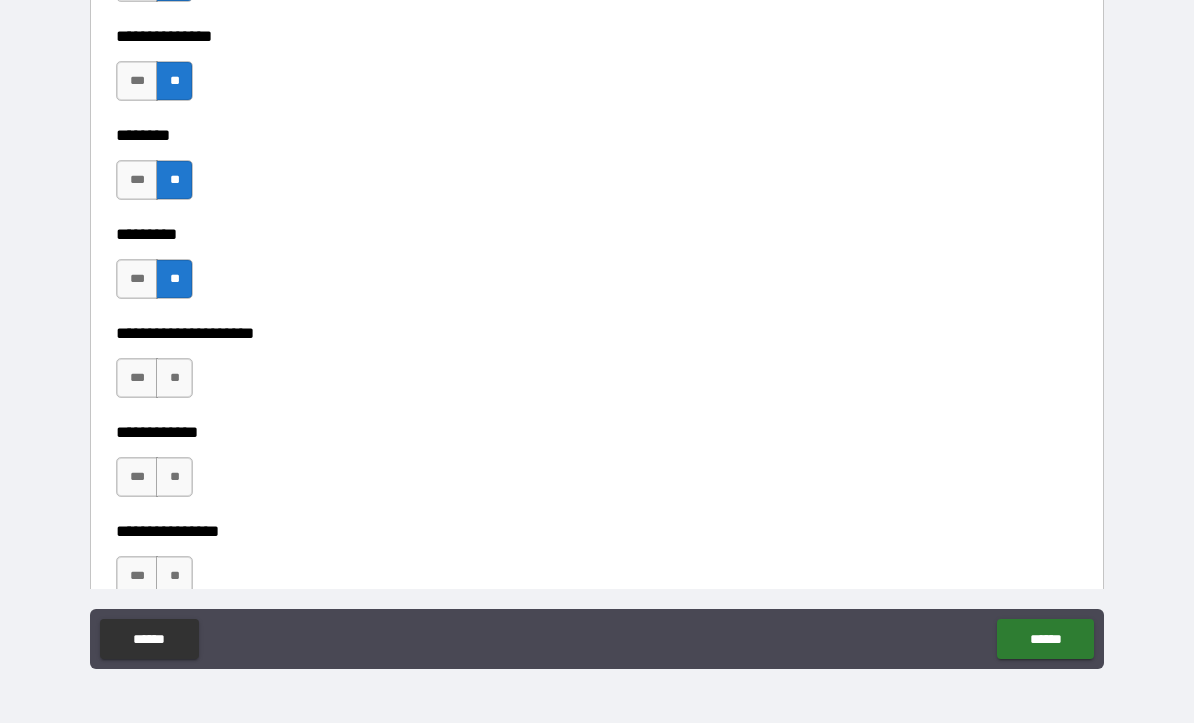 click on "**" at bounding box center [174, 379] 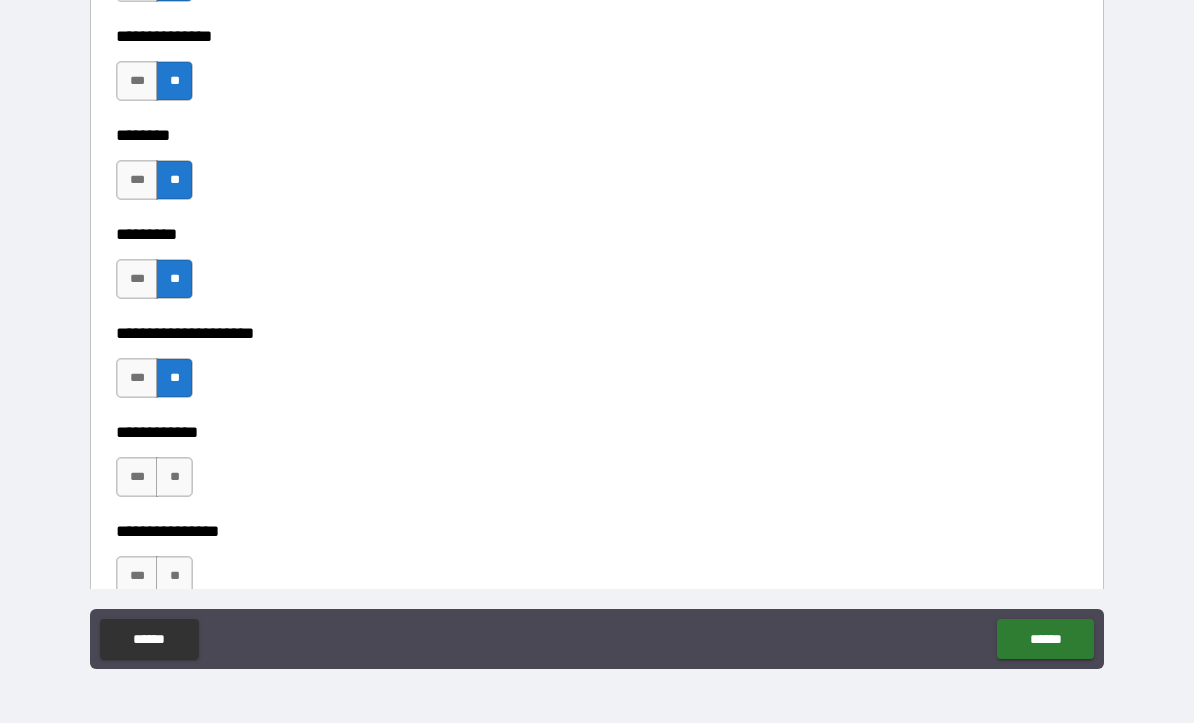 click on "**" at bounding box center [174, 478] 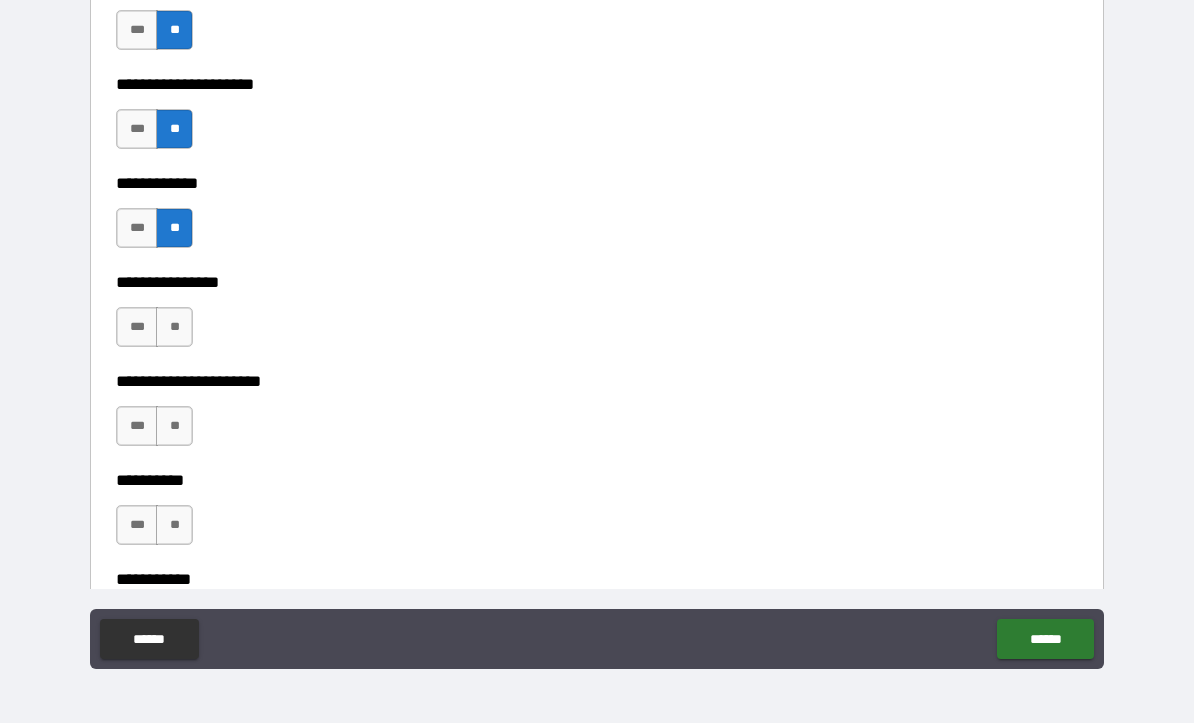 scroll, scrollTop: 6241, scrollLeft: 0, axis: vertical 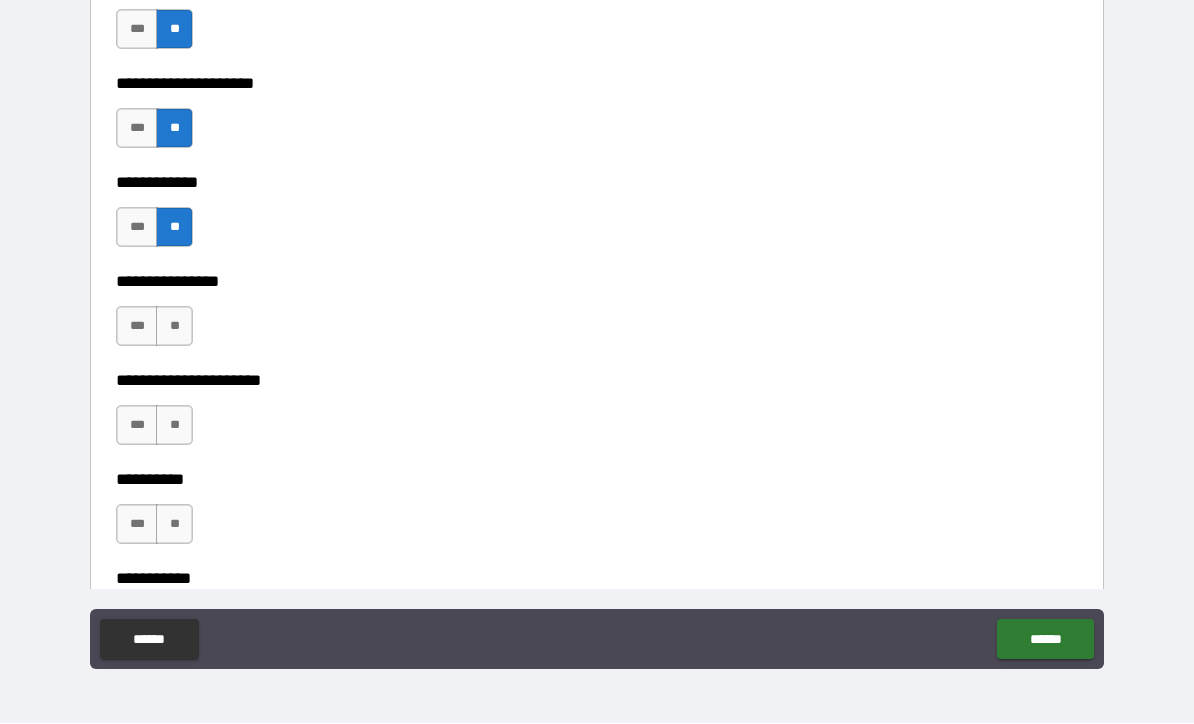 click on "**" at bounding box center [174, 327] 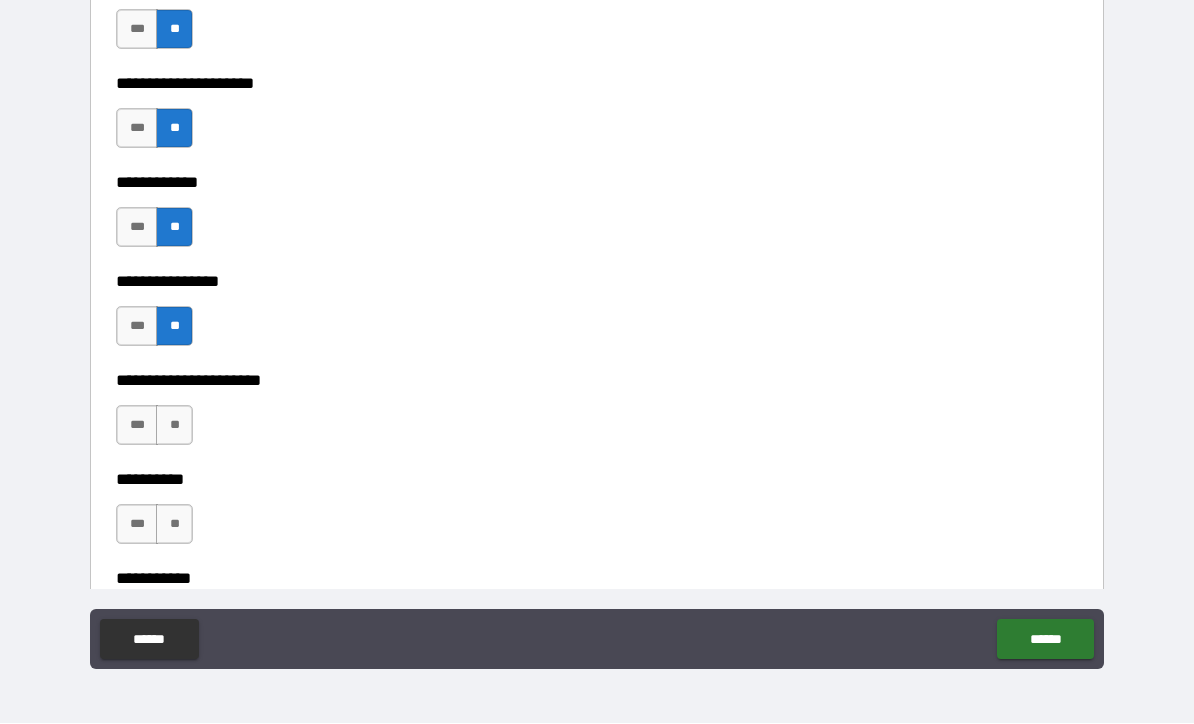 click on "**" at bounding box center [174, 426] 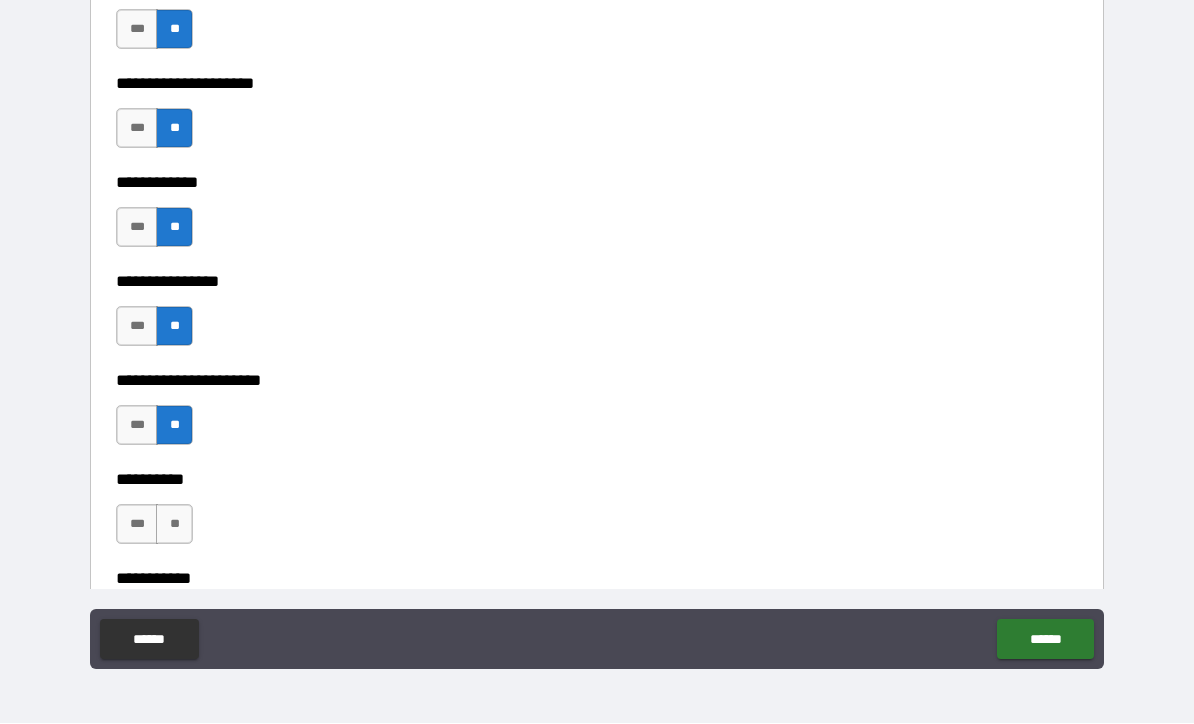 click on "**" at bounding box center (174, 525) 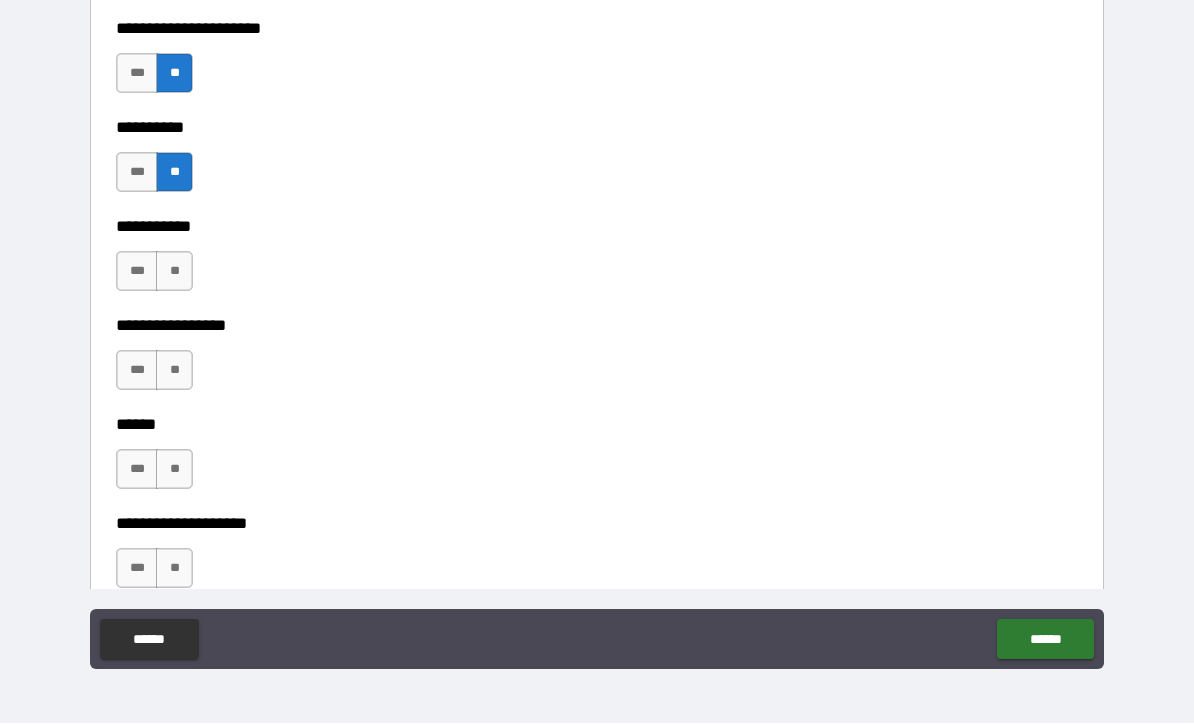 scroll, scrollTop: 6601, scrollLeft: 0, axis: vertical 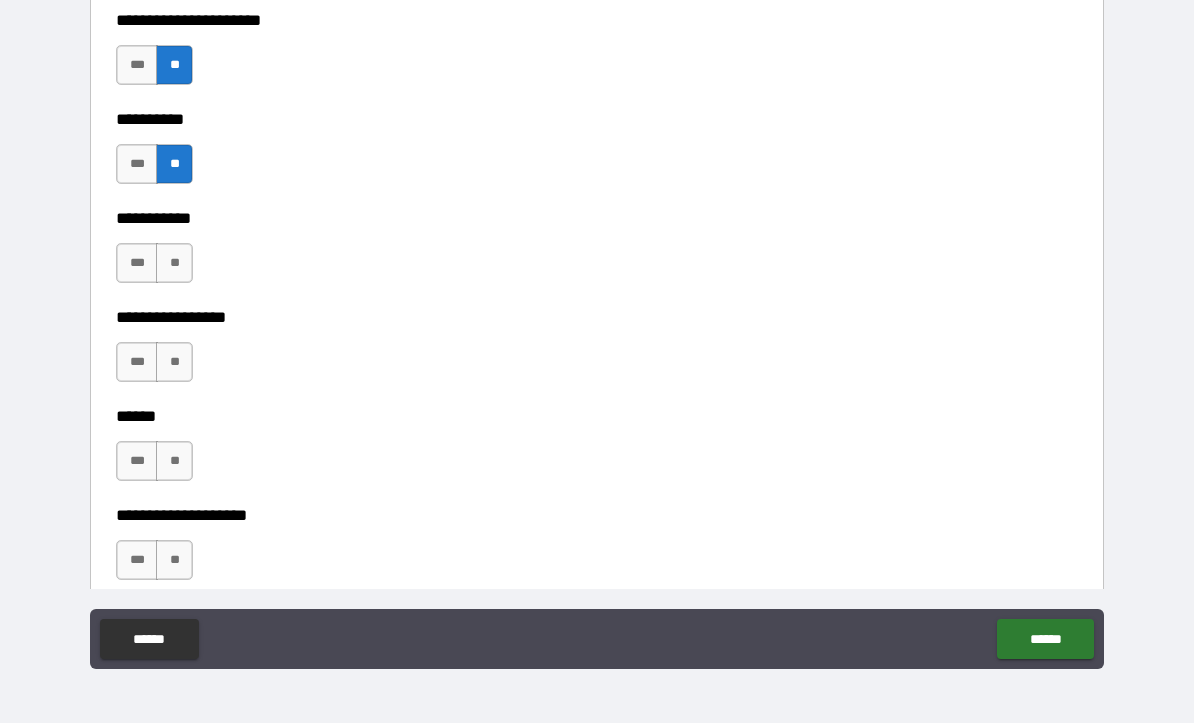 click on "**" at bounding box center (174, 264) 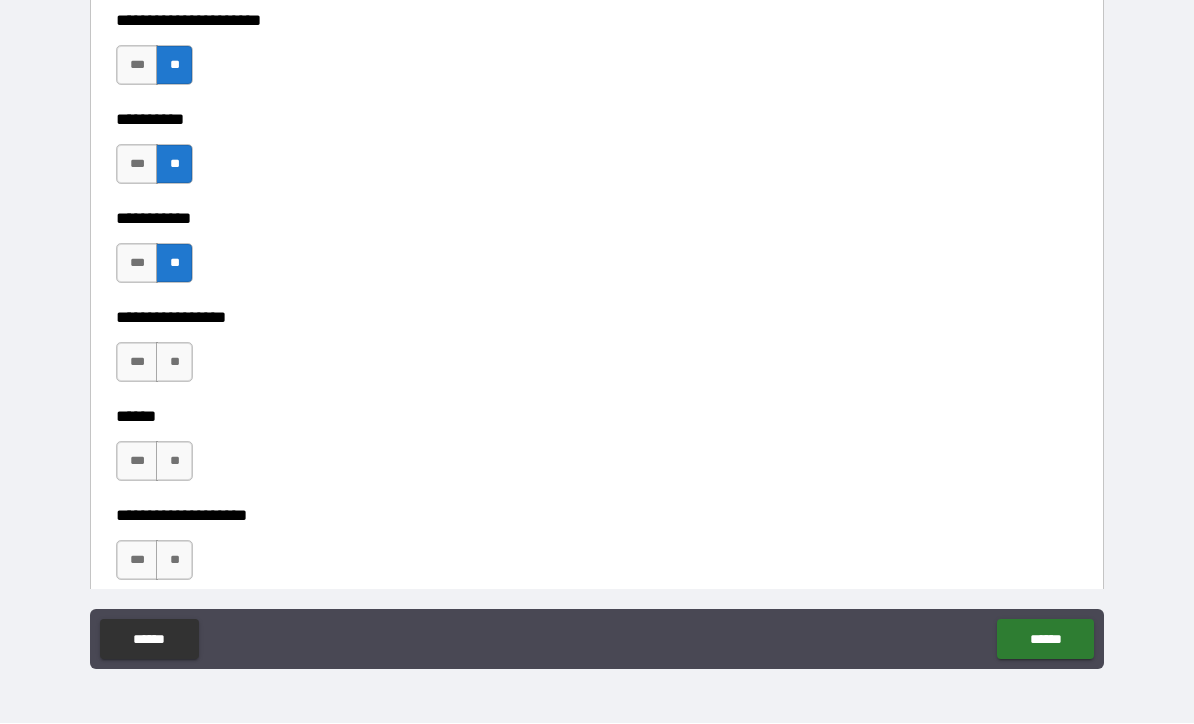 click on "**********" at bounding box center [597, 403] 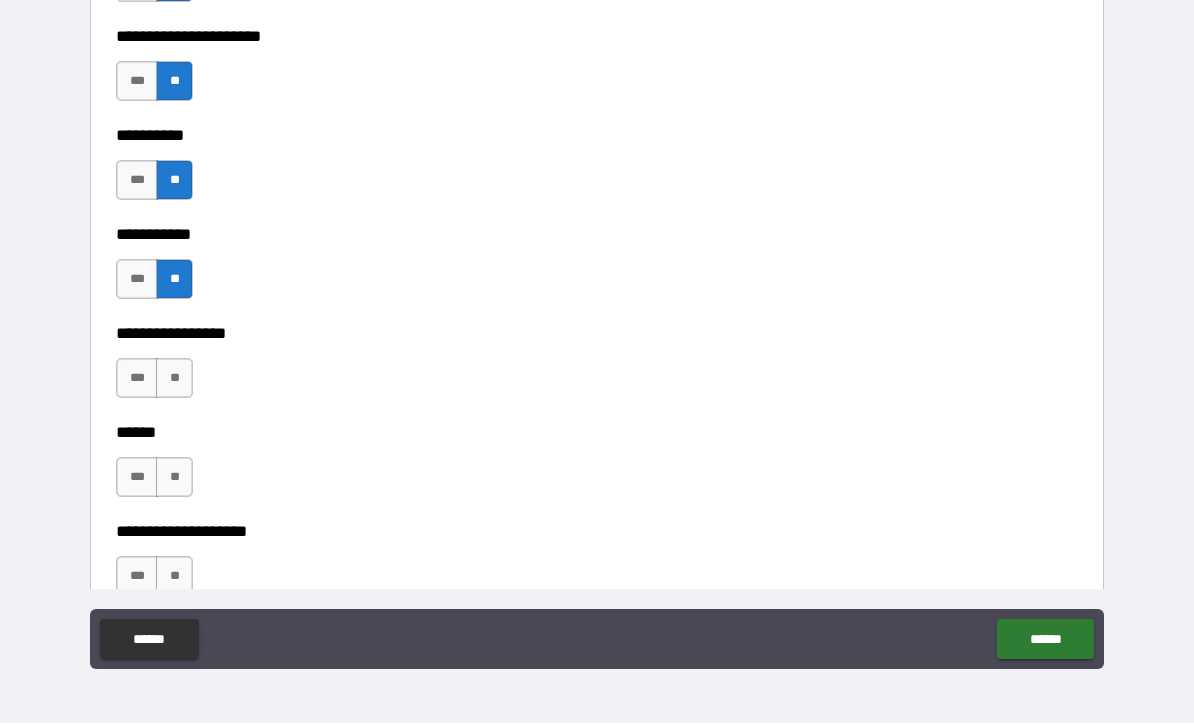 click on "**" at bounding box center (174, 379) 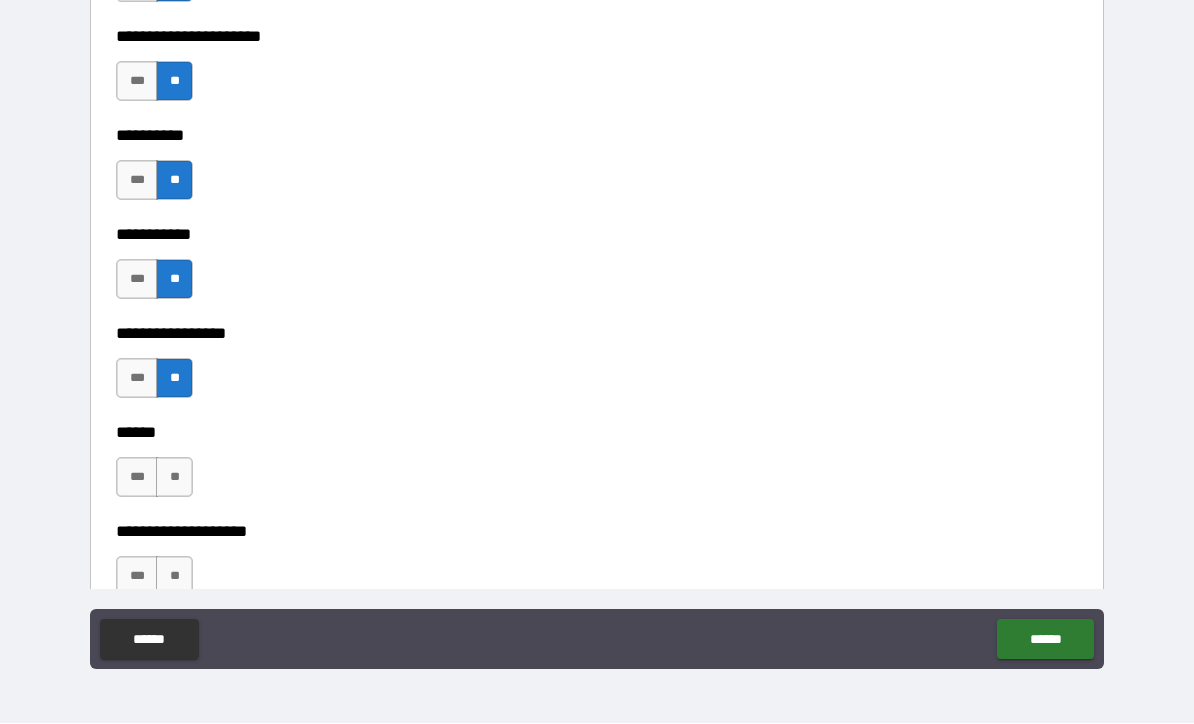 click on "**" at bounding box center (174, 478) 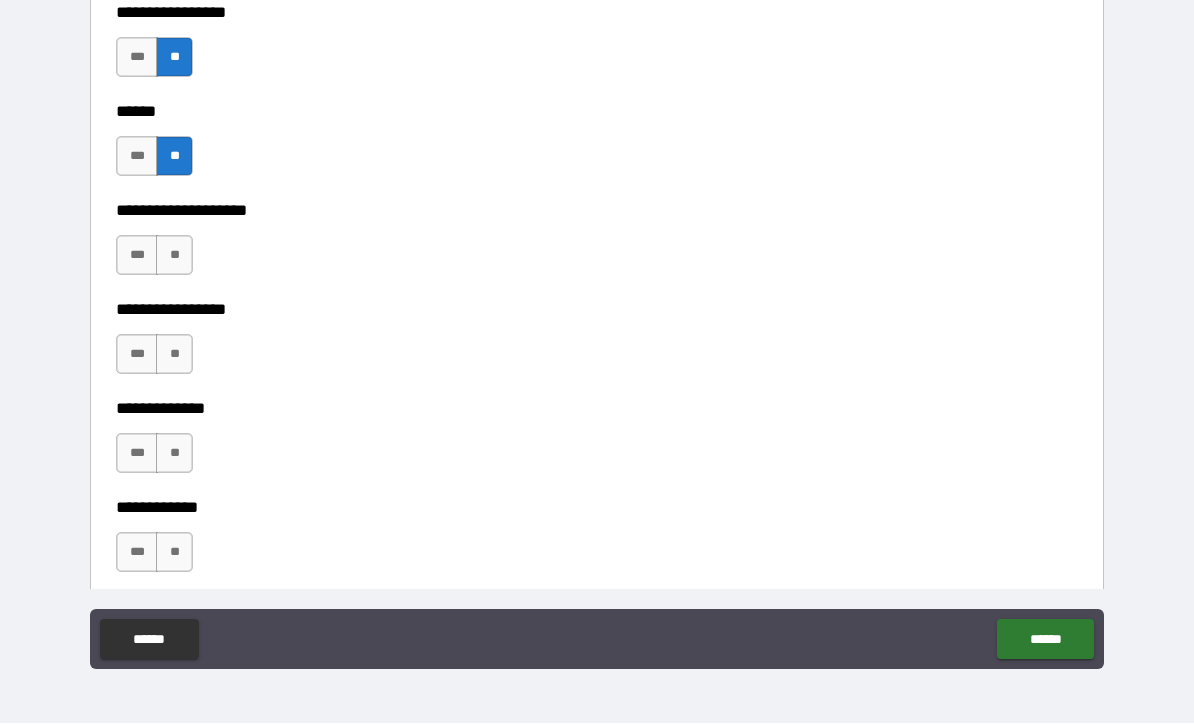 scroll, scrollTop: 6931, scrollLeft: 0, axis: vertical 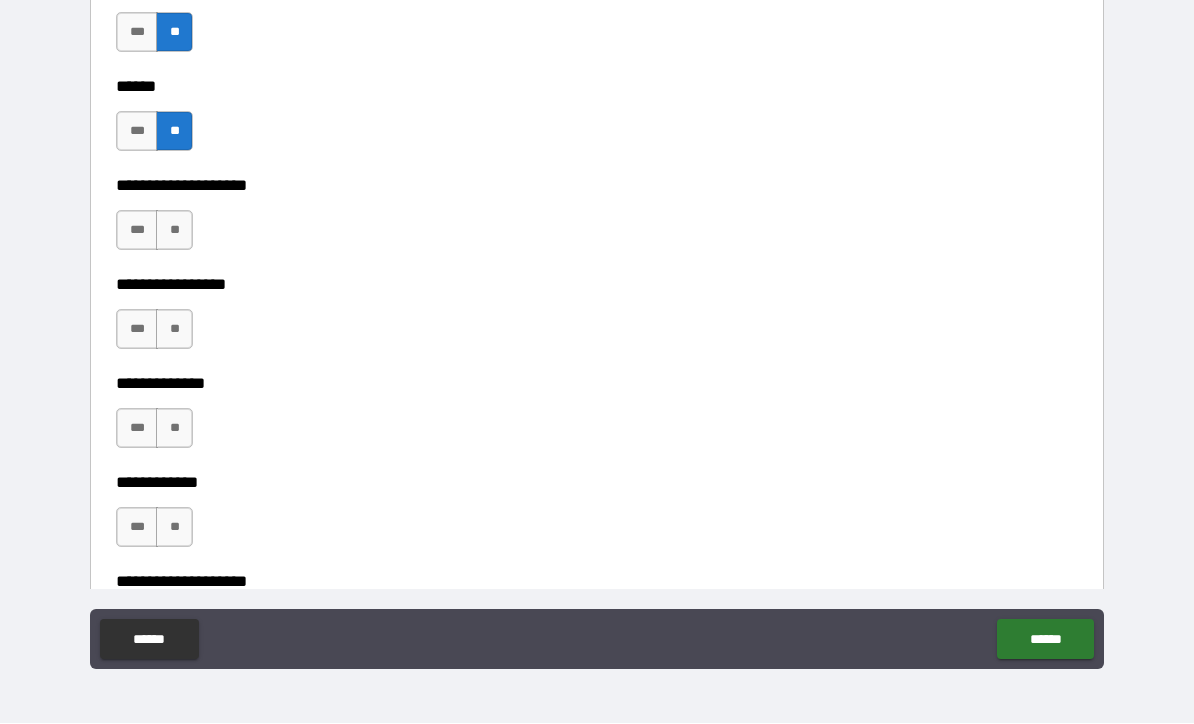 click on "**" at bounding box center (174, 231) 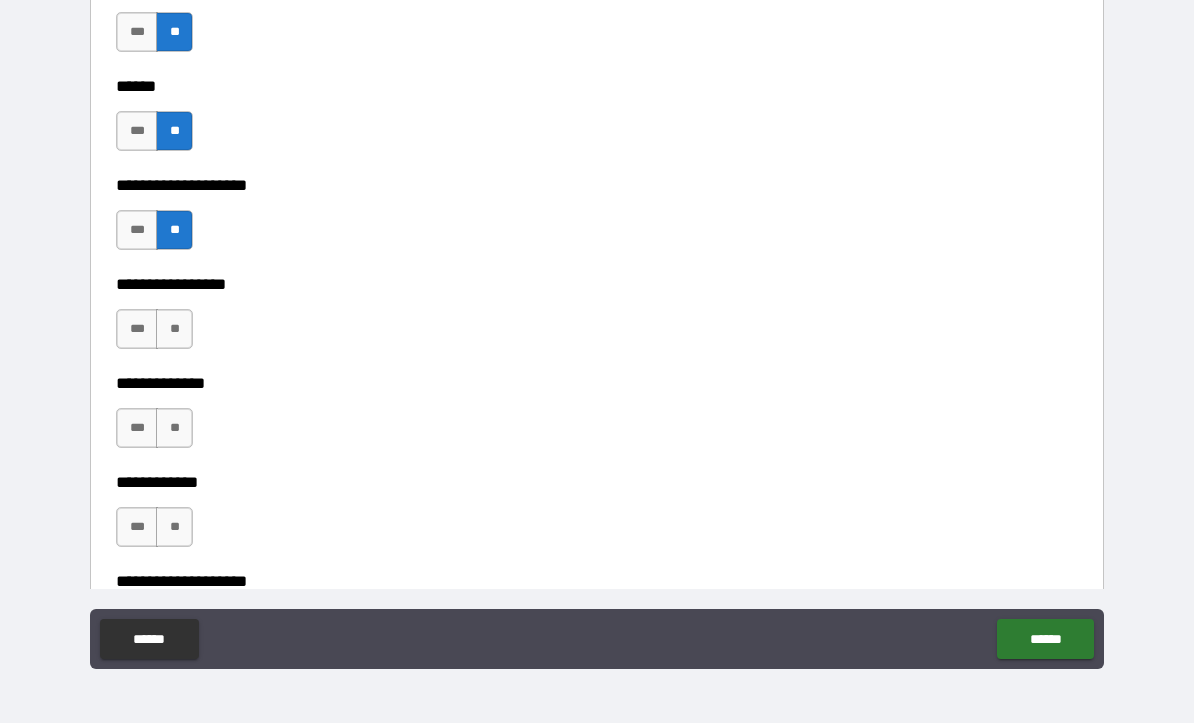 click on "**" at bounding box center [174, 330] 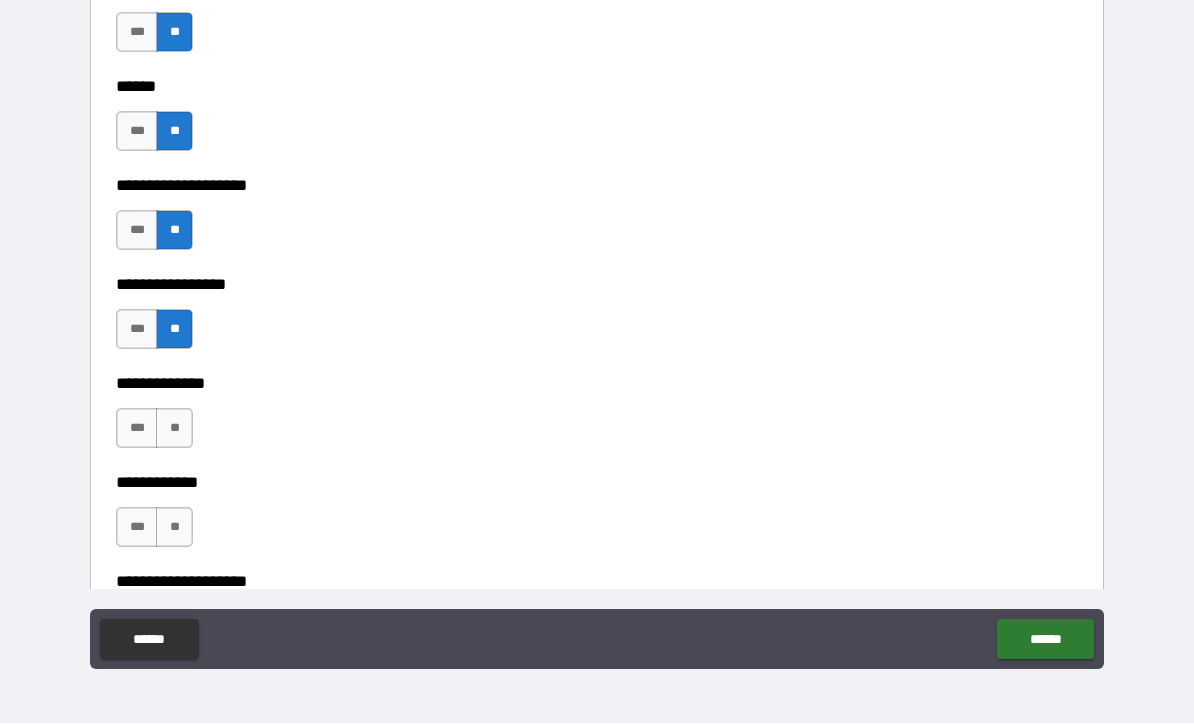 click on "**" at bounding box center (174, 429) 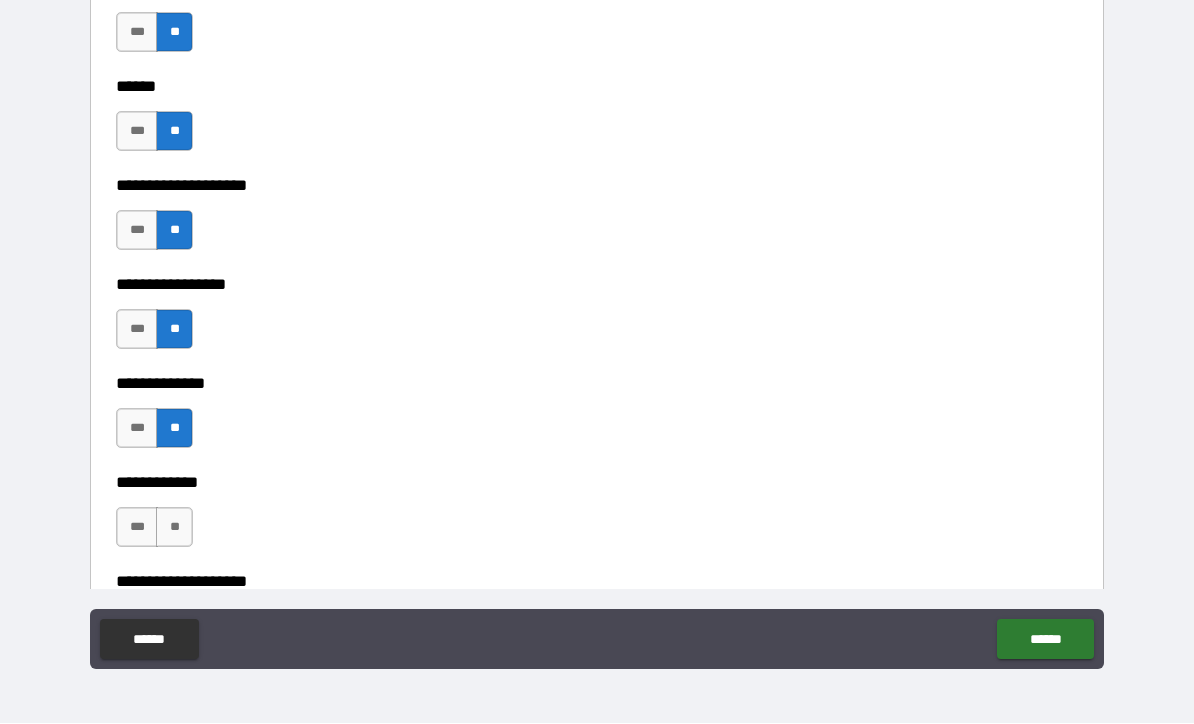 click on "**" at bounding box center [174, 528] 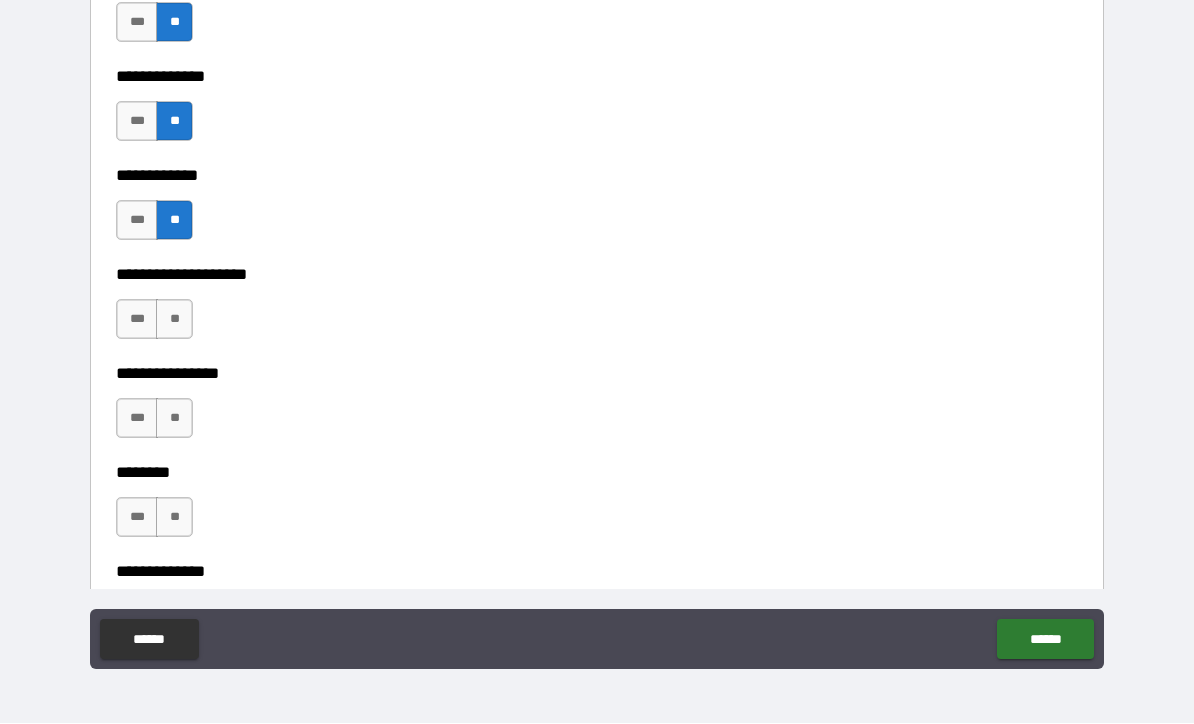 scroll, scrollTop: 7267, scrollLeft: 0, axis: vertical 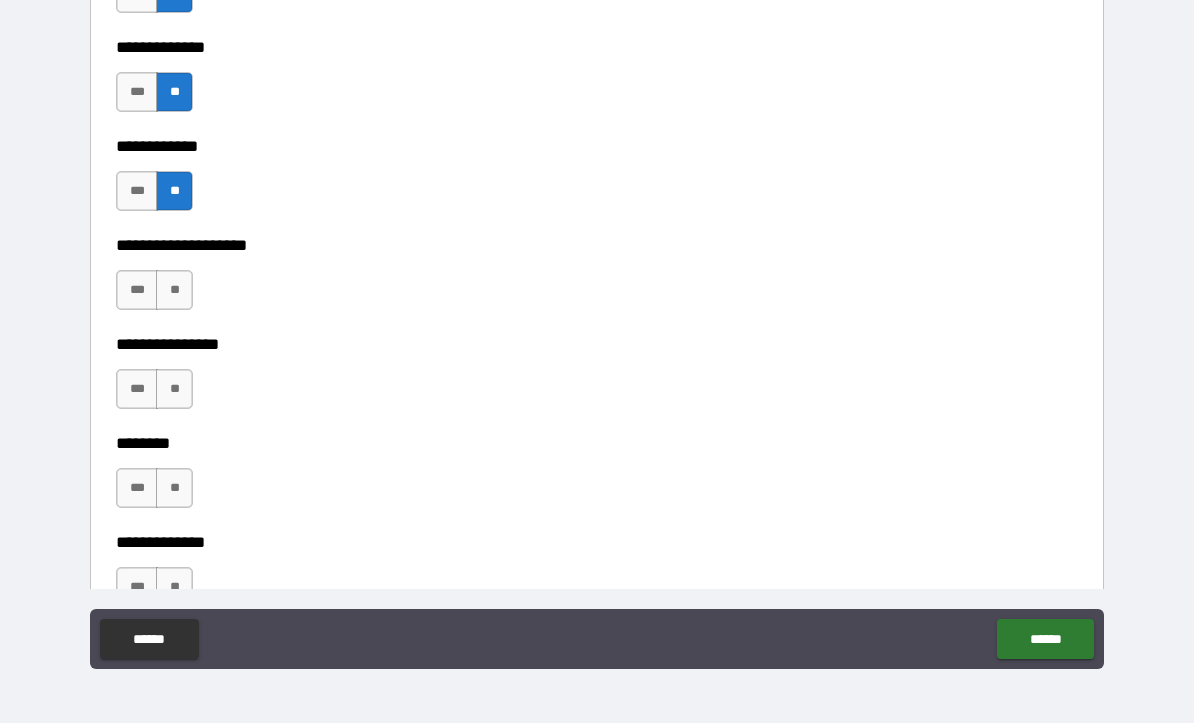click on "**" at bounding box center (174, 291) 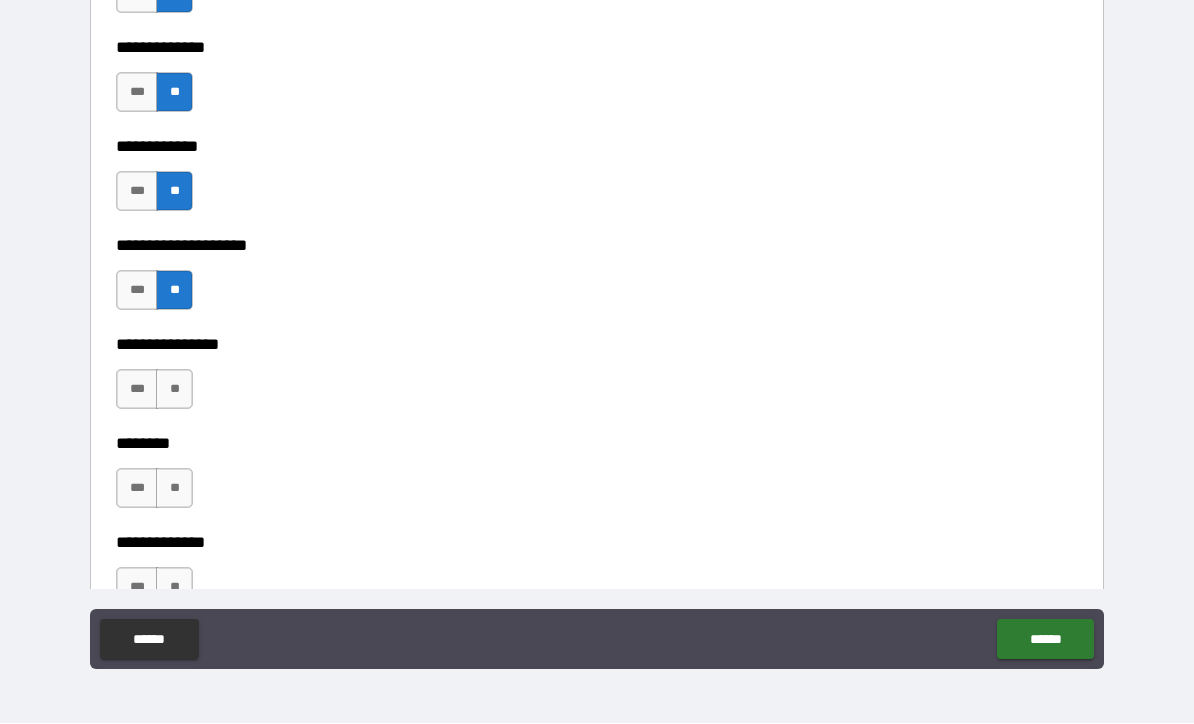 click on "**" at bounding box center [174, 390] 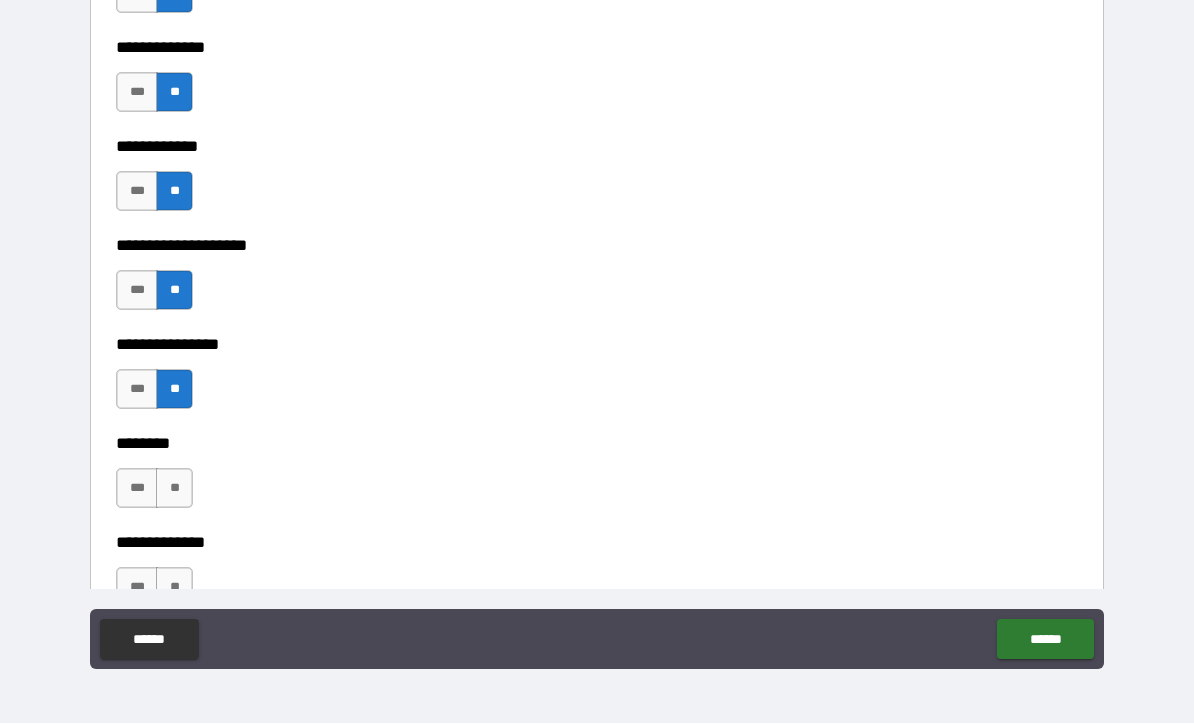 click on "**" at bounding box center (174, 390) 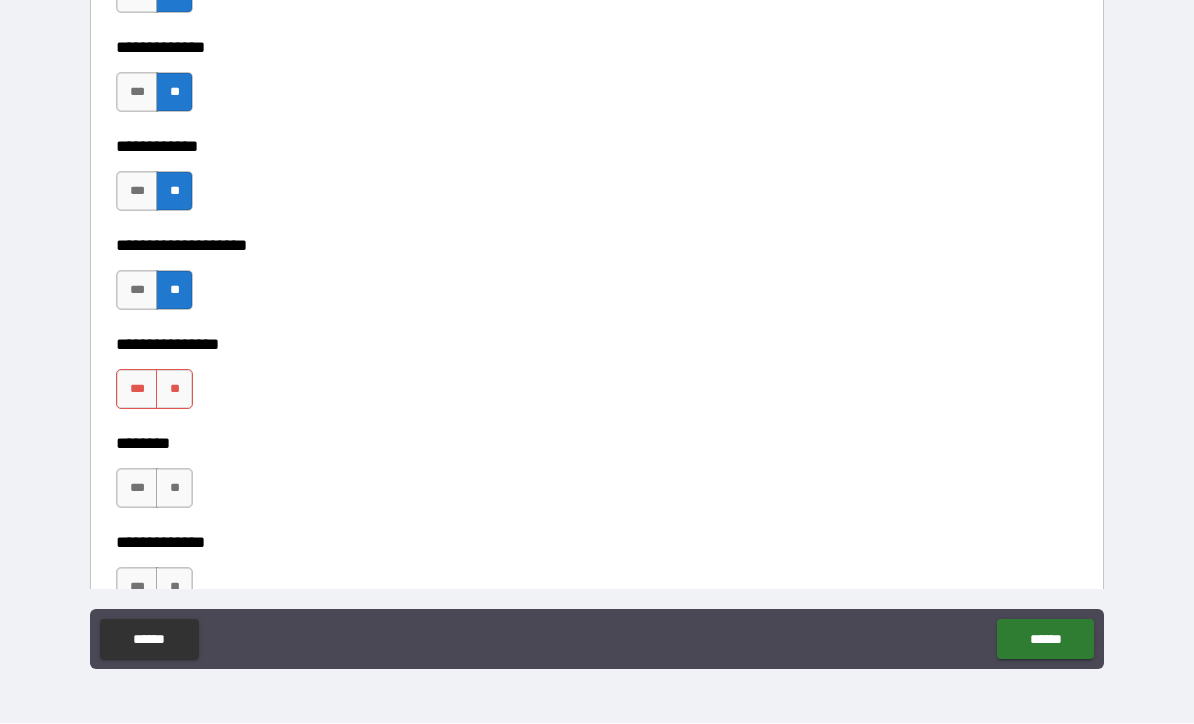 click on "**" at bounding box center [174, 390] 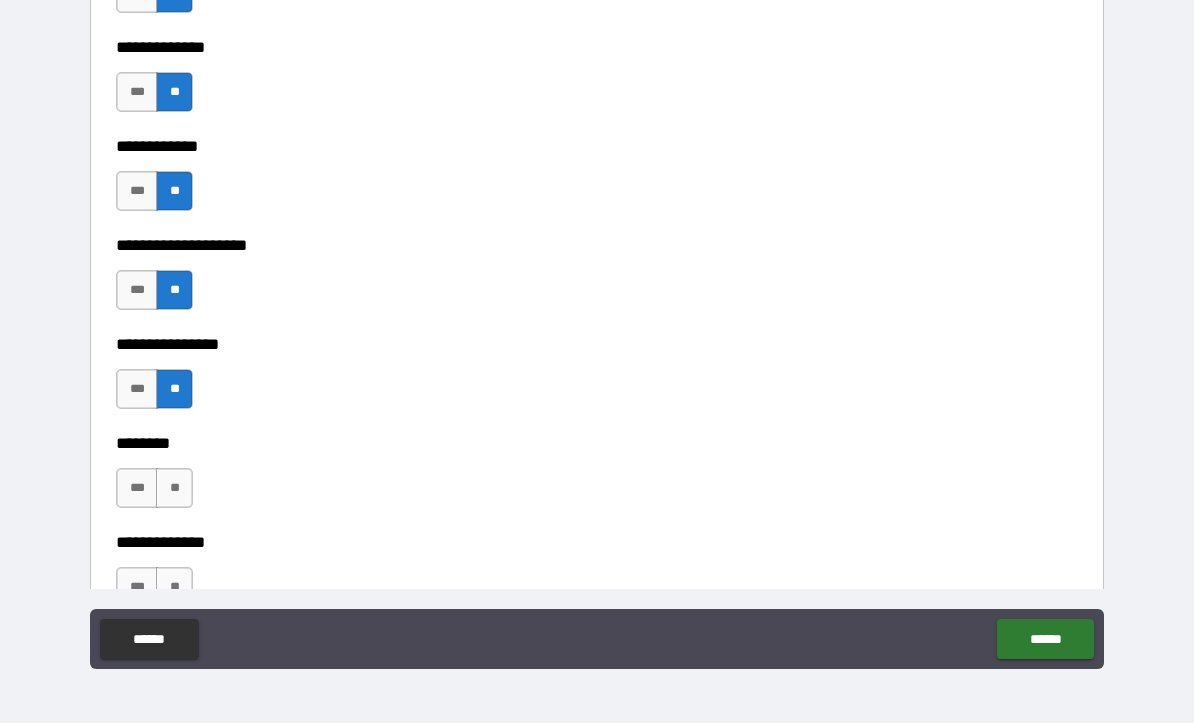 click on "**" at bounding box center [174, 489] 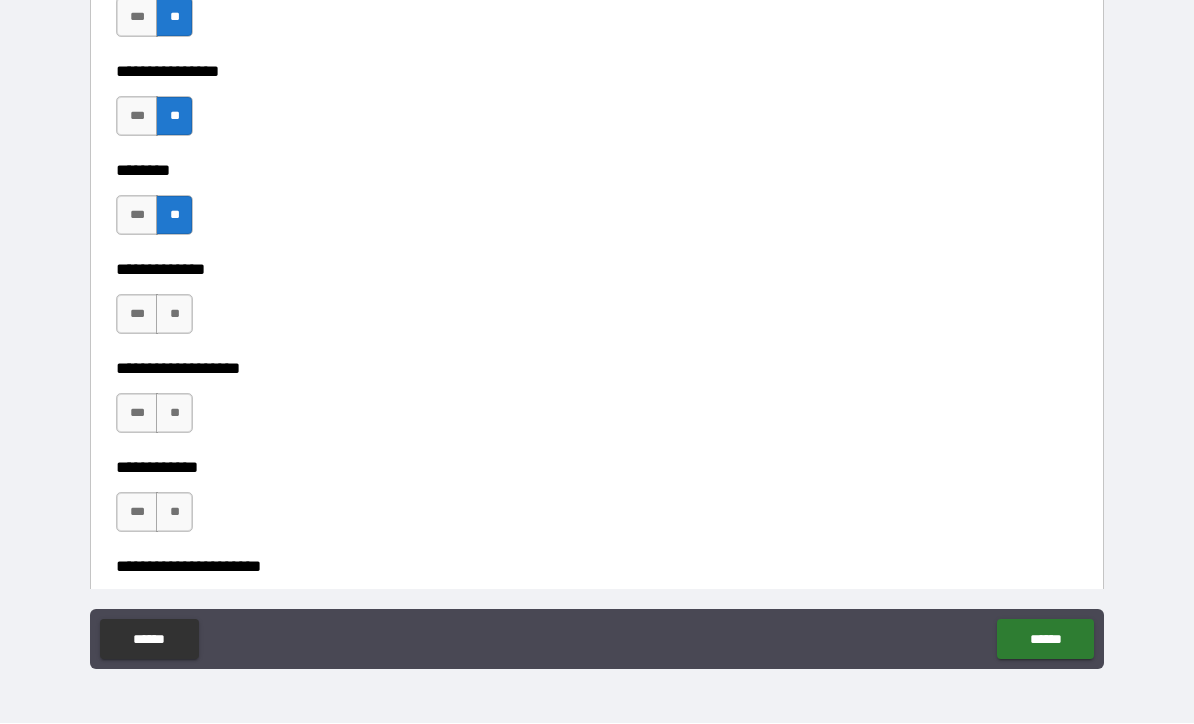 scroll, scrollTop: 7541, scrollLeft: 0, axis: vertical 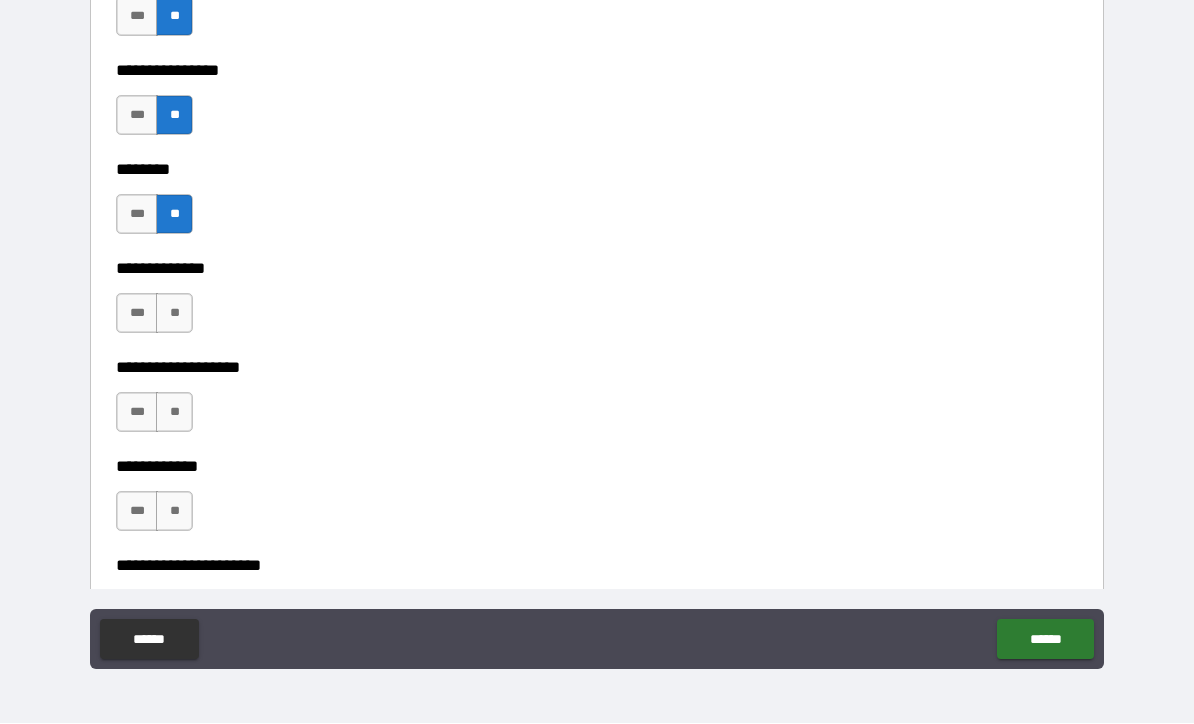 click on "**" at bounding box center [174, 314] 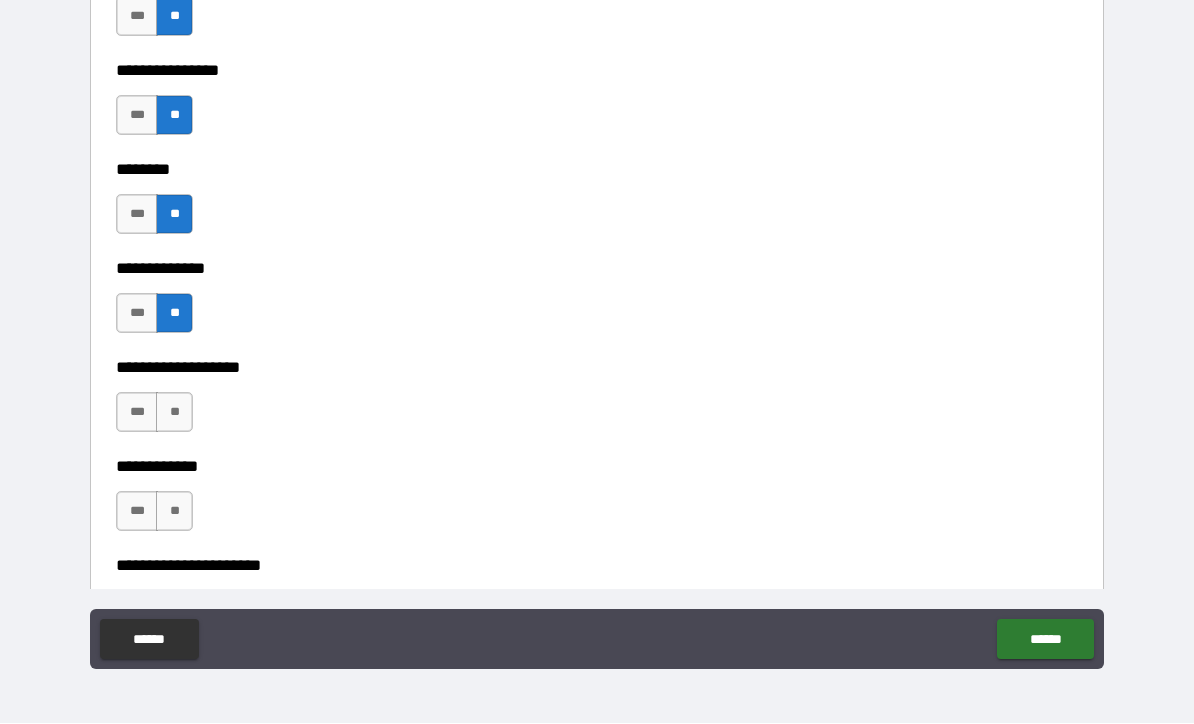 click on "**" at bounding box center (174, 413) 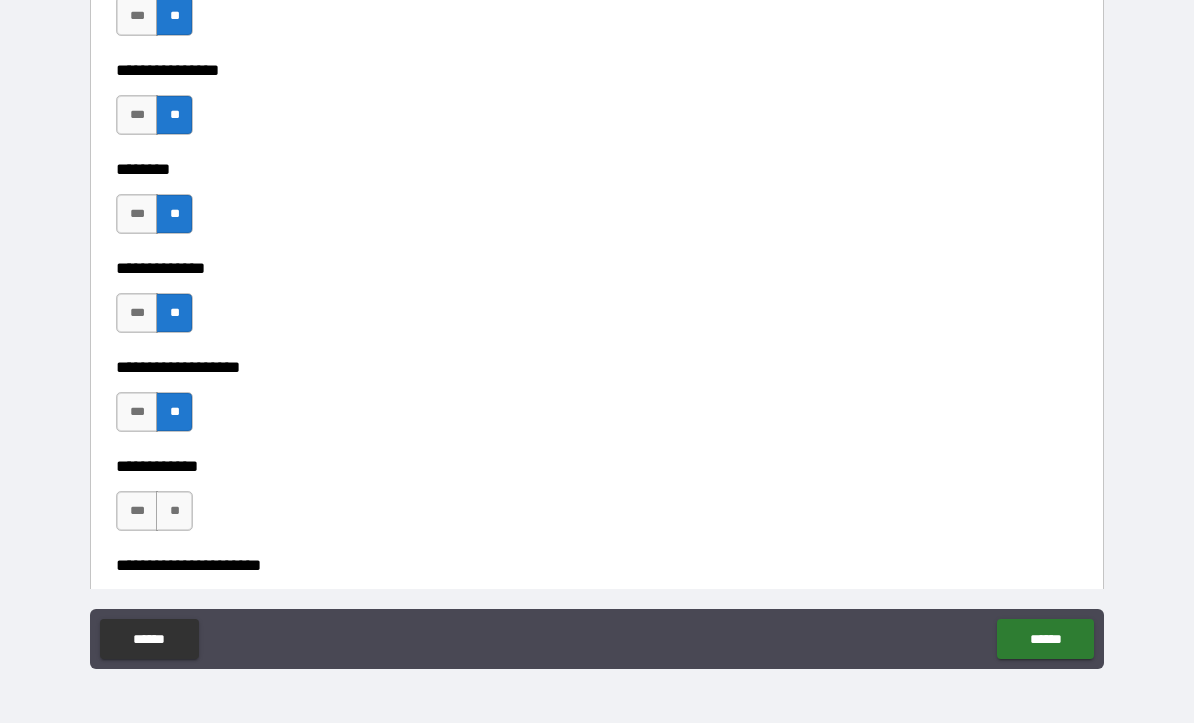 click on "**" at bounding box center (174, 512) 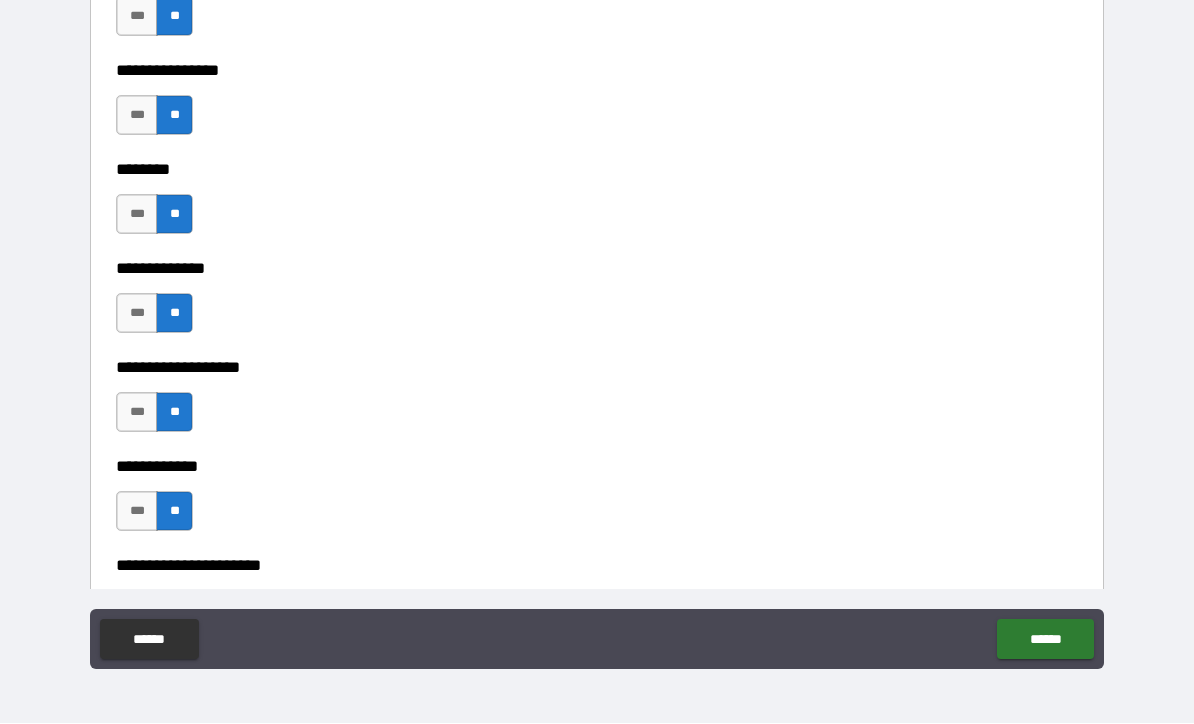 click on "**" at bounding box center [174, 512] 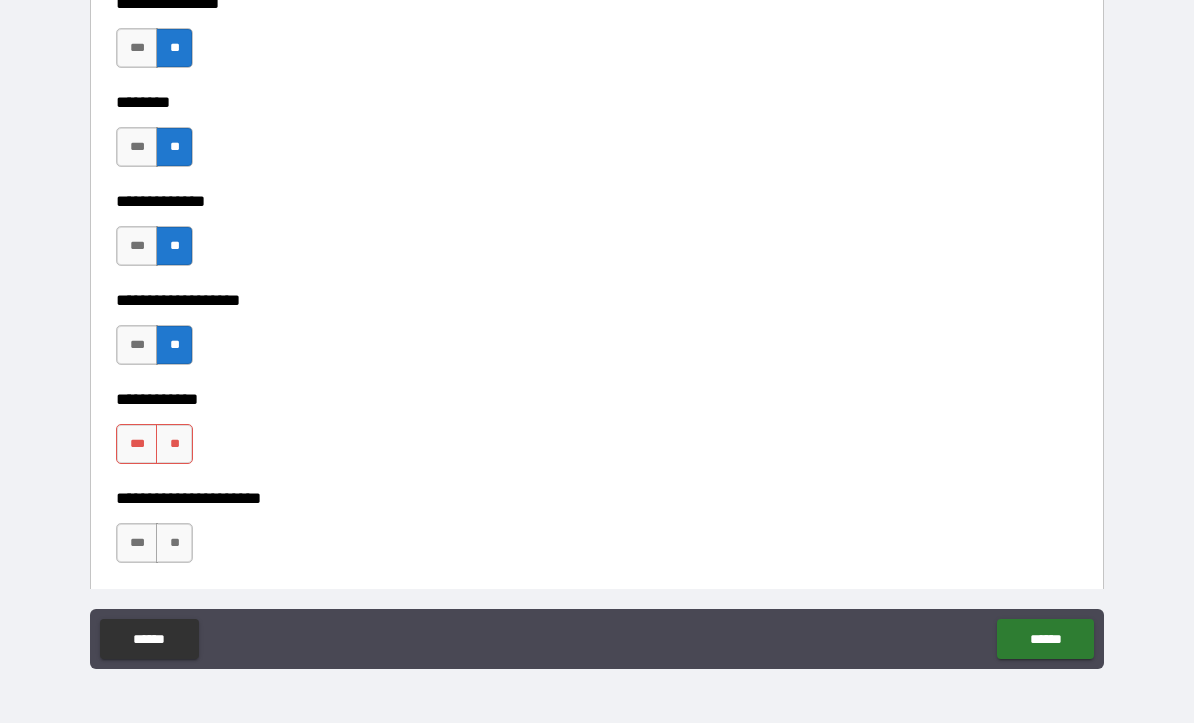 scroll, scrollTop: 7765, scrollLeft: 0, axis: vertical 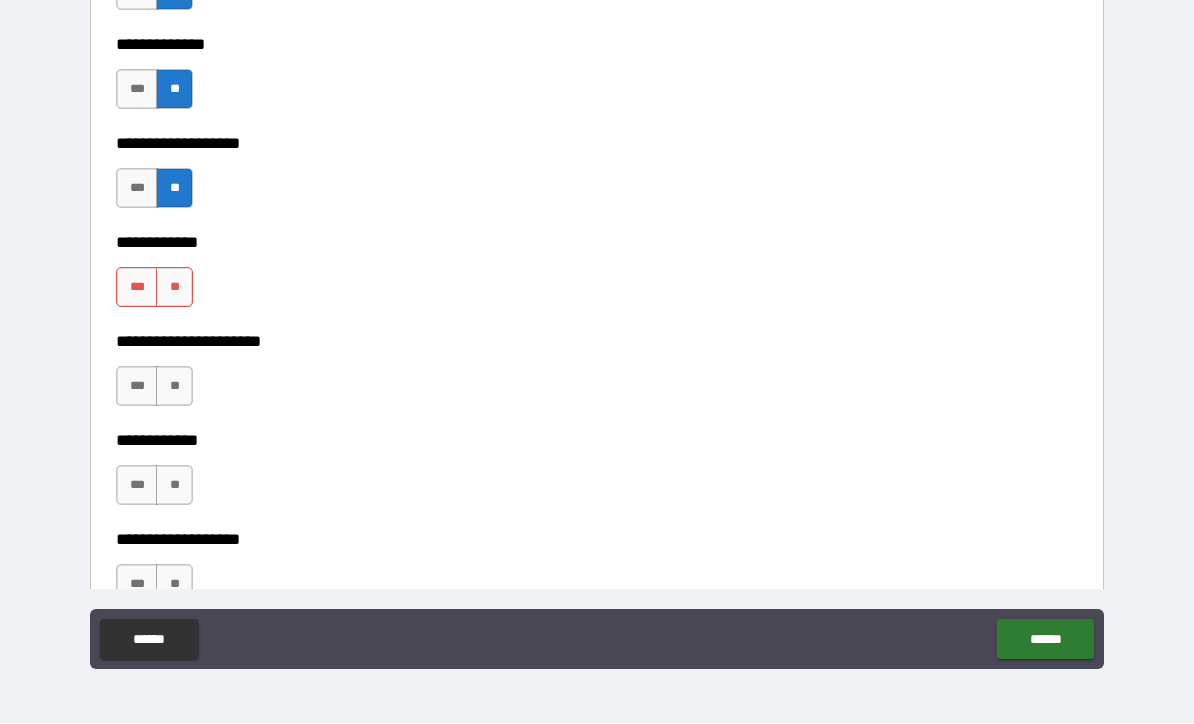 click on "**" at bounding box center (174, 387) 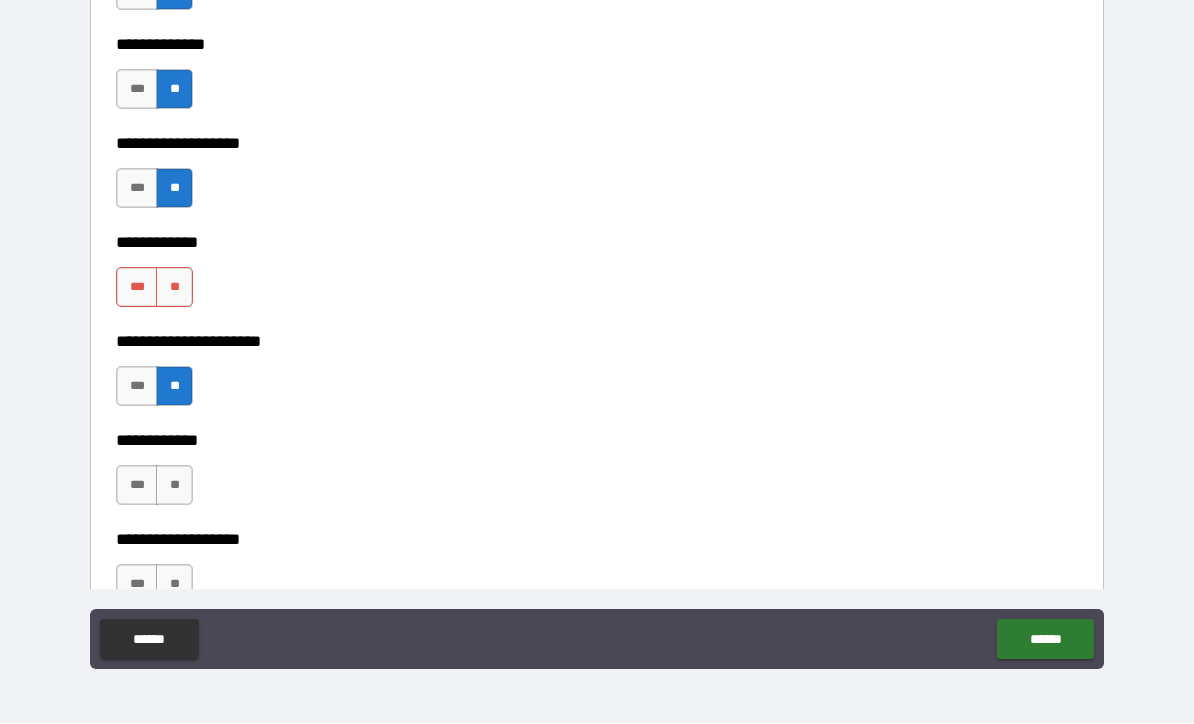 click on "**" at bounding box center [174, 288] 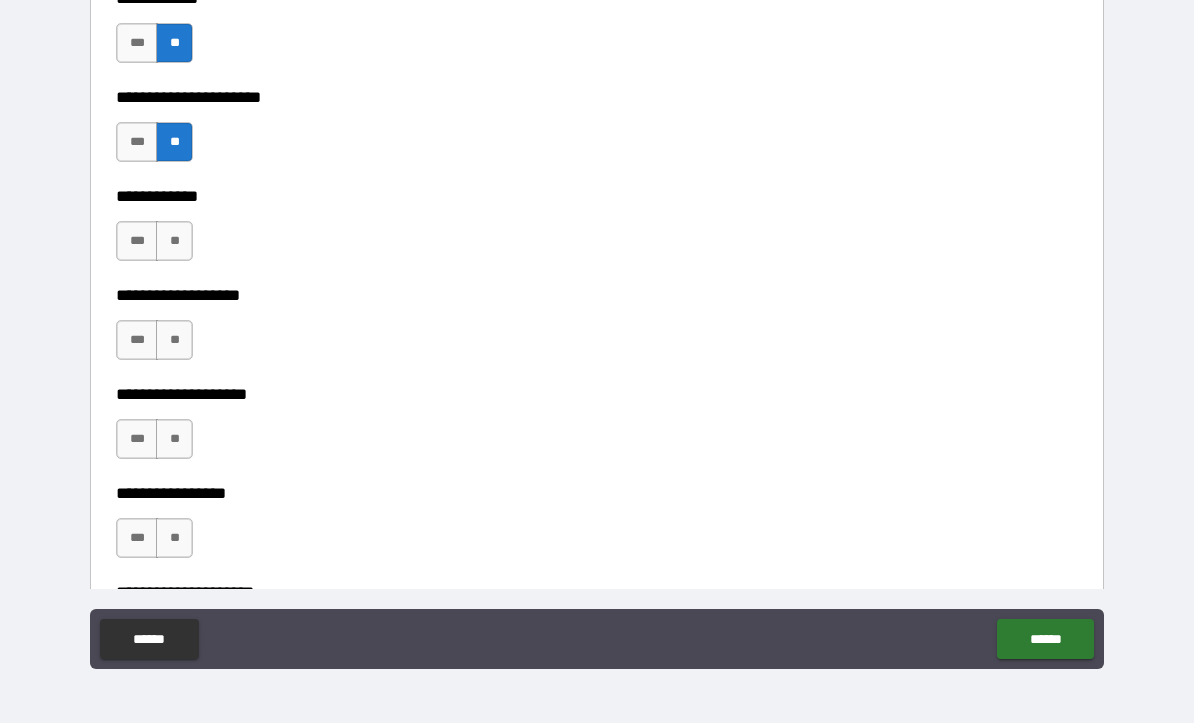 scroll, scrollTop: 8015, scrollLeft: 0, axis: vertical 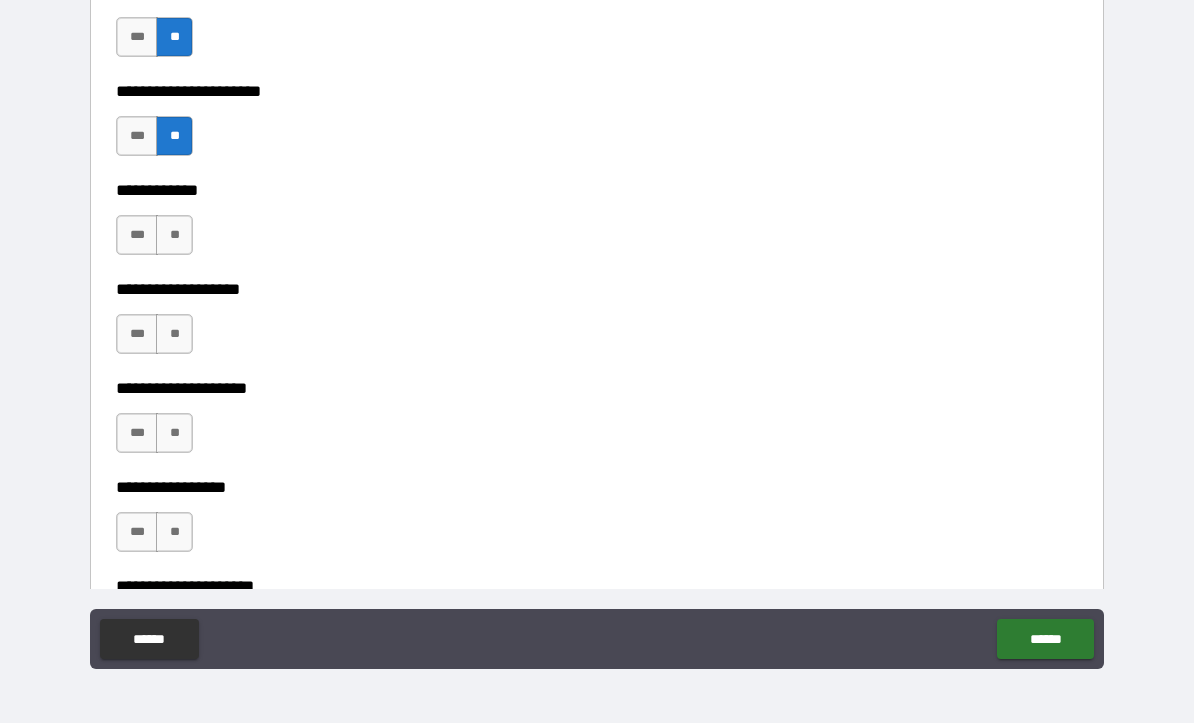 click on "**" at bounding box center (174, 236) 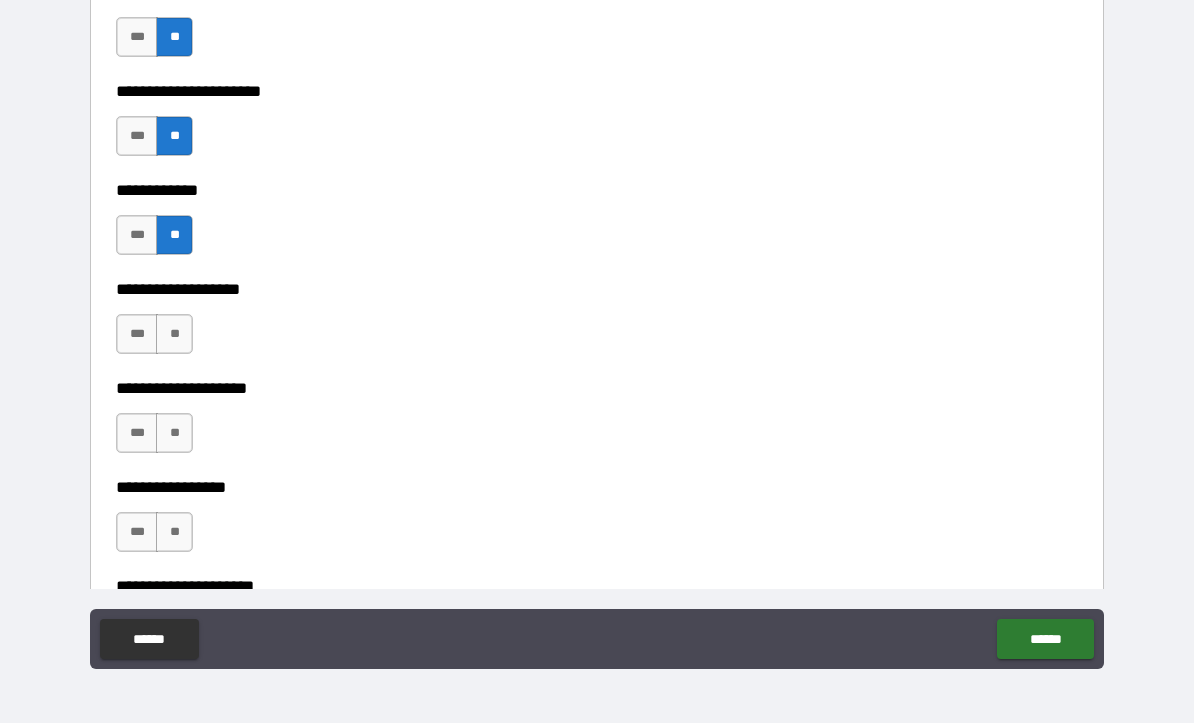 click on "**" at bounding box center [174, 335] 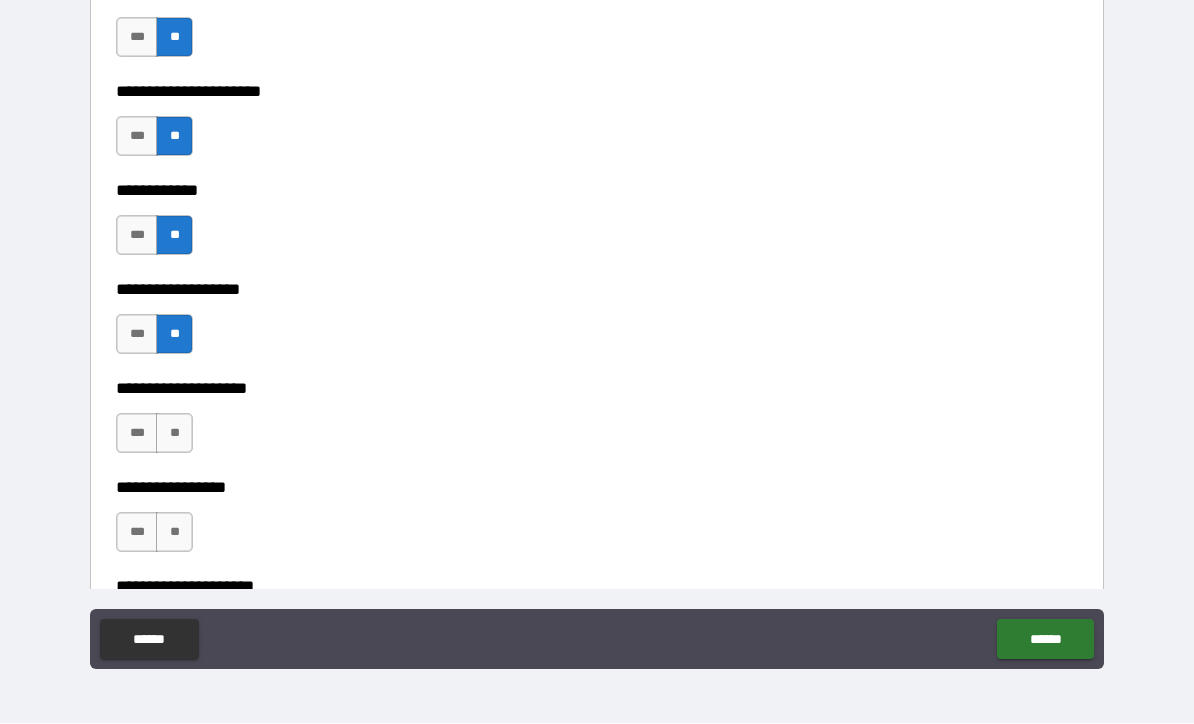 click on "**" at bounding box center [174, 434] 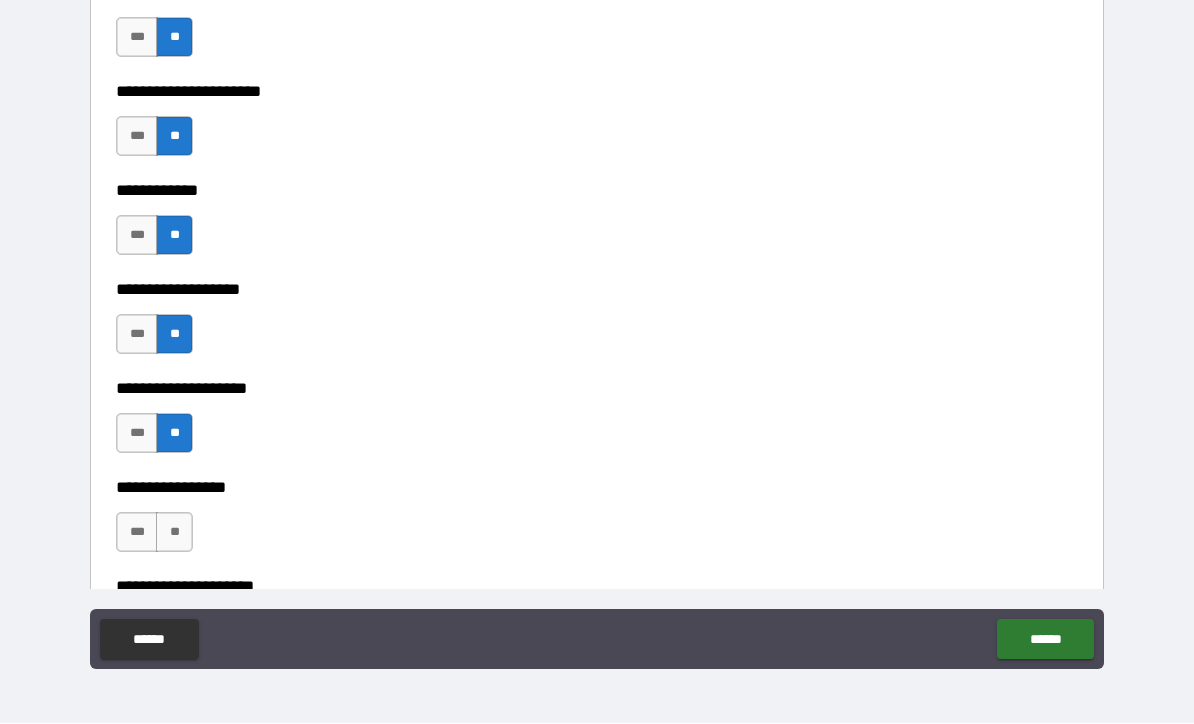 click on "**" at bounding box center (174, 533) 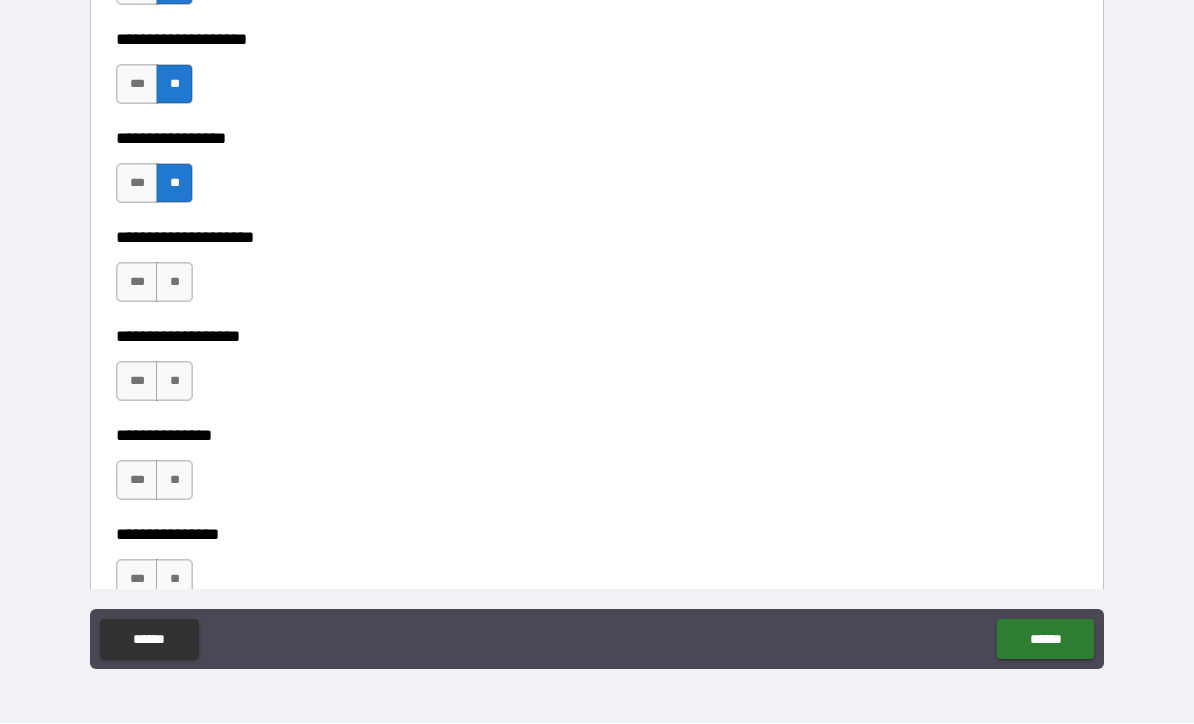 scroll, scrollTop: 8365, scrollLeft: 0, axis: vertical 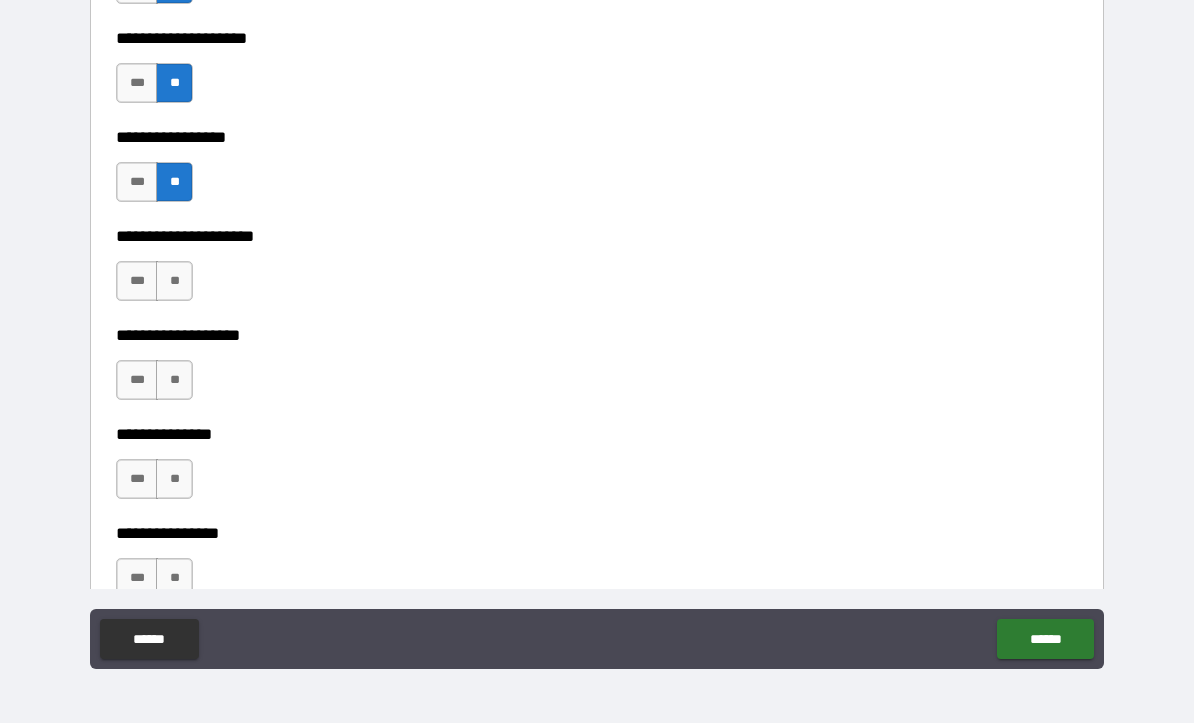 click on "**" at bounding box center [174, 282] 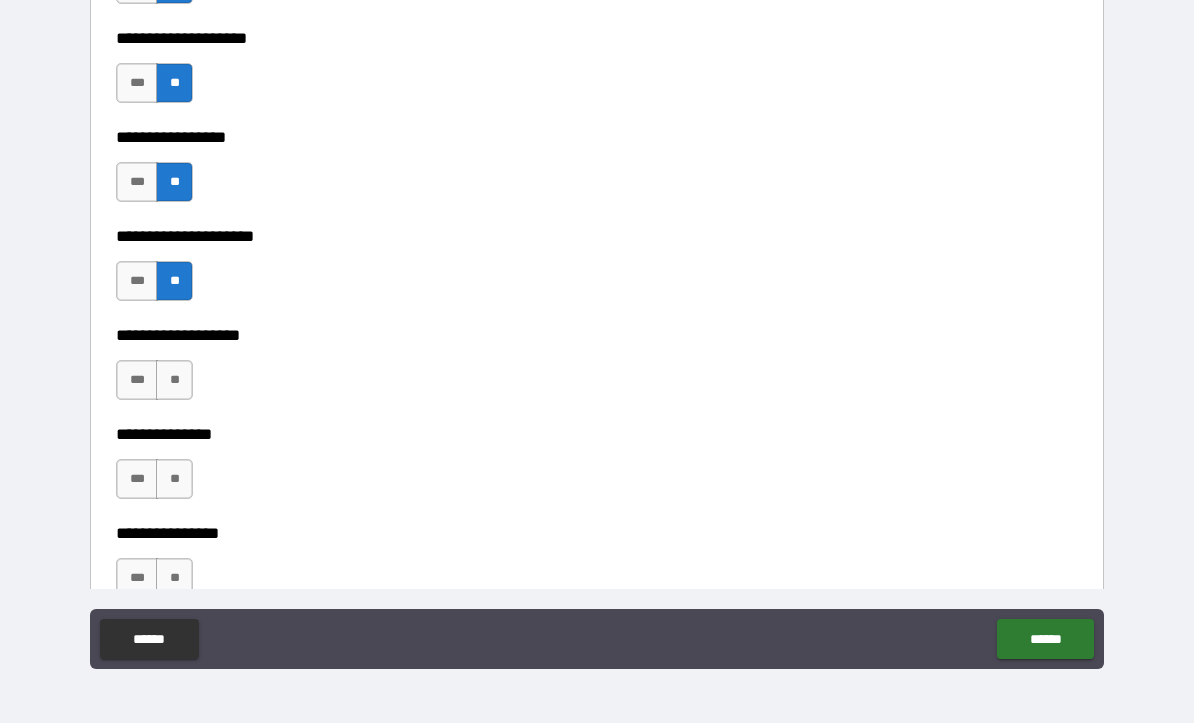click on "**" at bounding box center [174, 381] 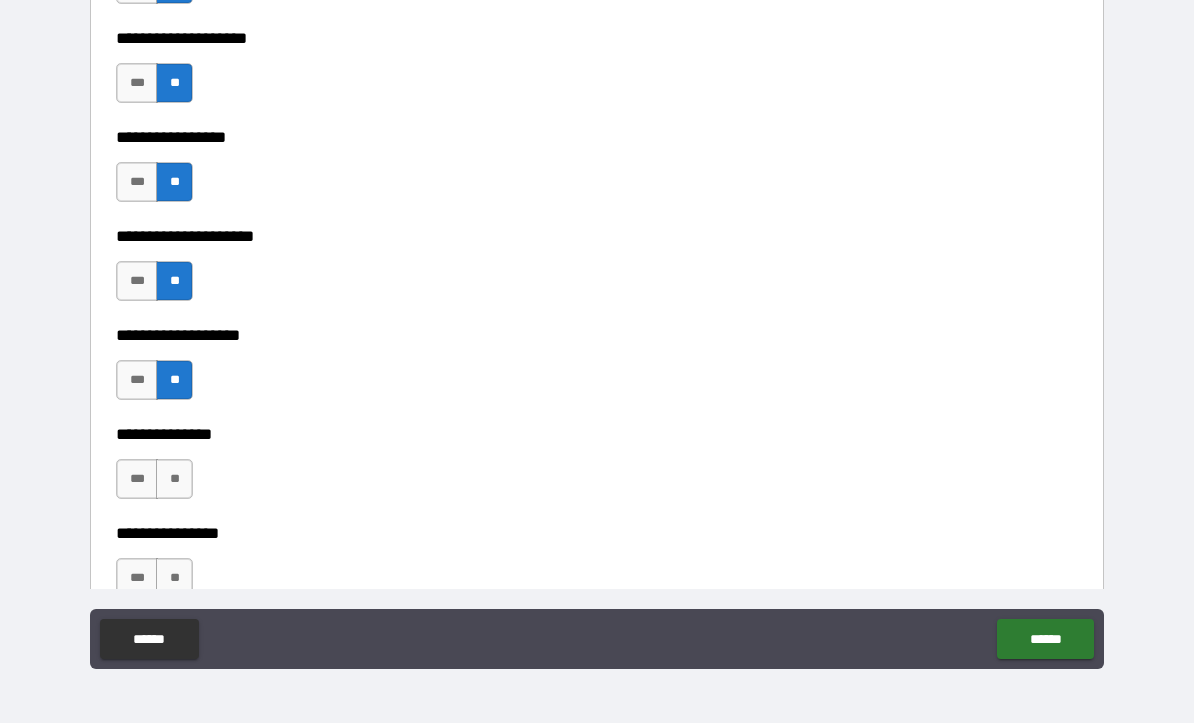 click on "**" at bounding box center (174, 480) 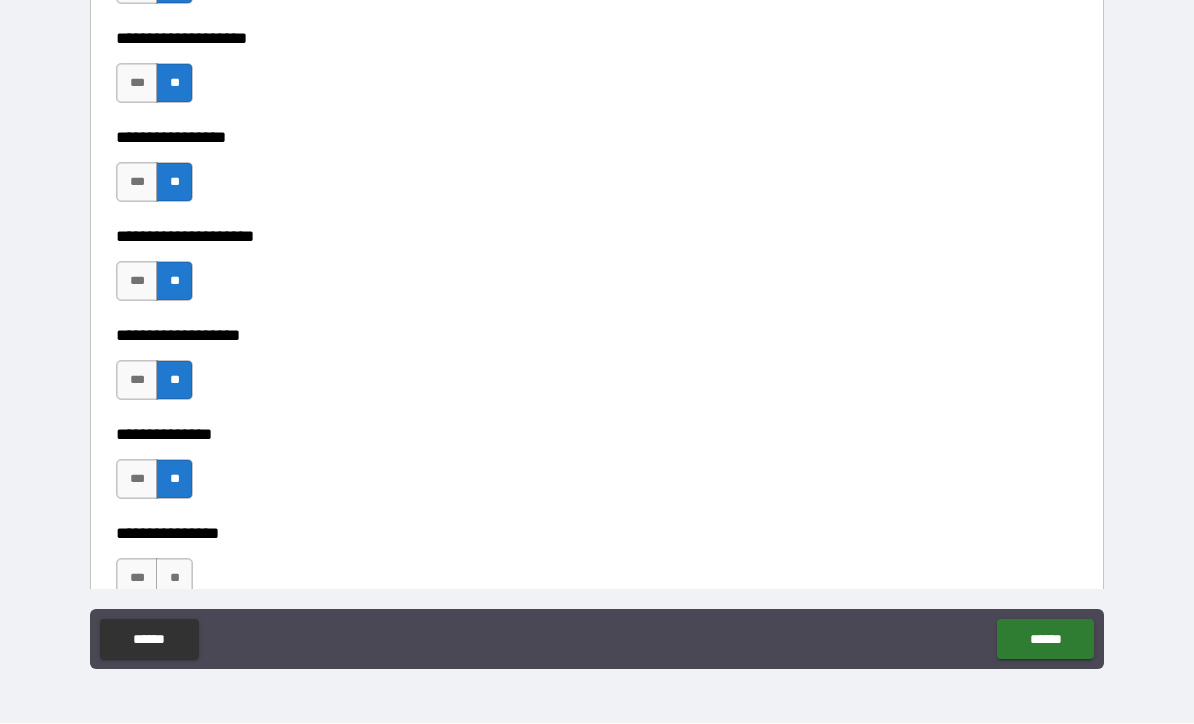 click on "**" at bounding box center (174, 579) 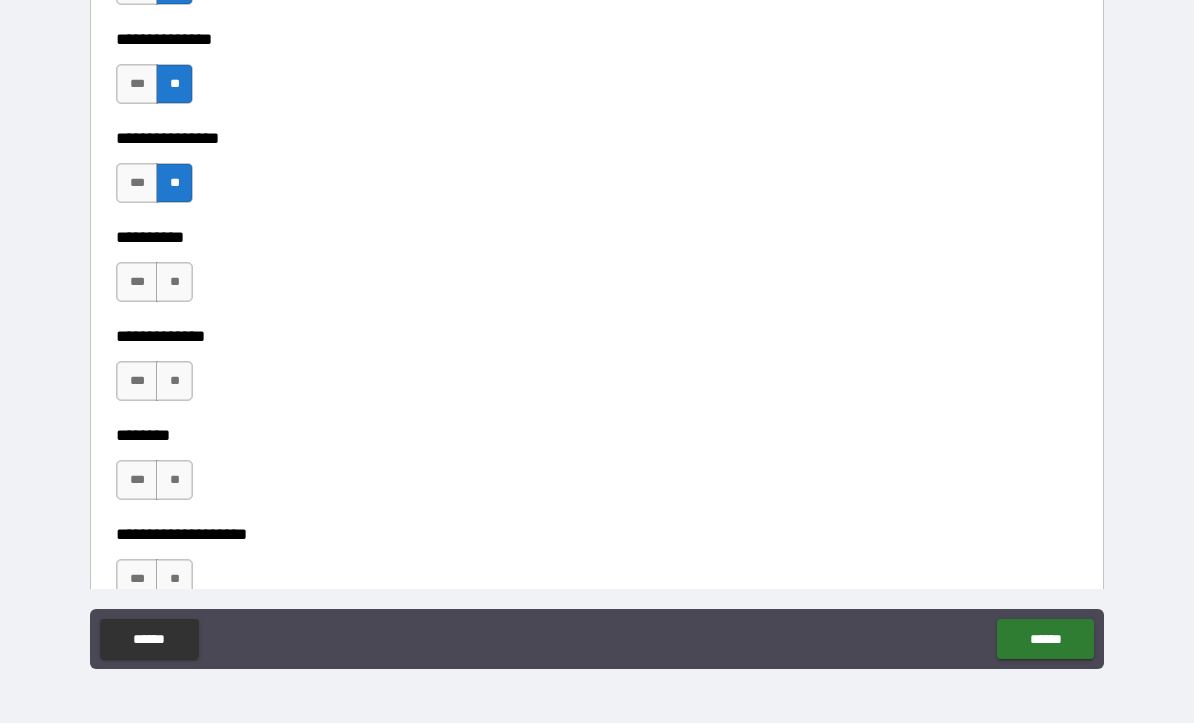 scroll, scrollTop: 8806, scrollLeft: 0, axis: vertical 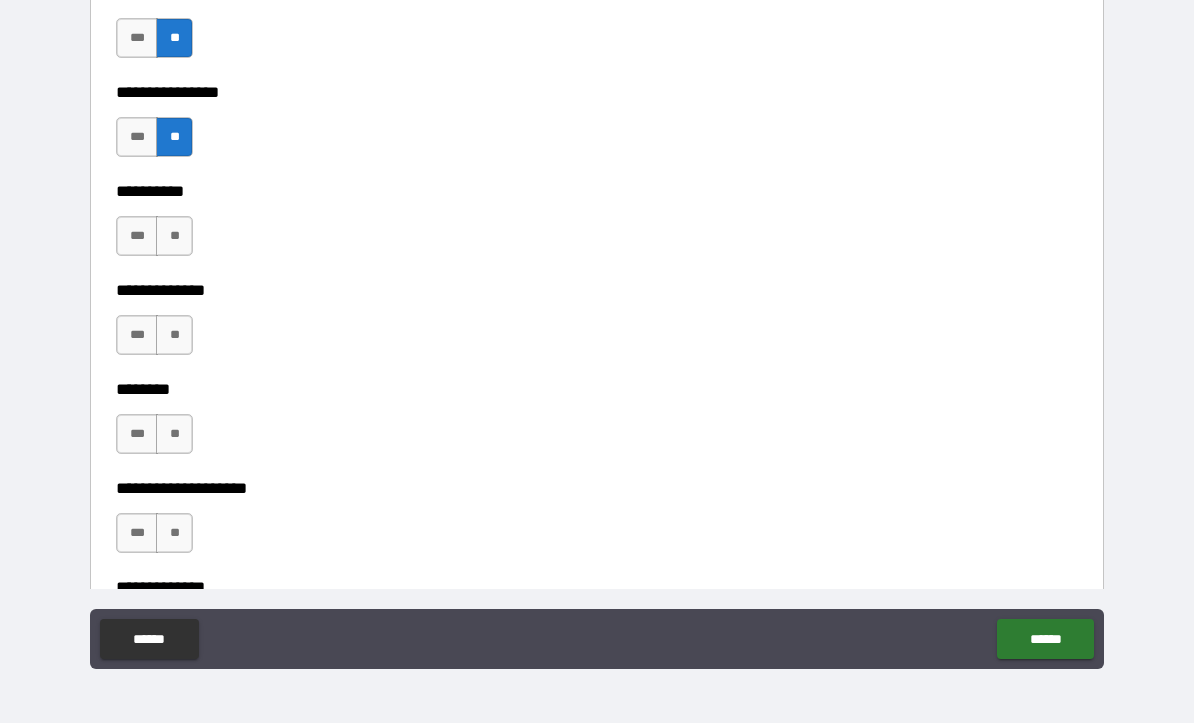 click on "**" at bounding box center (174, 237) 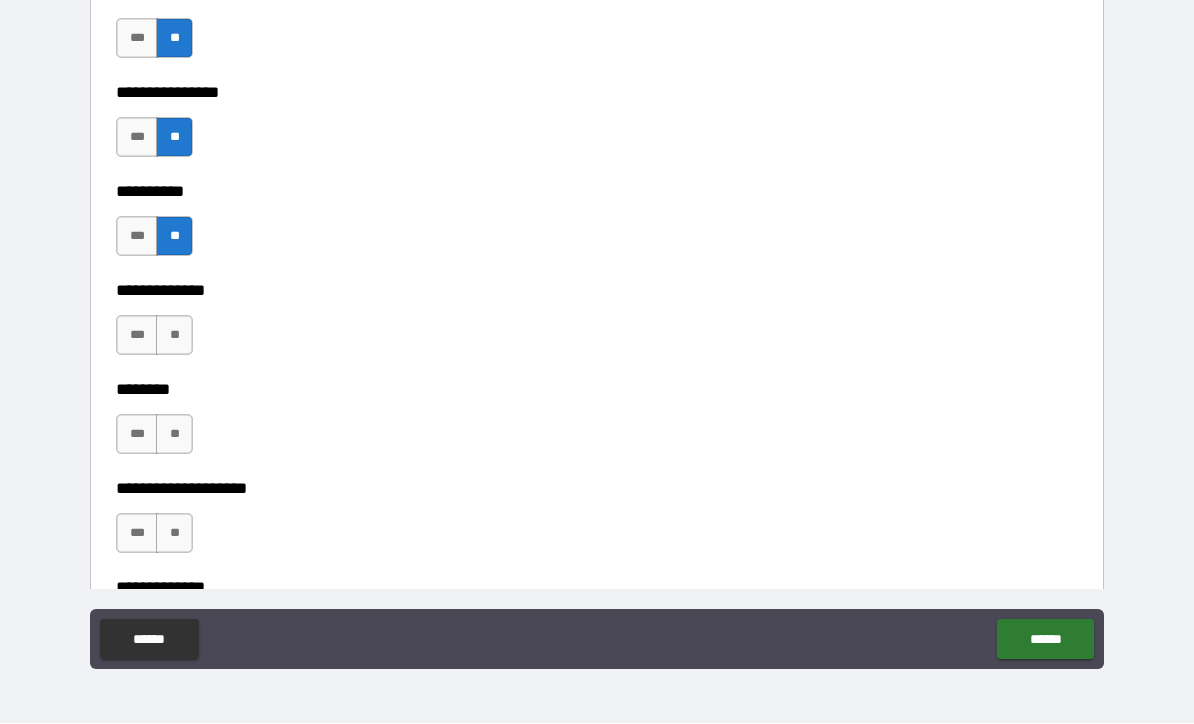 click on "**" at bounding box center (174, 336) 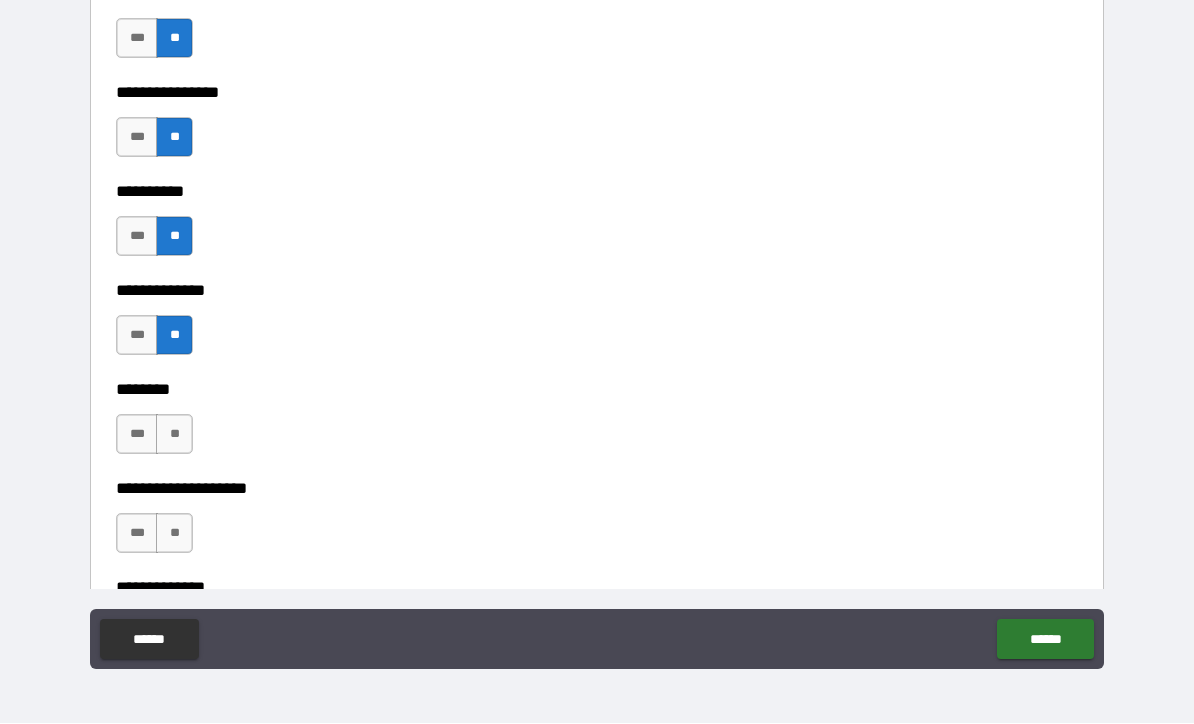 click on "**" at bounding box center [174, 435] 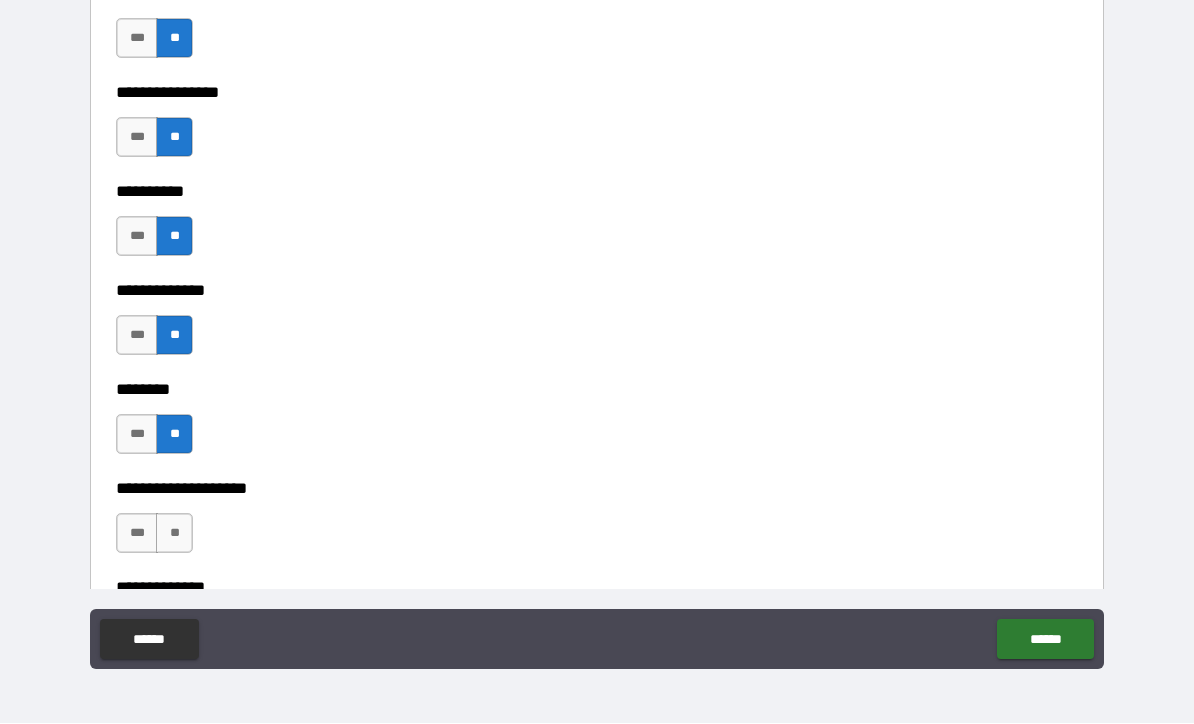 click on "**" at bounding box center [174, 534] 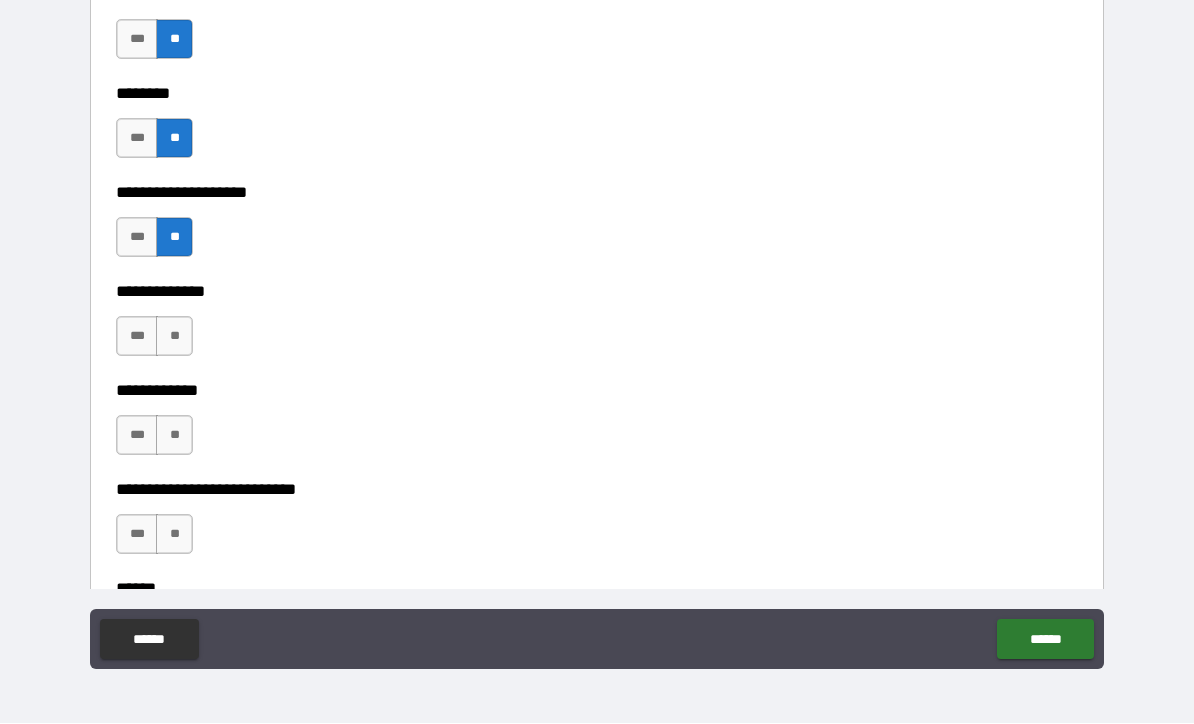 scroll, scrollTop: 9103, scrollLeft: 0, axis: vertical 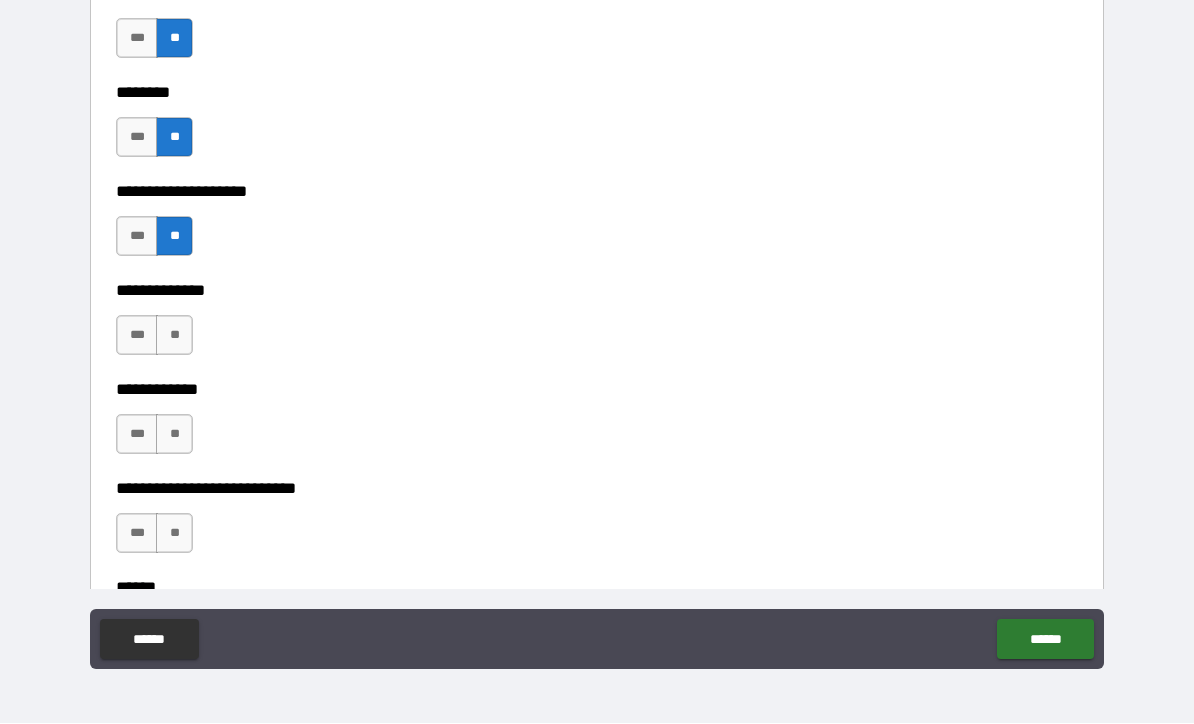click on "**" at bounding box center [174, 336] 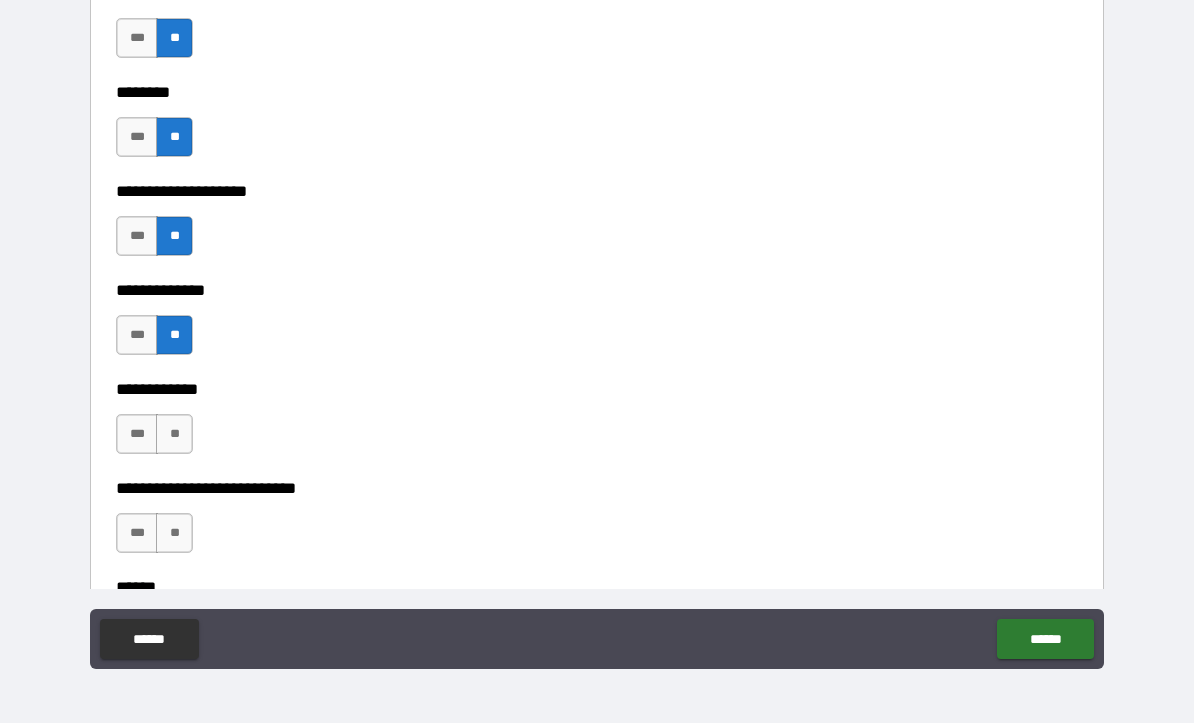 click on "***" at bounding box center (137, 435) 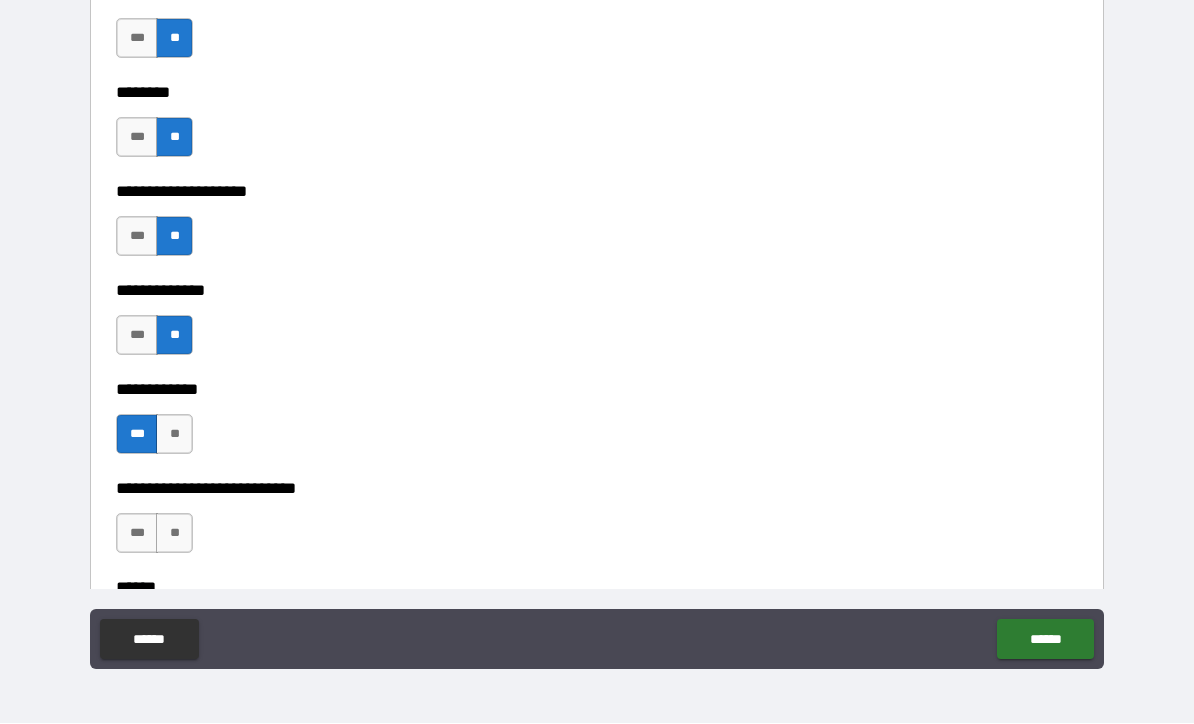 click on "**" at bounding box center [174, 435] 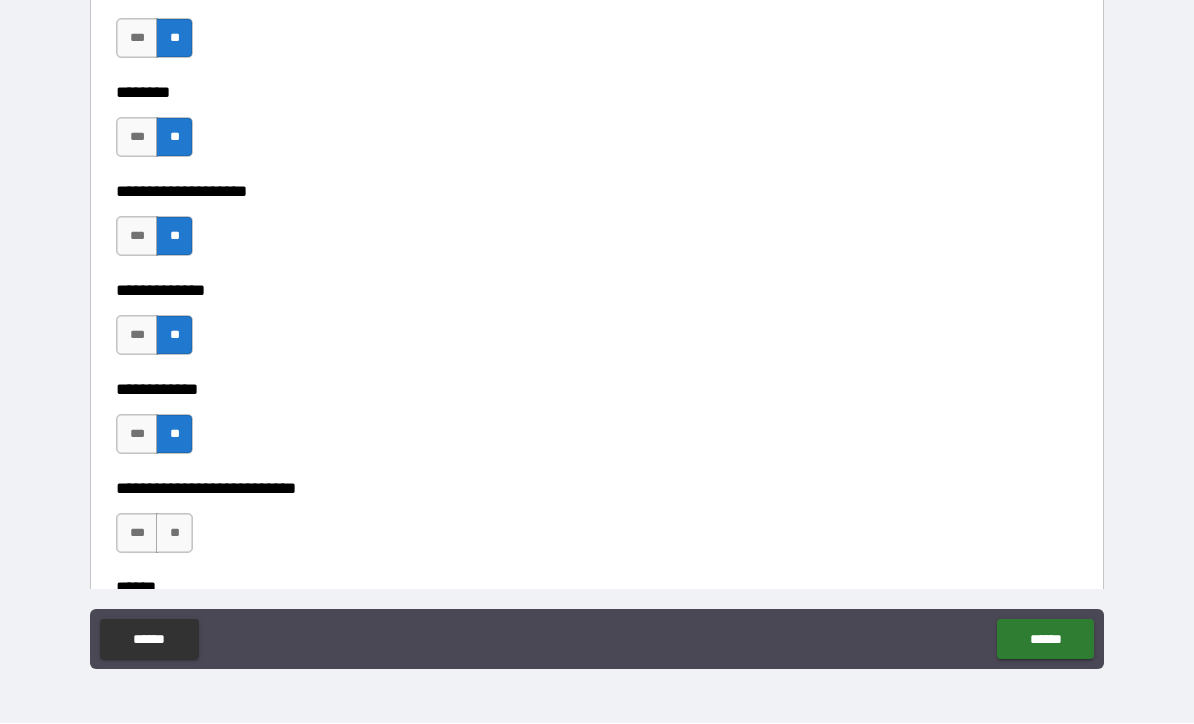 click on "**" at bounding box center (174, 534) 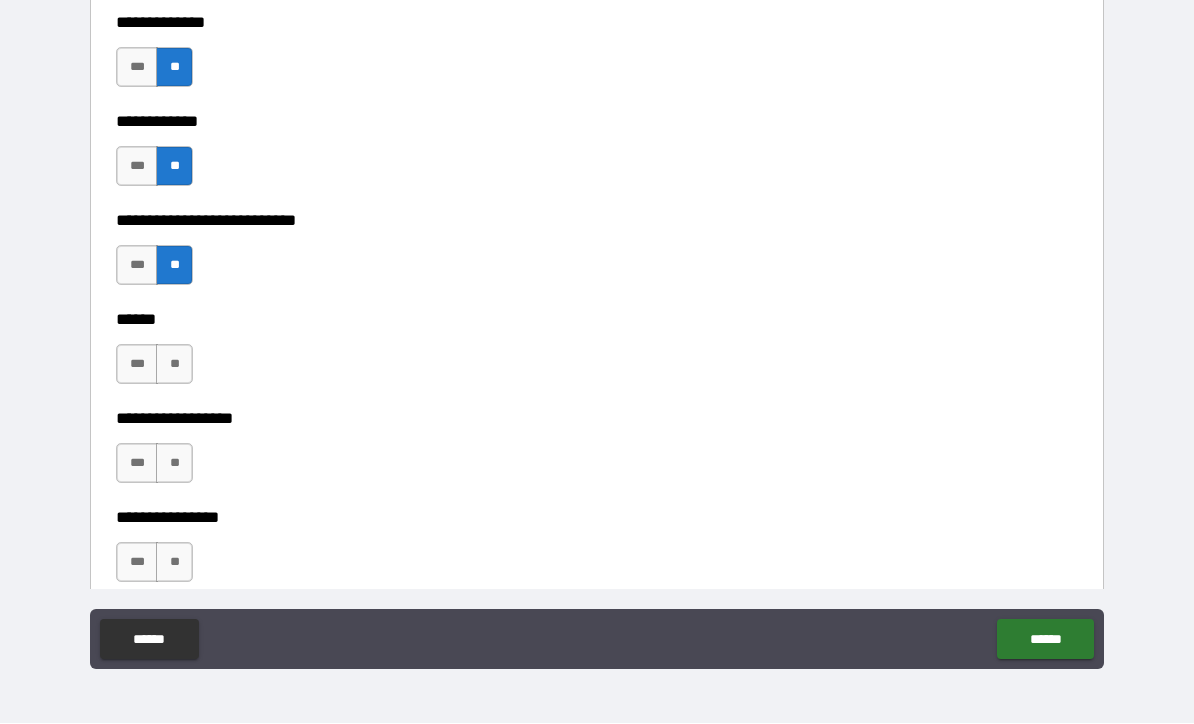 scroll, scrollTop: 9434, scrollLeft: 0, axis: vertical 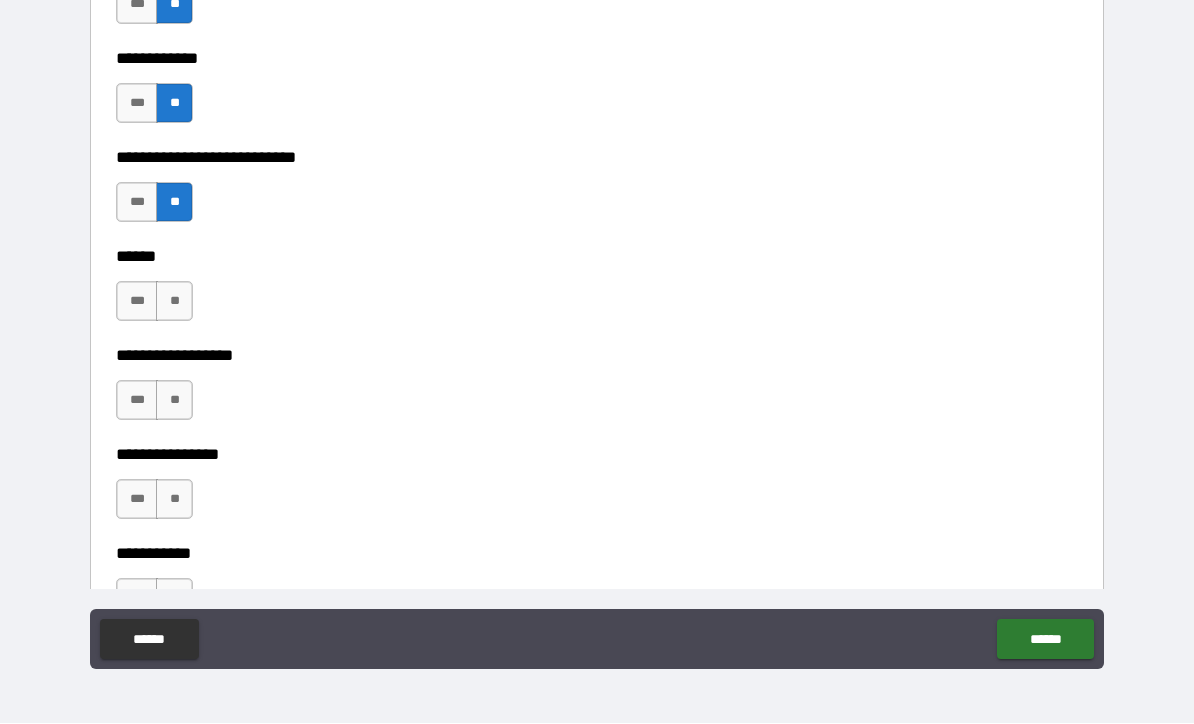 click on "**" at bounding box center (174, 302) 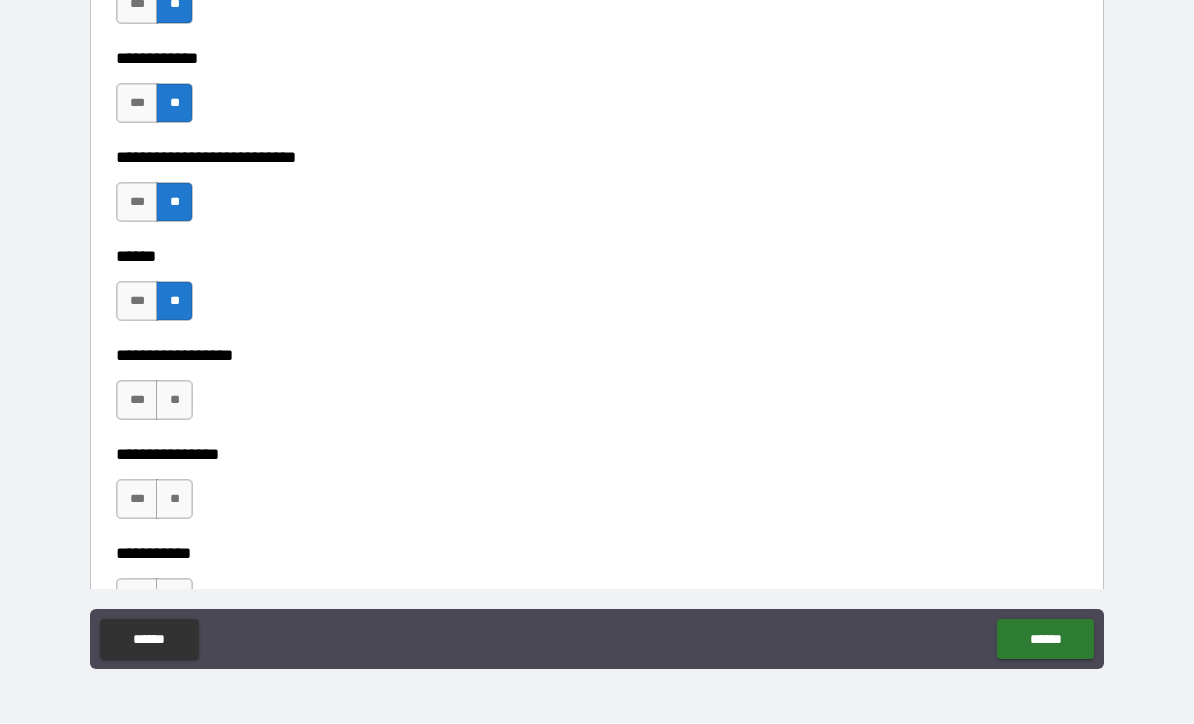 click on "**" at bounding box center [174, 401] 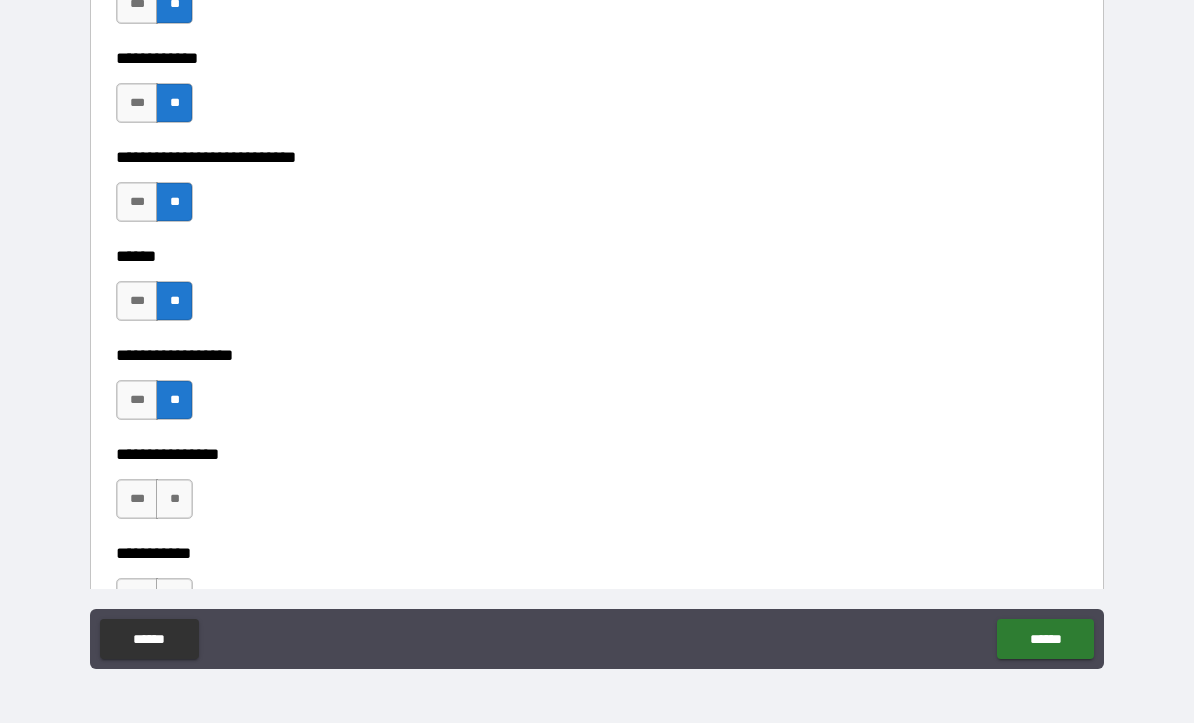click on "**" at bounding box center (174, 500) 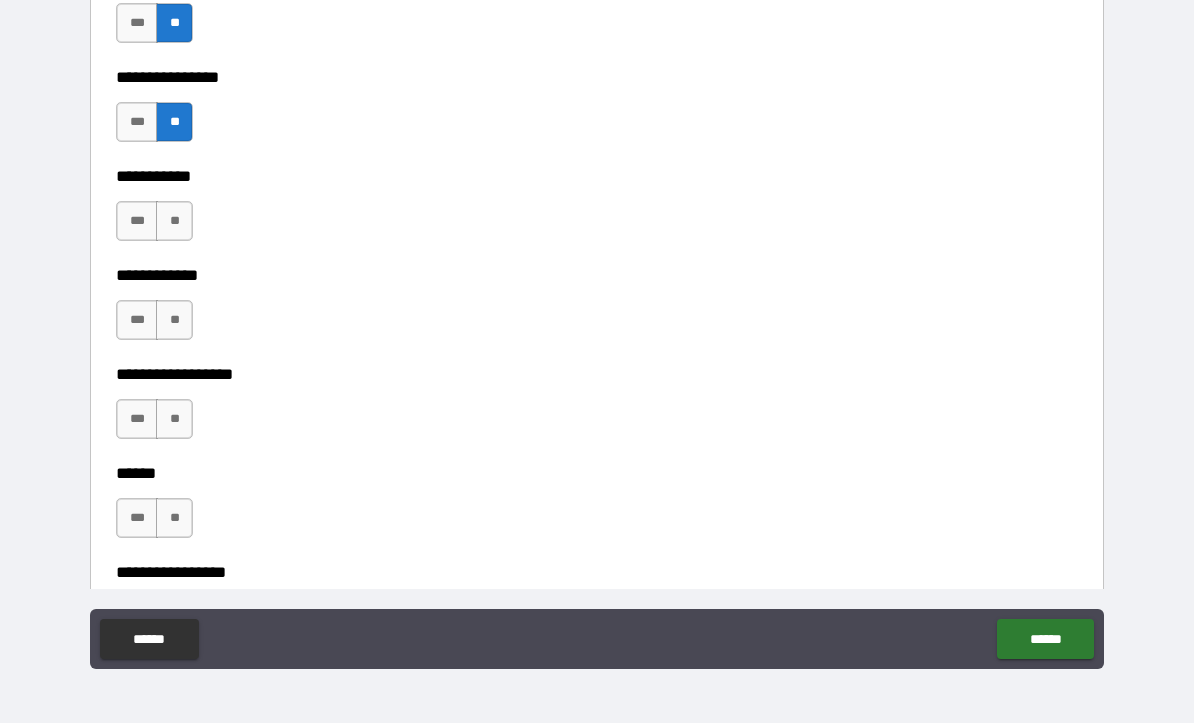 scroll, scrollTop: 9804, scrollLeft: 0, axis: vertical 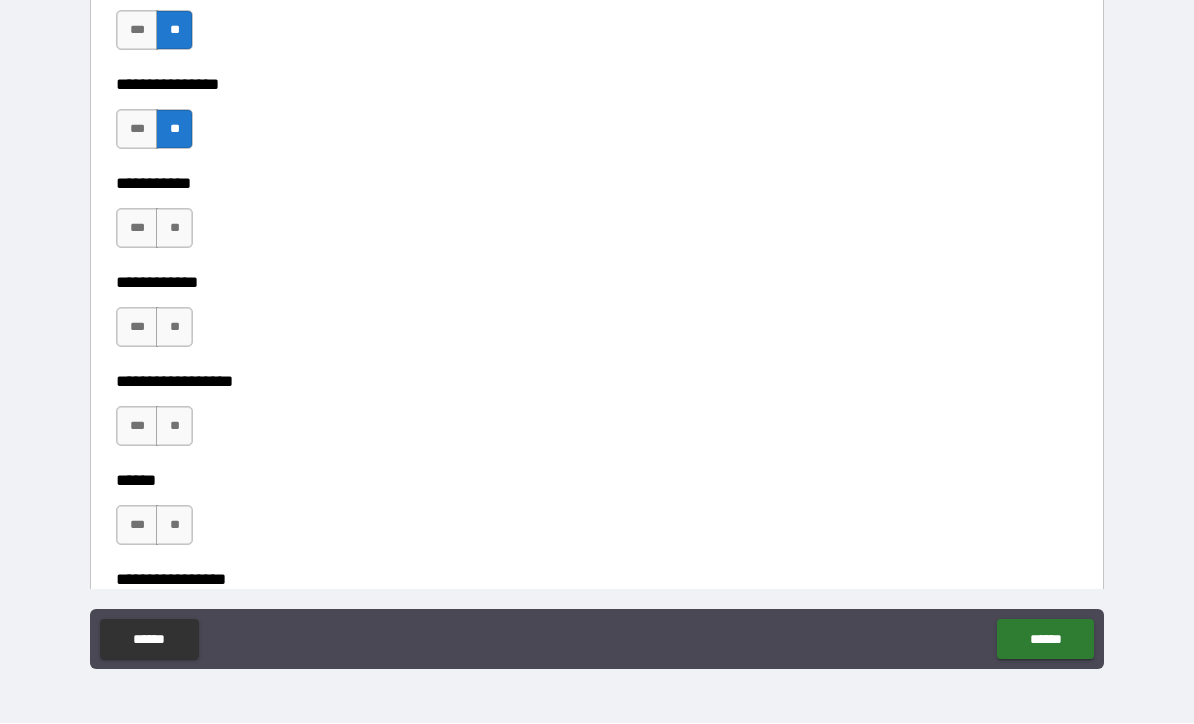 click on "**" at bounding box center (174, 229) 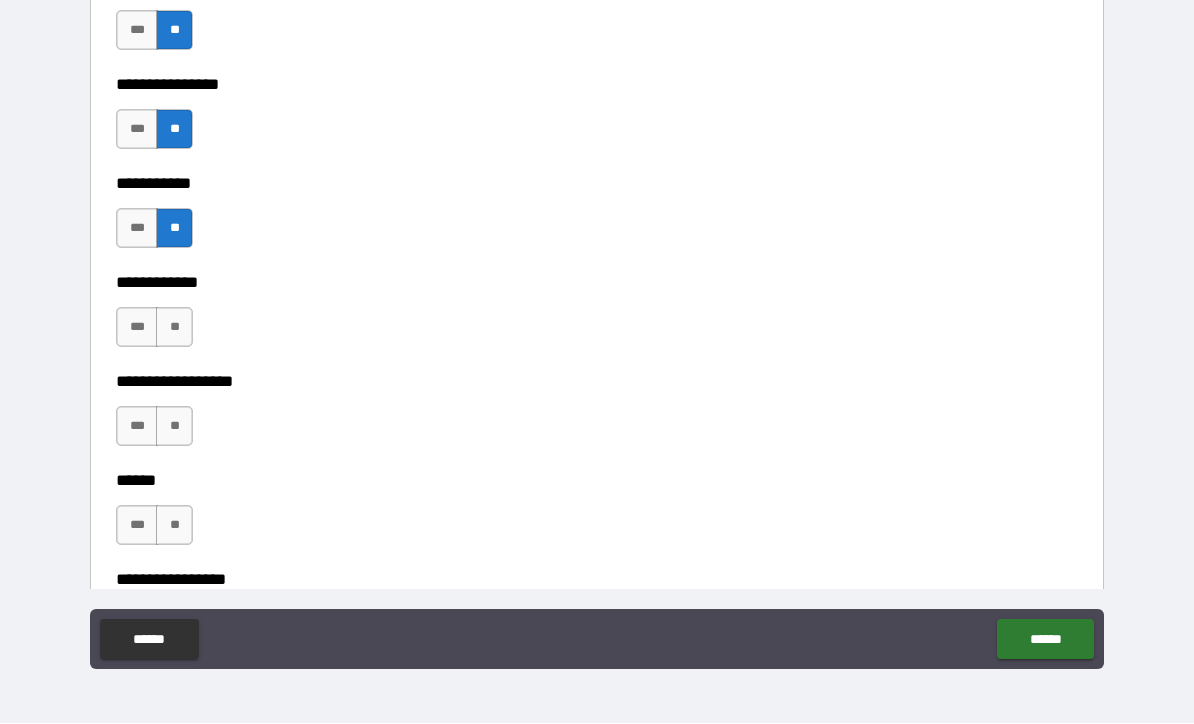 click on "**" at bounding box center (174, 328) 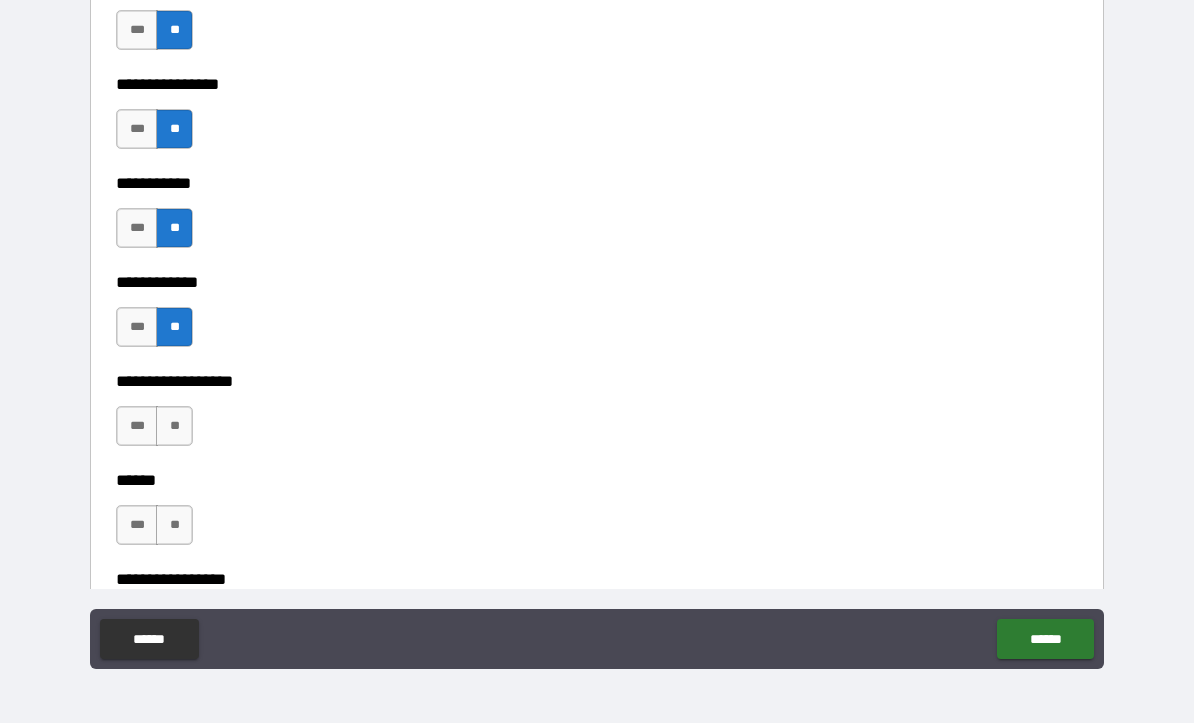 click on "**" at bounding box center [174, 427] 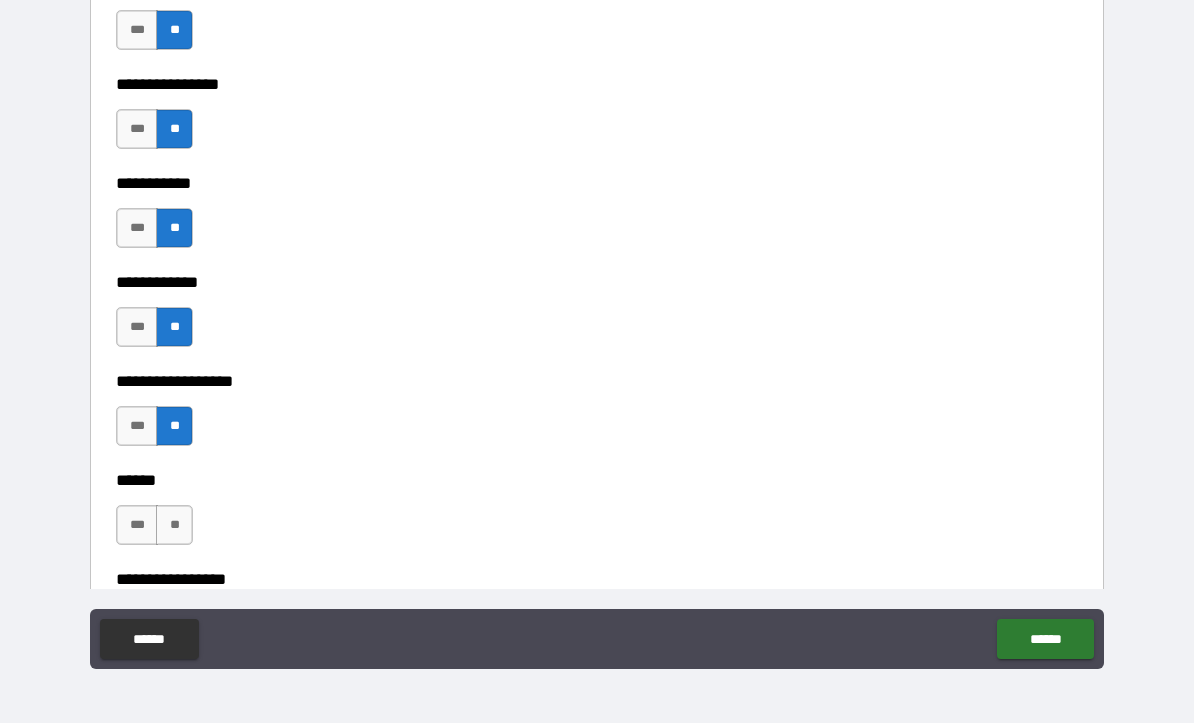 click on "**" at bounding box center [174, 526] 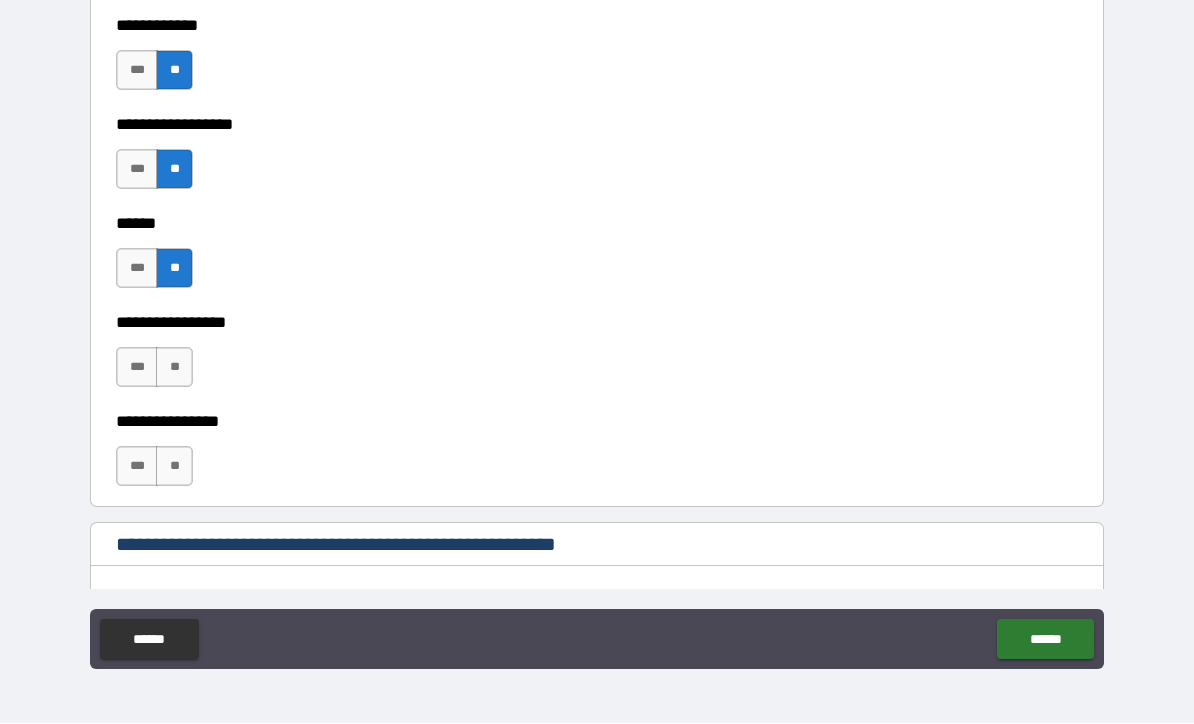 scroll, scrollTop: 10070, scrollLeft: 0, axis: vertical 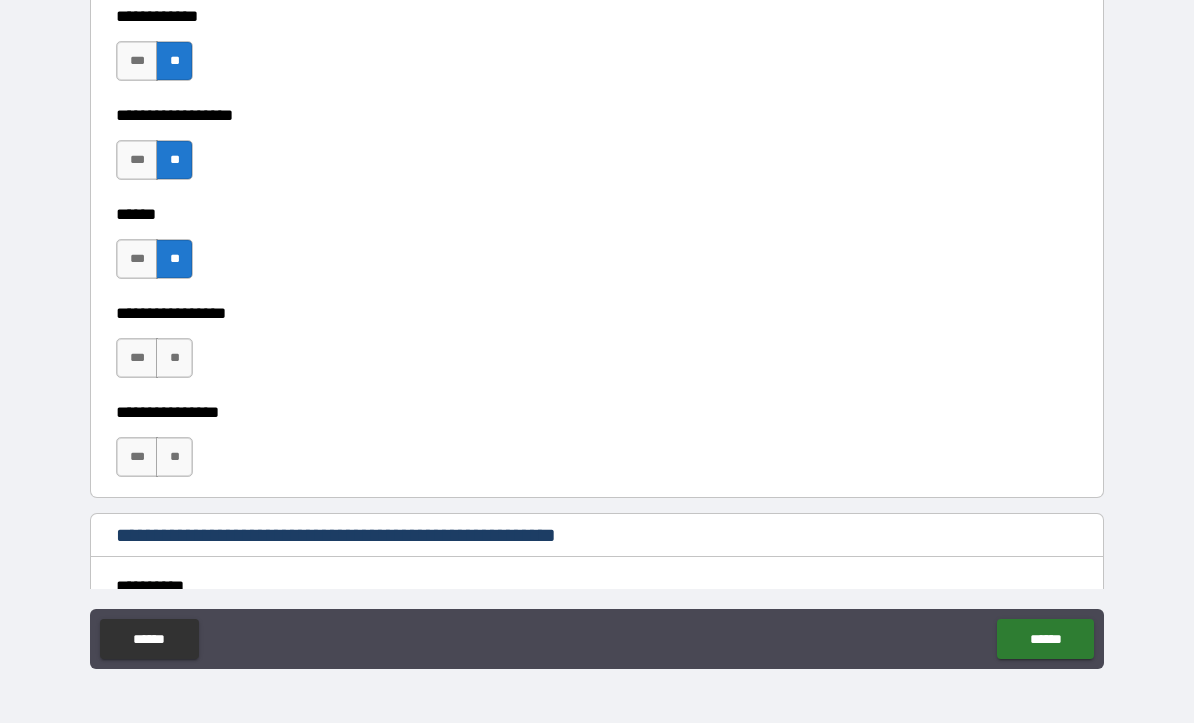 click on "**" at bounding box center [174, 359] 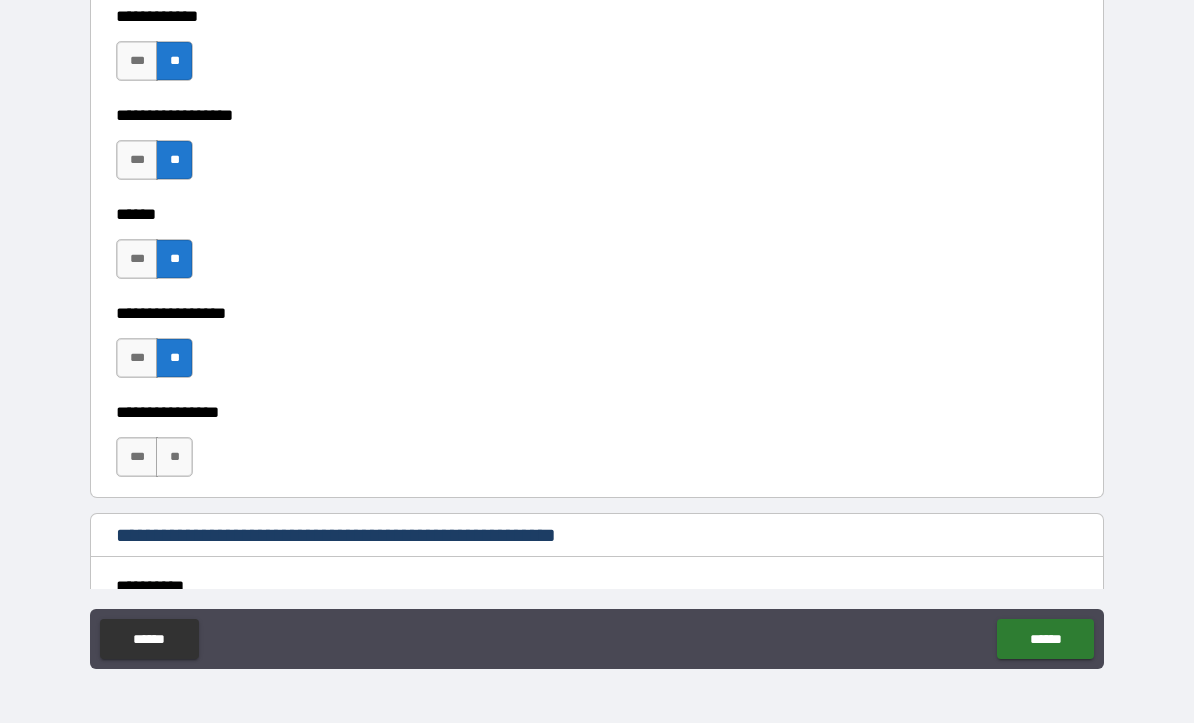 click on "**" at bounding box center [174, 458] 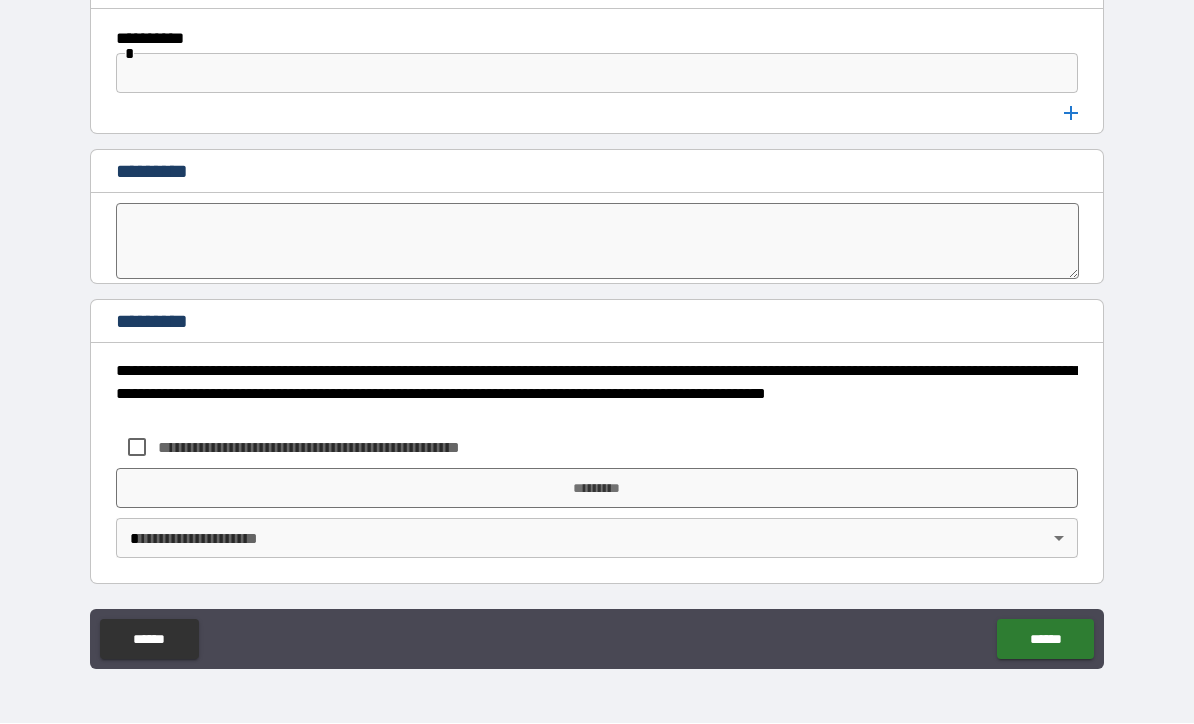 scroll, scrollTop: 10618, scrollLeft: 0, axis: vertical 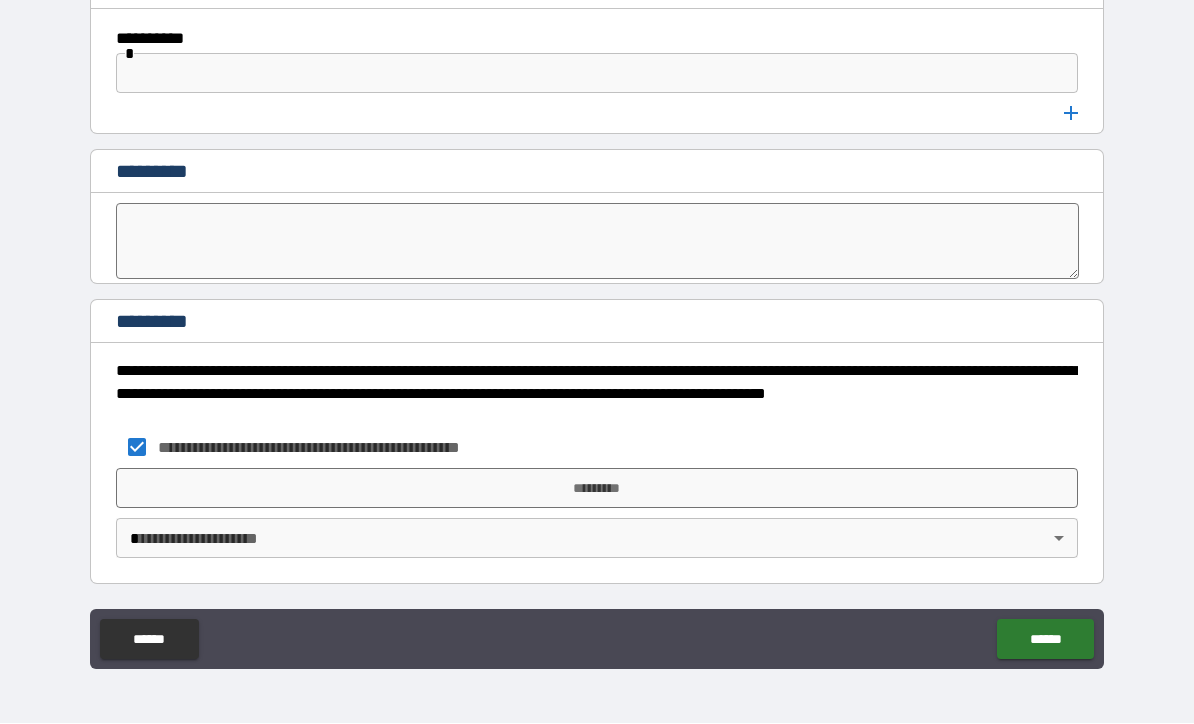 click on "*********" at bounding box center [597, 489] 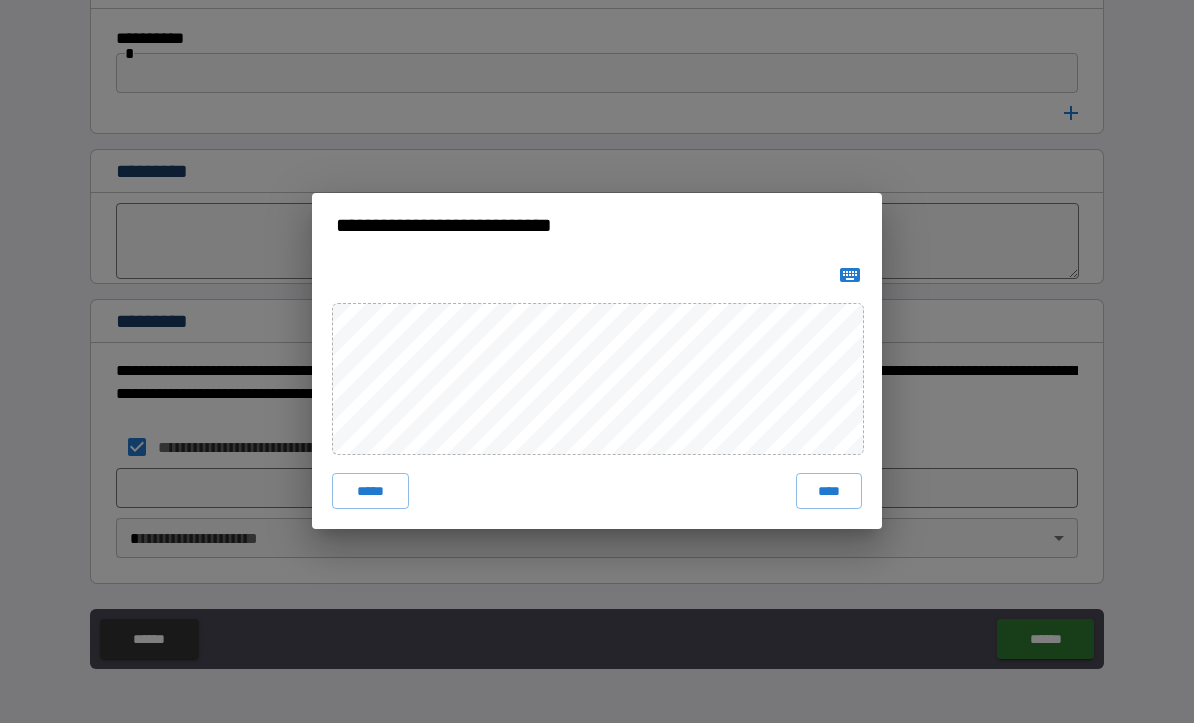 click on "****" at bounding box center (829, 492) 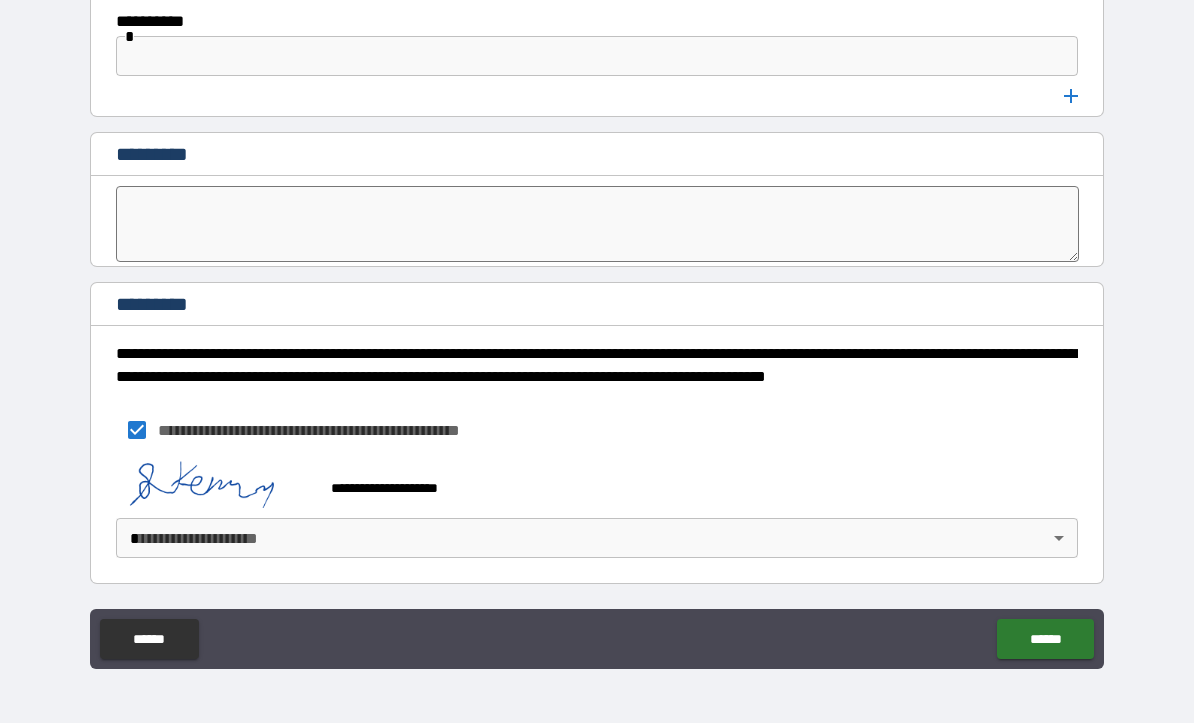 scroll, scrollTop: 10635, scrollLeft: 0, axis: vertical 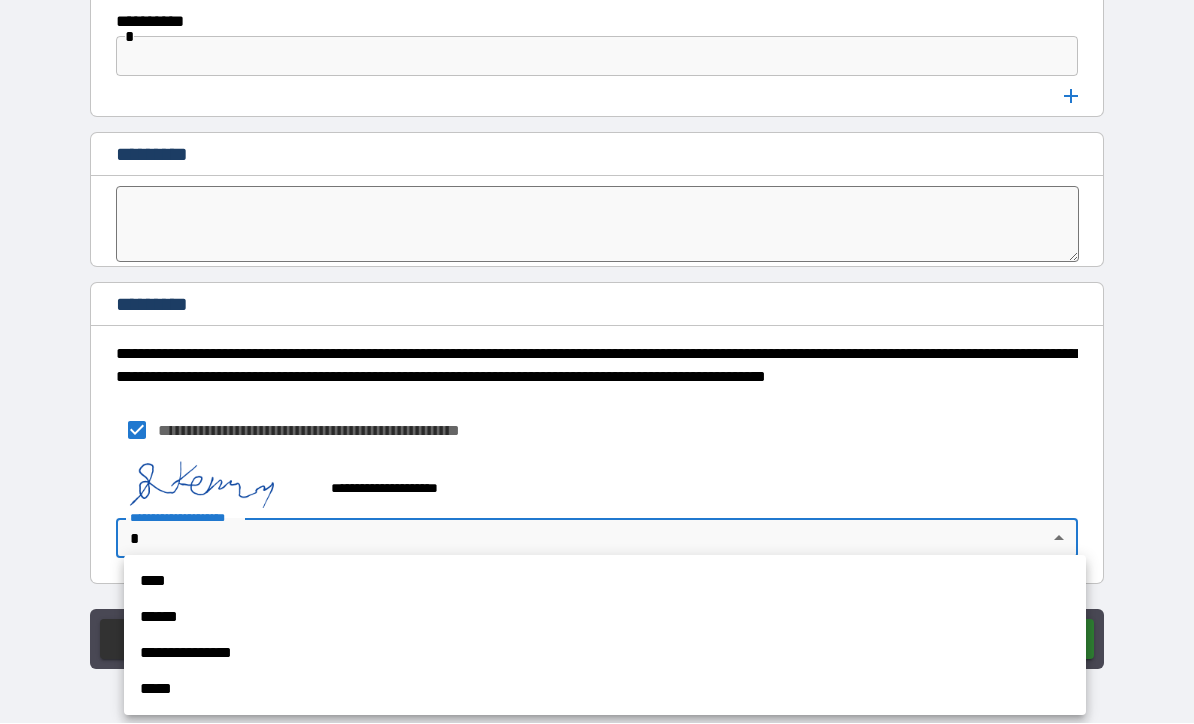 click on "****" at bounding box center [605, 582] 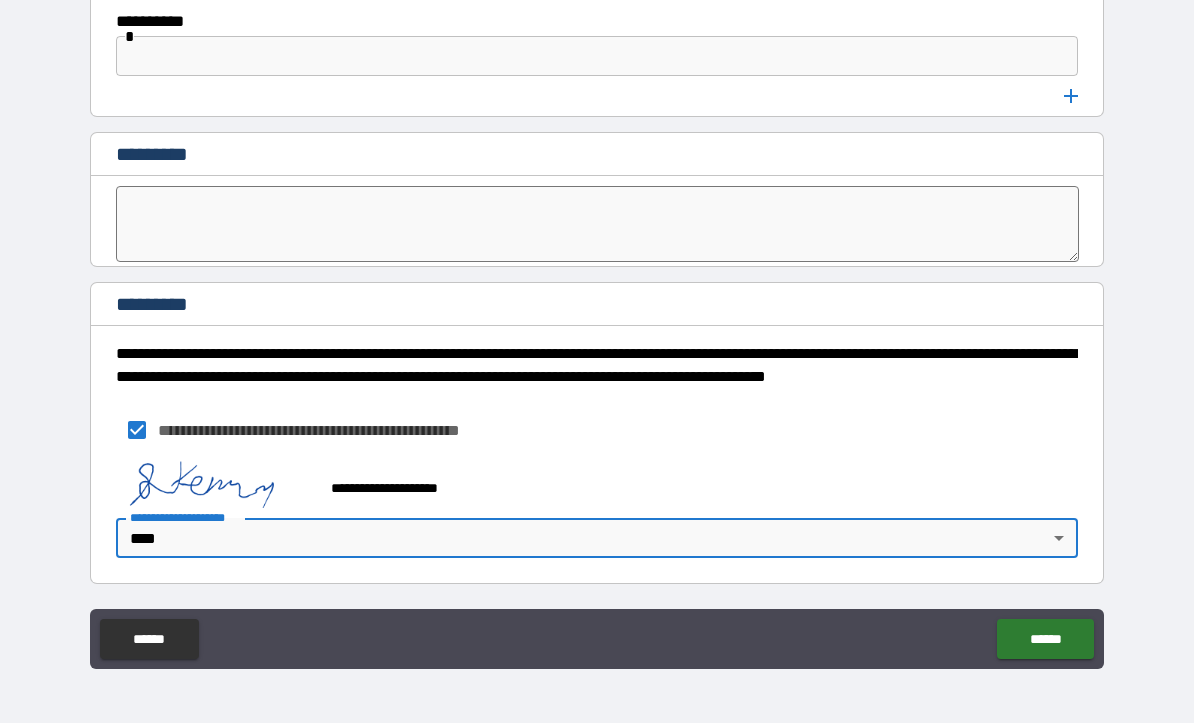 click on "******" at bounding box center (1045, 640) 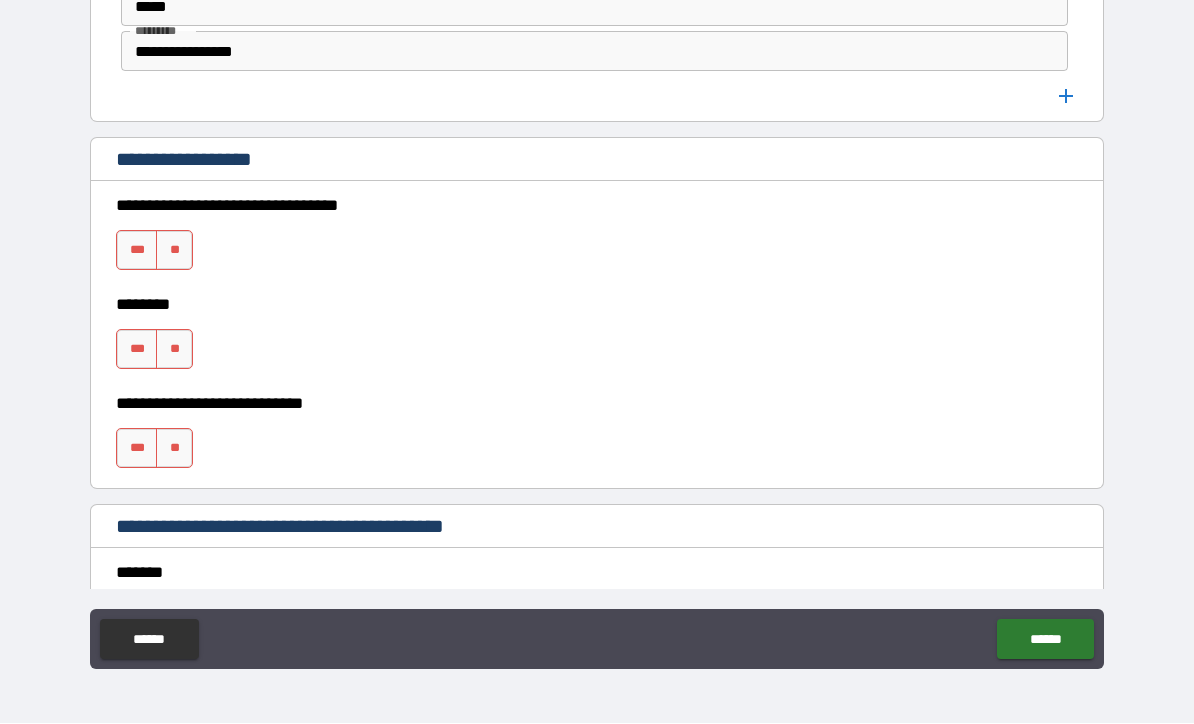 scroll, scrollTop: 1338, scrollLeft: 0, axis: vertical 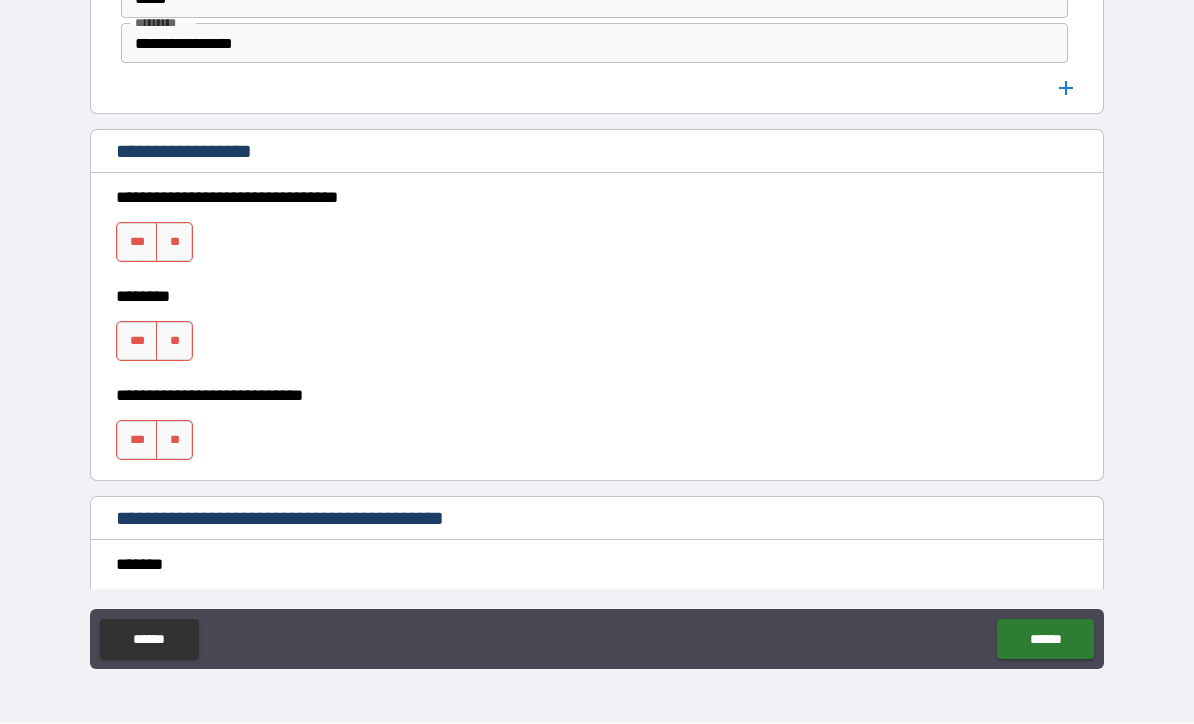 click on "**" at bounding box center [174, 243] 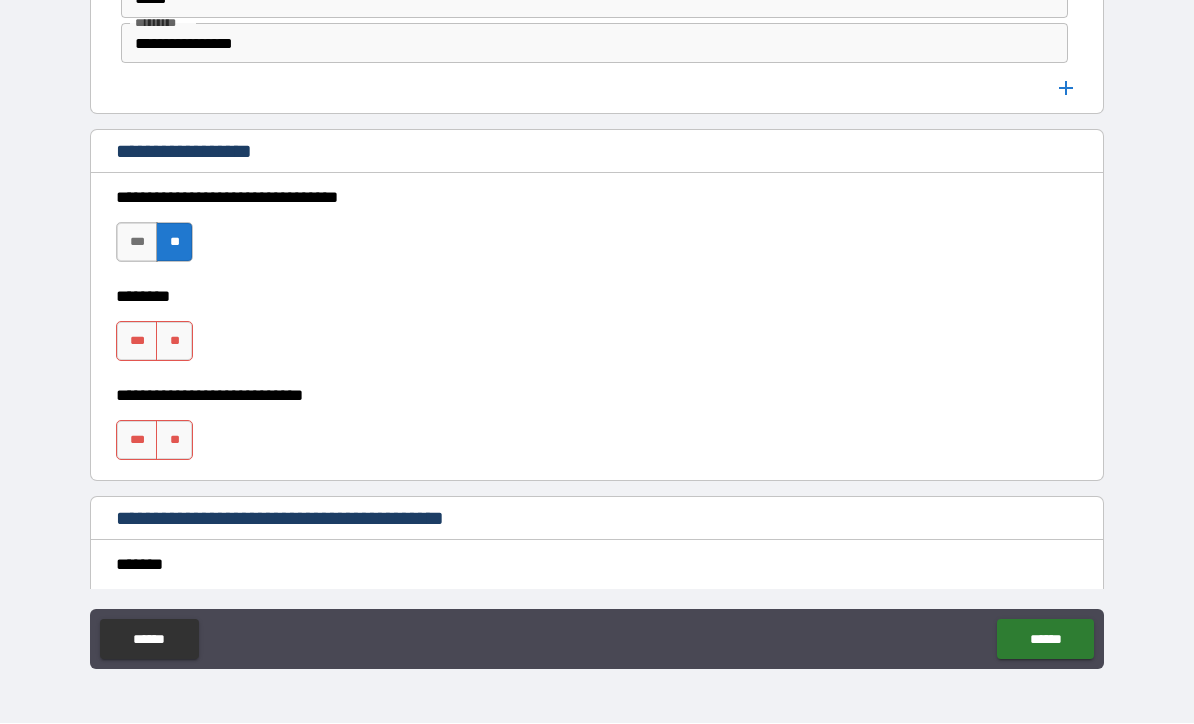 click on "**" at bounding box center (174, 342) 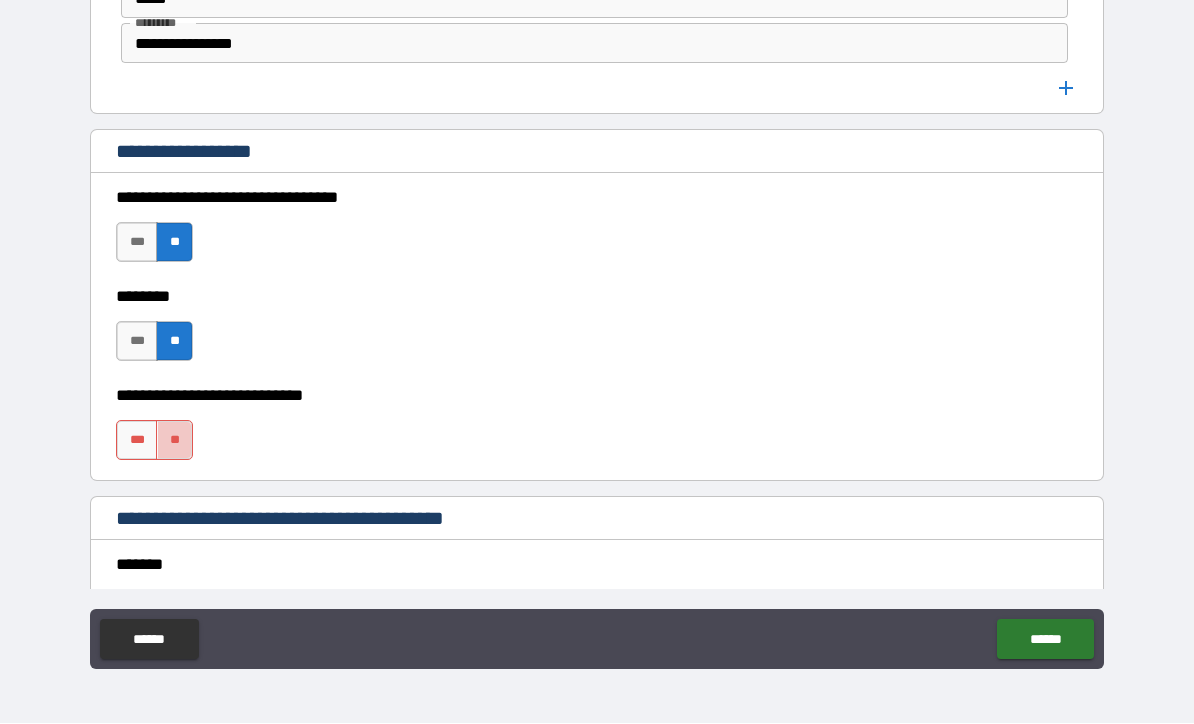 click on "**" at bounding box center (174, 441) 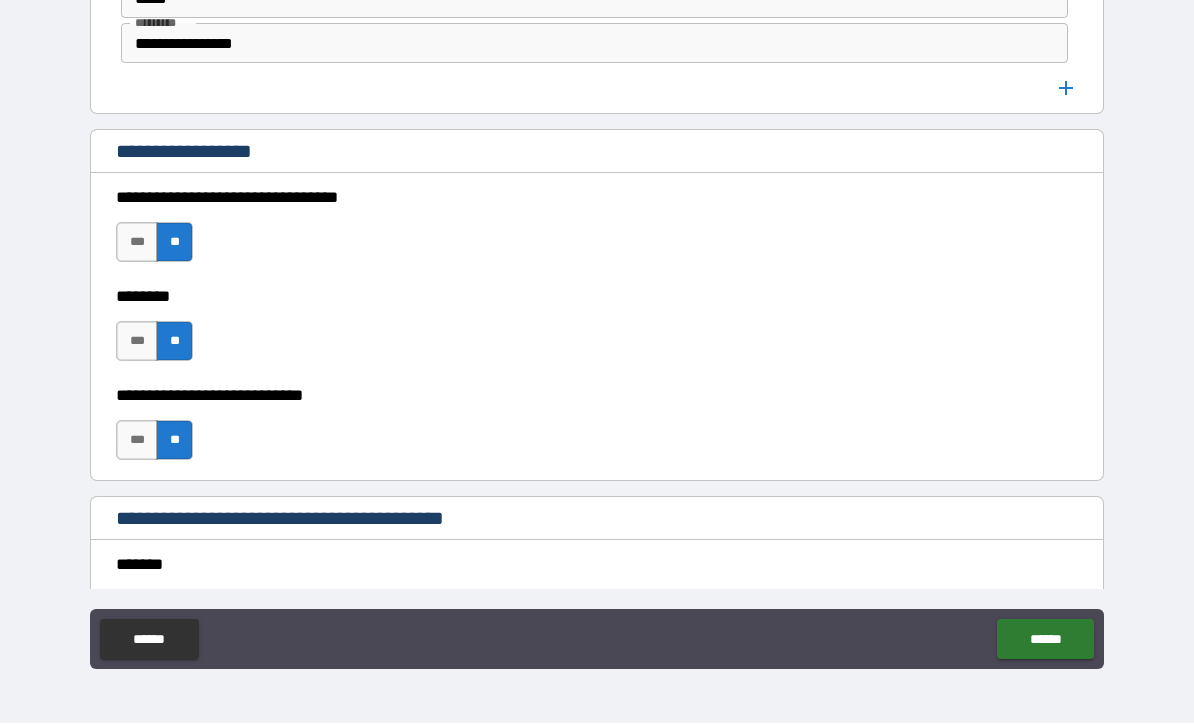 click on "******" at bounding box center [1045, 640] 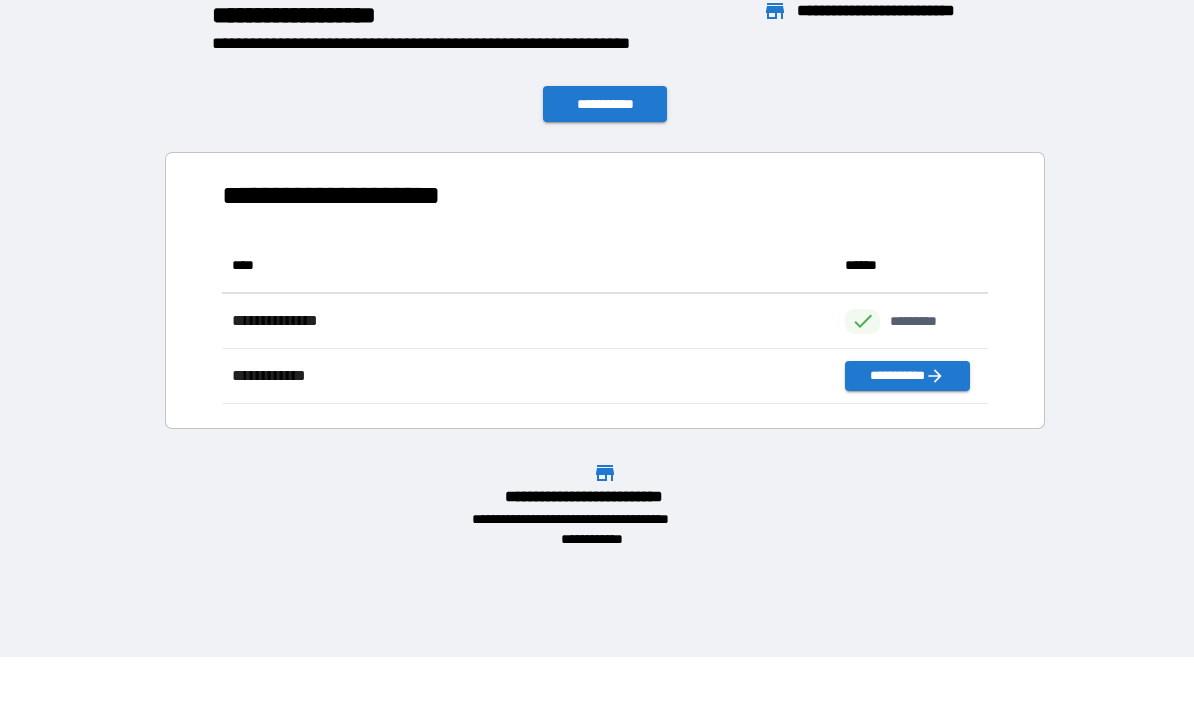 scroll, scrollTop: 1, scrollLeft: 1, axis: both 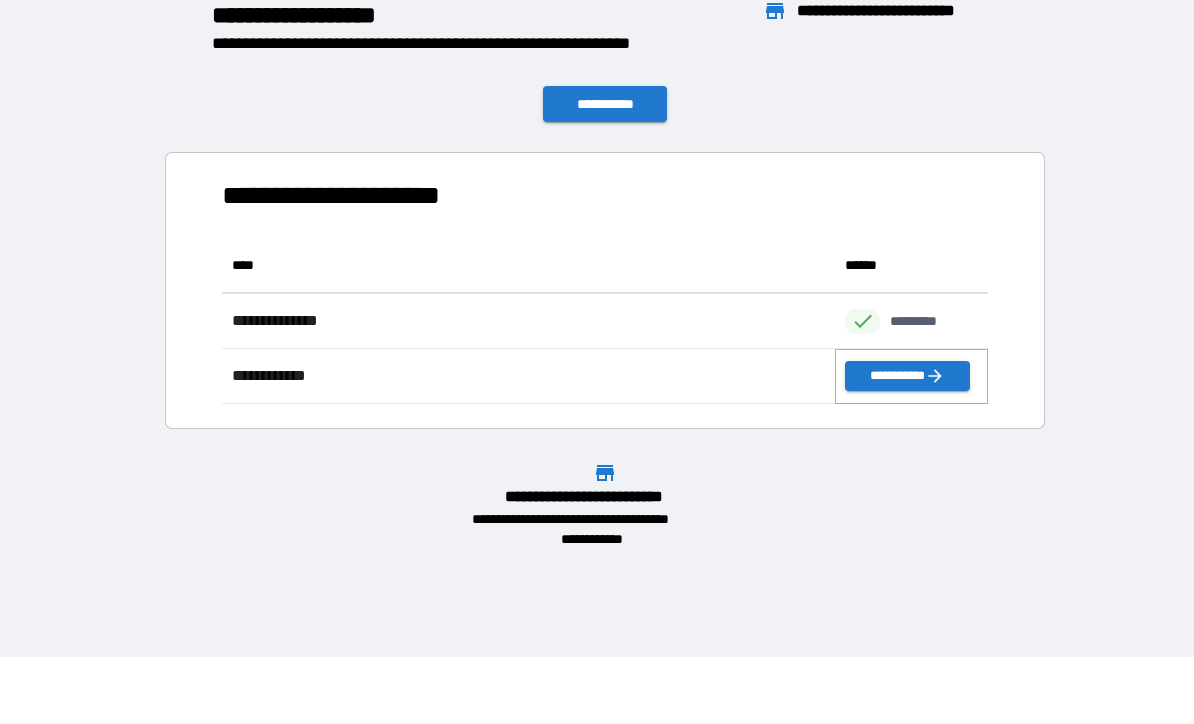 click 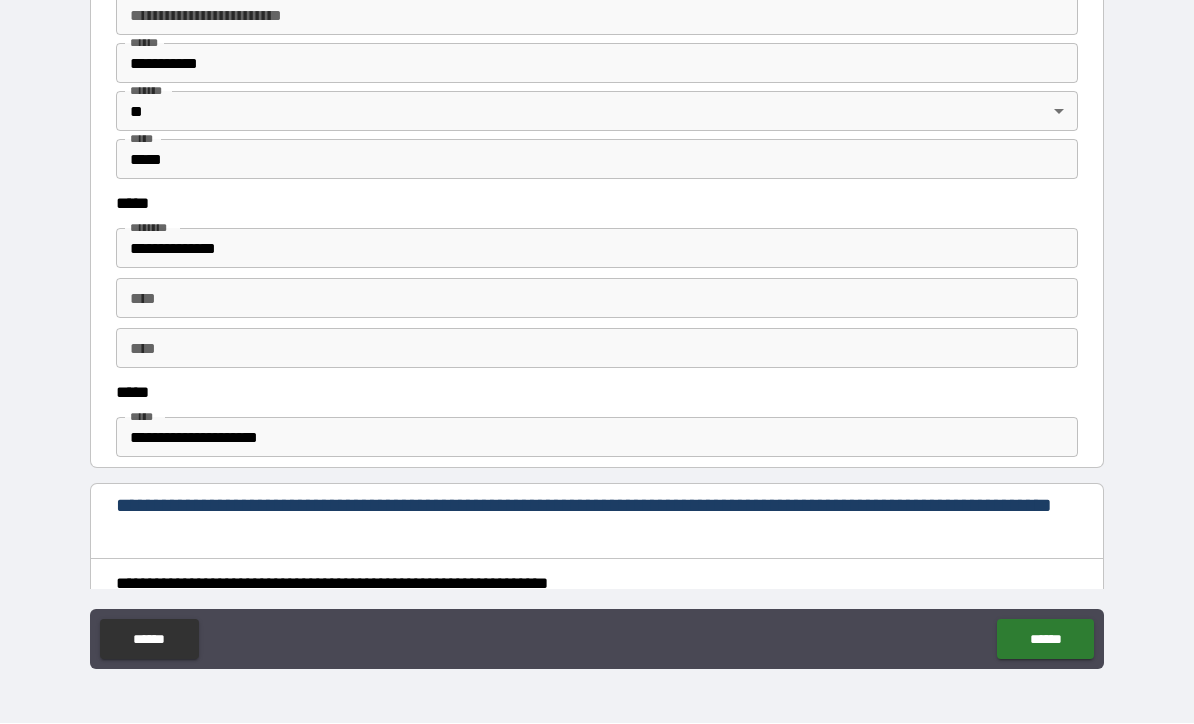 scroll, scrollTop: 856, scrollLeft: 0, axis: vertical 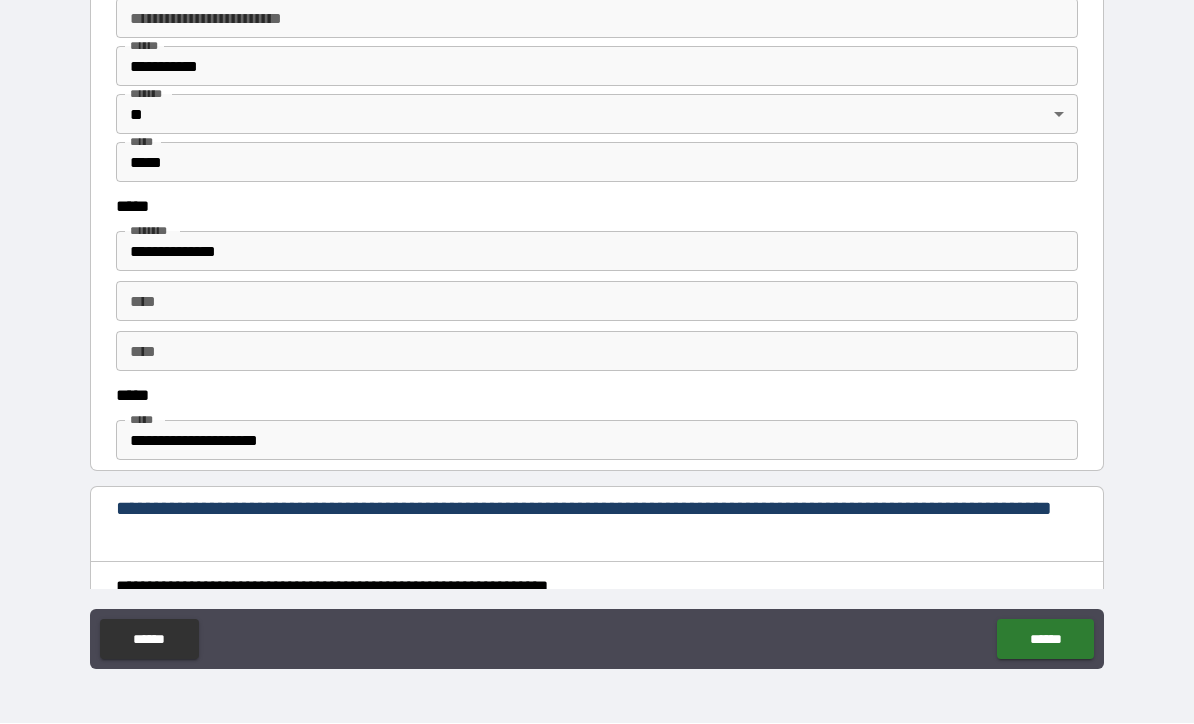 click on "**********" at bounding box center [597, 252] 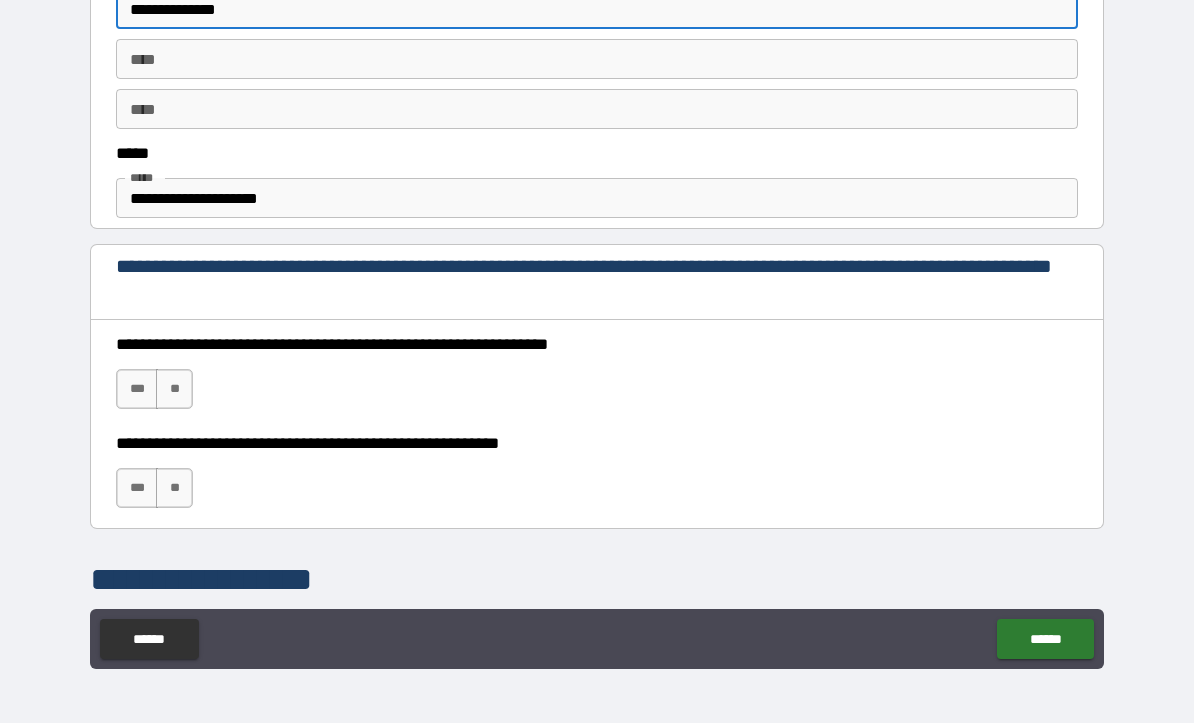 scroll, scrollTop: 1104, scrollLeft: 0, axis: vertical 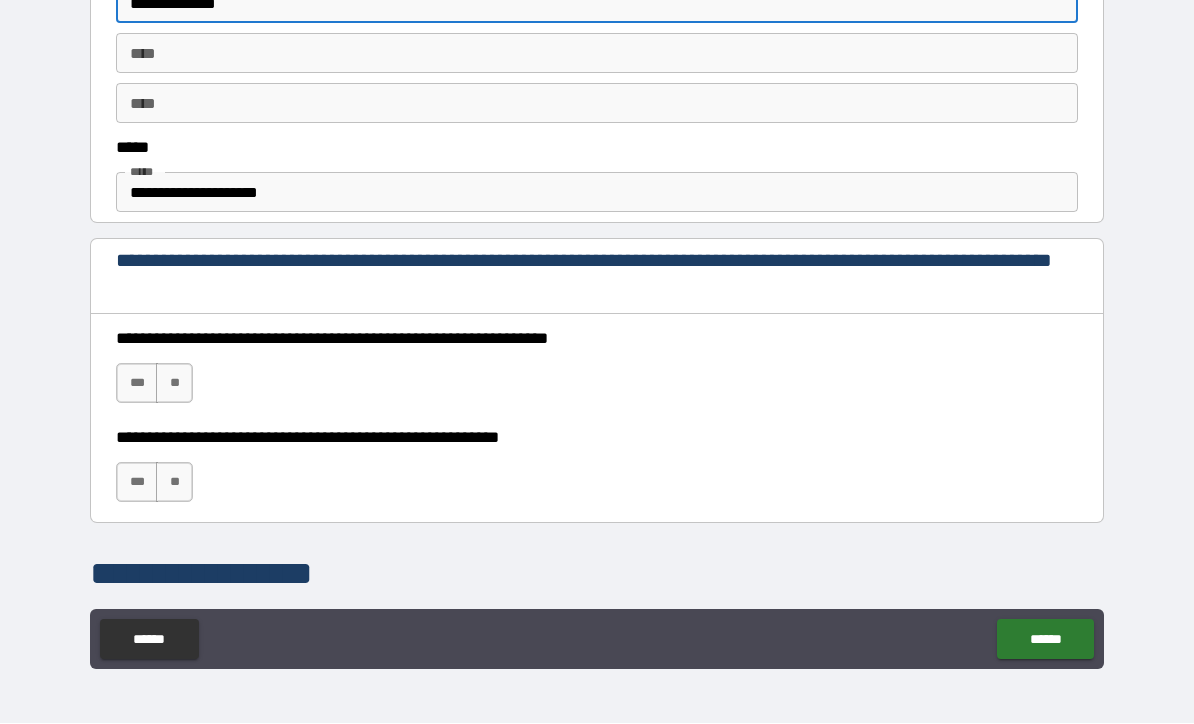 type on "**********" 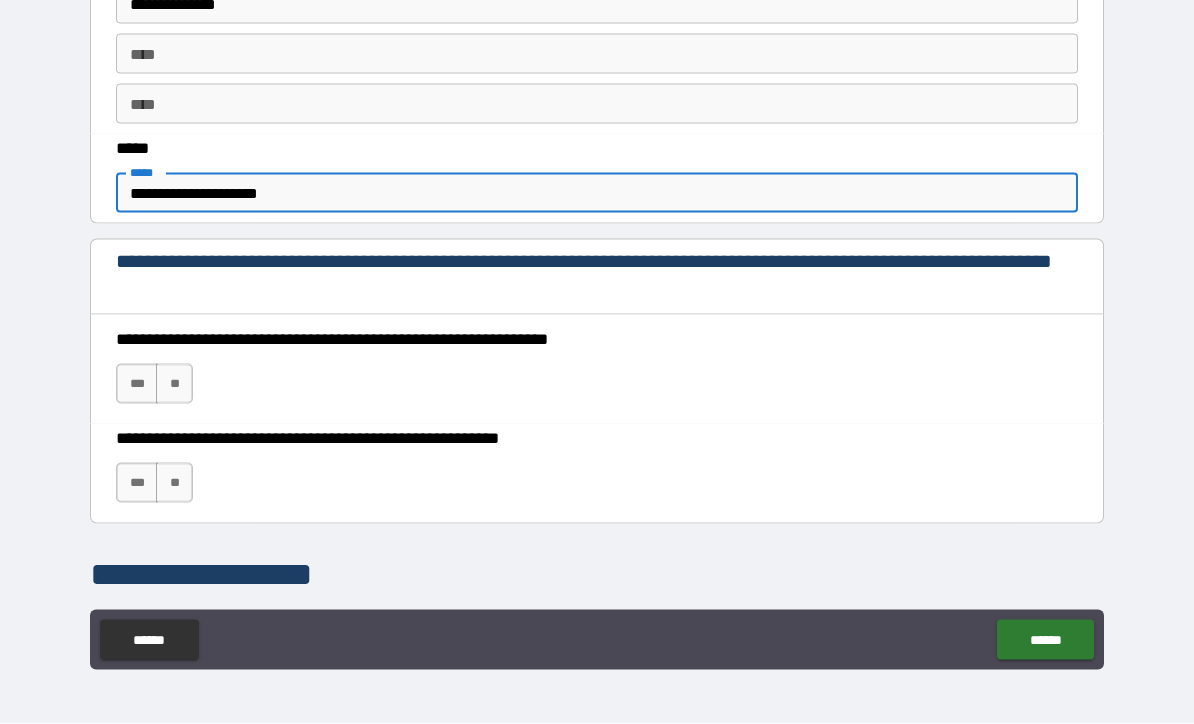 click on "**********" at bounding box center [597, 193] 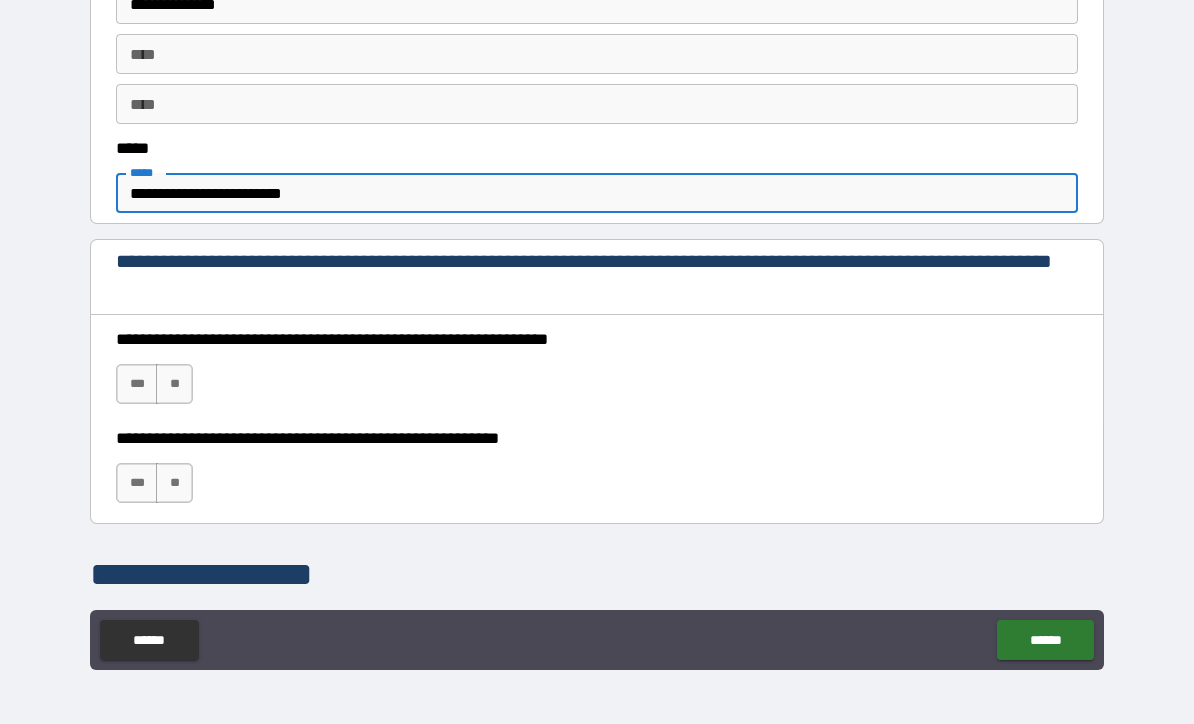 type on "**********" 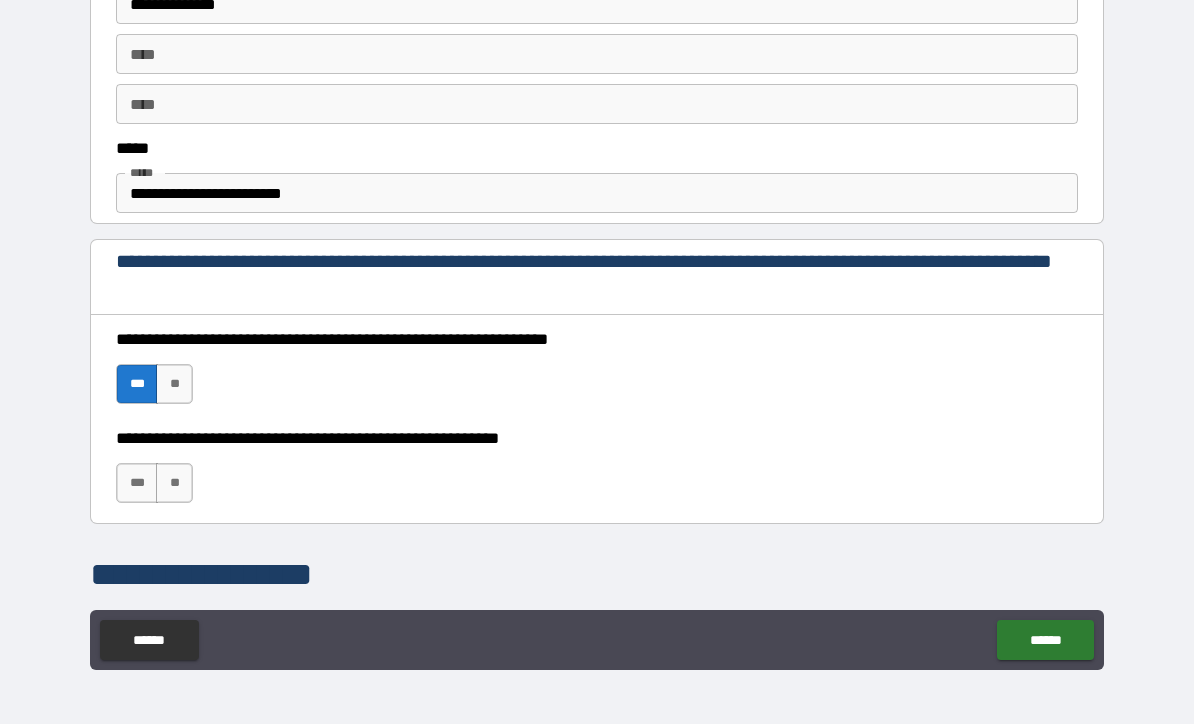 click on "***" at bounding box center (137, 483) 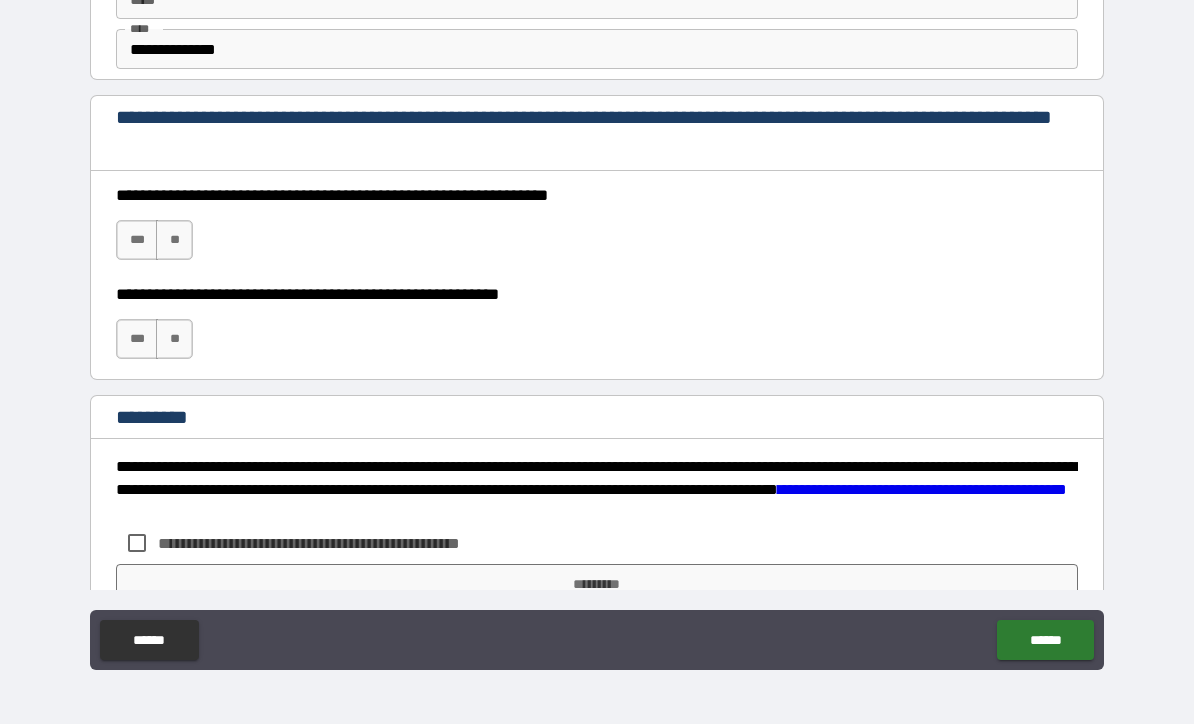 scroll, scrollTop: 2846, scrollLeft: 0, axis: vertical 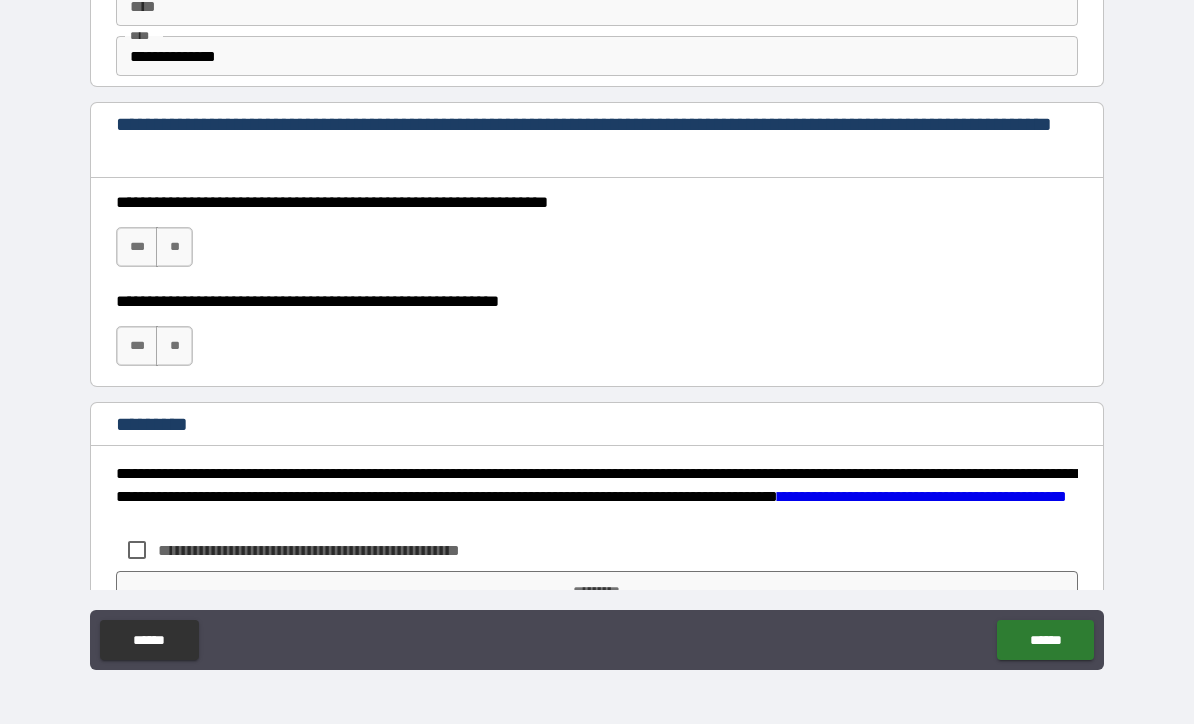 click on "***" at bounding box center (137, 247) 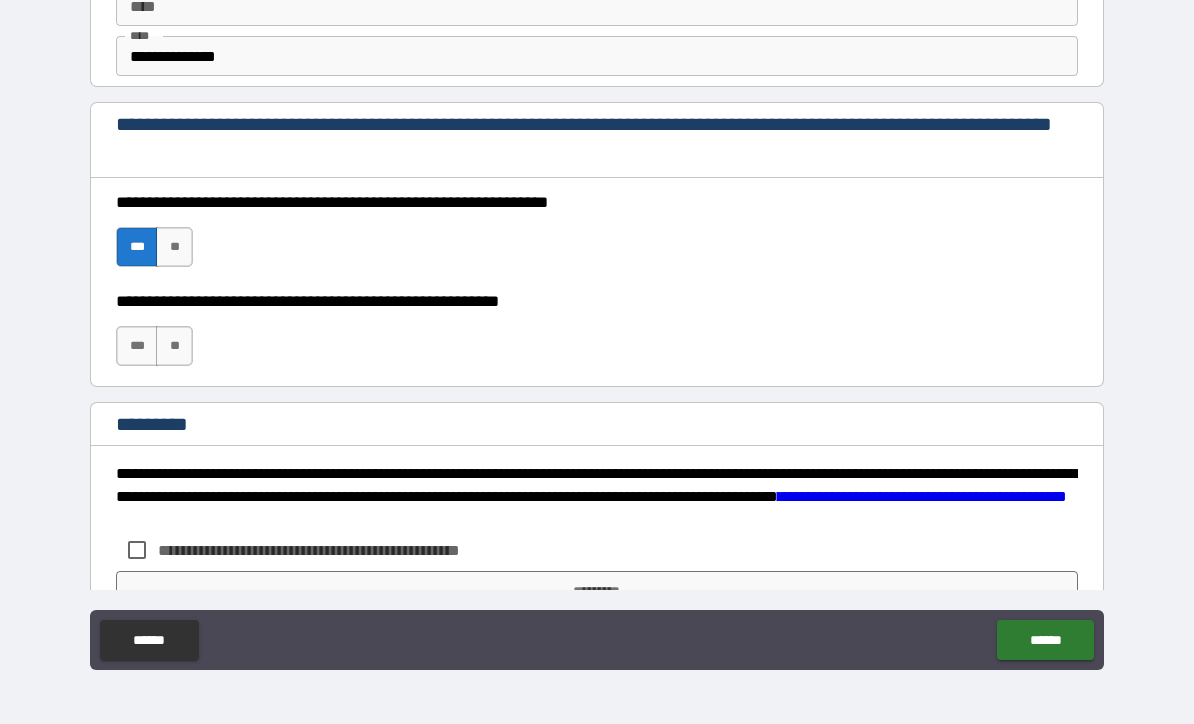 click on "***" at bounding box center (137, 346) 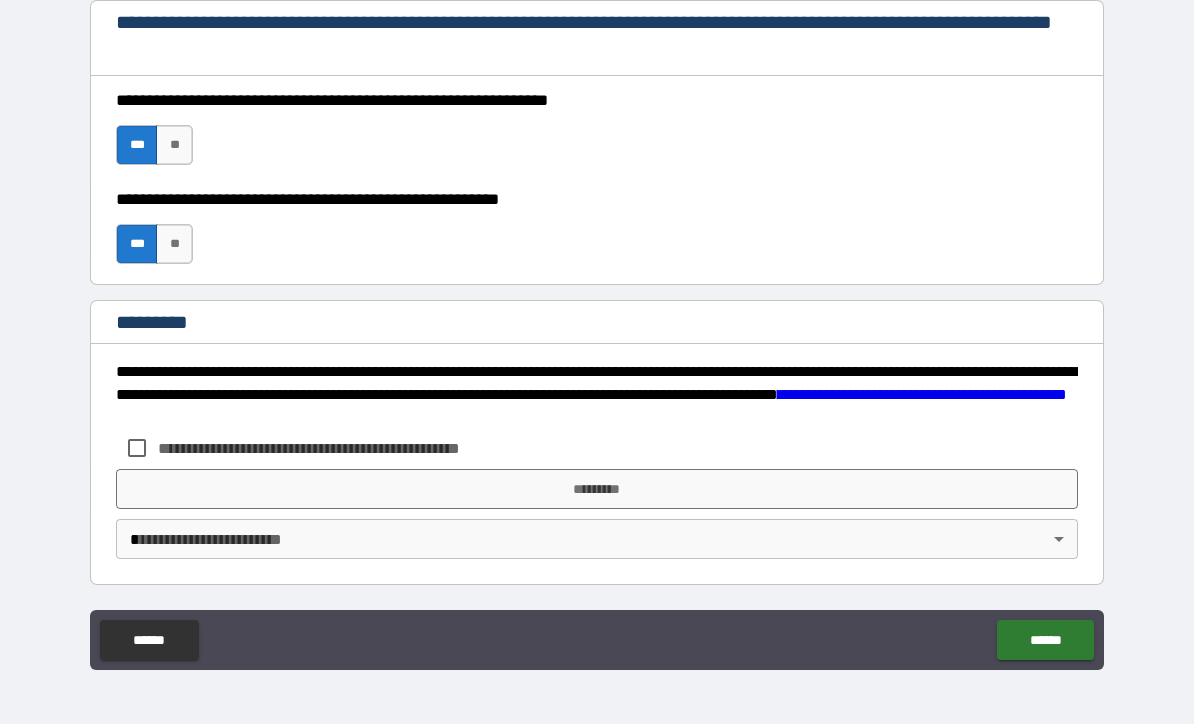 scroll, scrollTop: 2948, scrollLeft: 0, axis: vertical 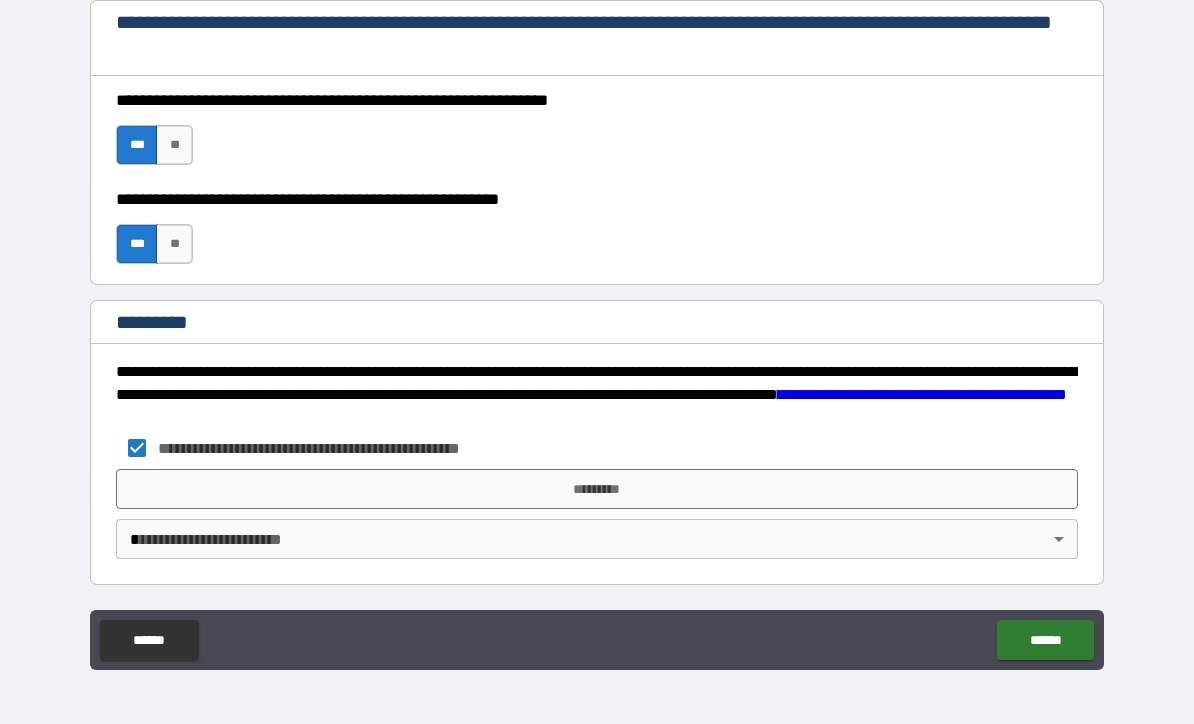 click on "*********" at bounding box center (597, 489) 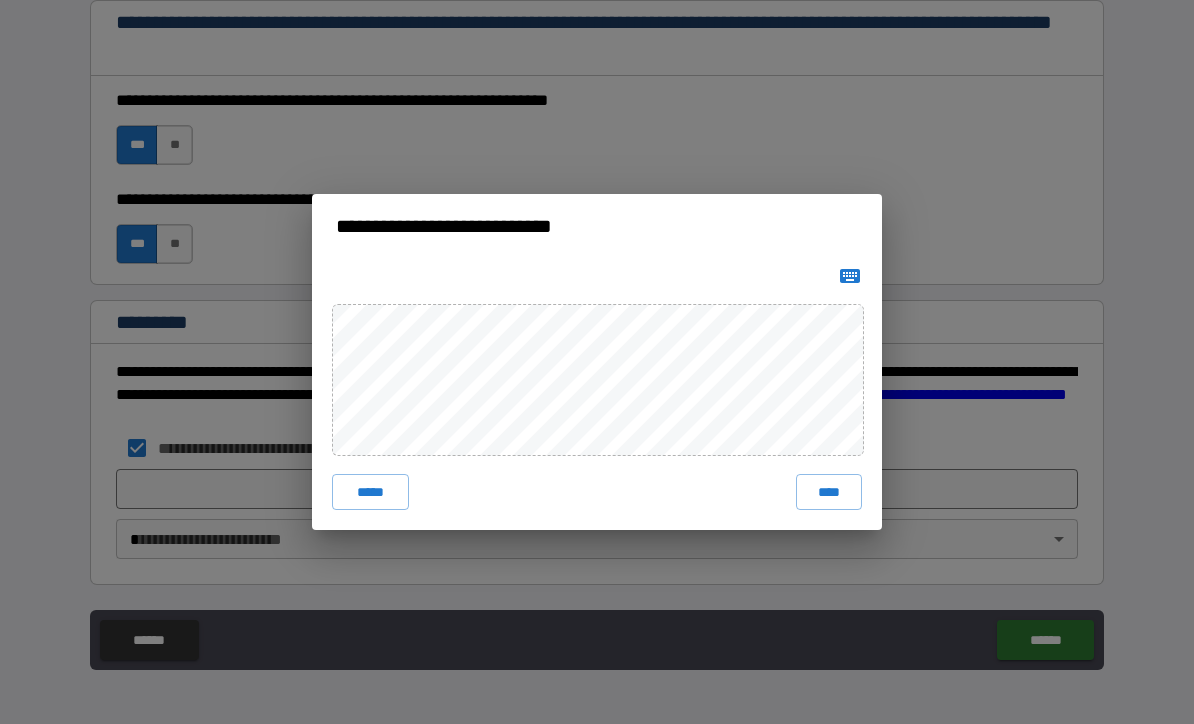click on "****" at bounding box center (829, 492) 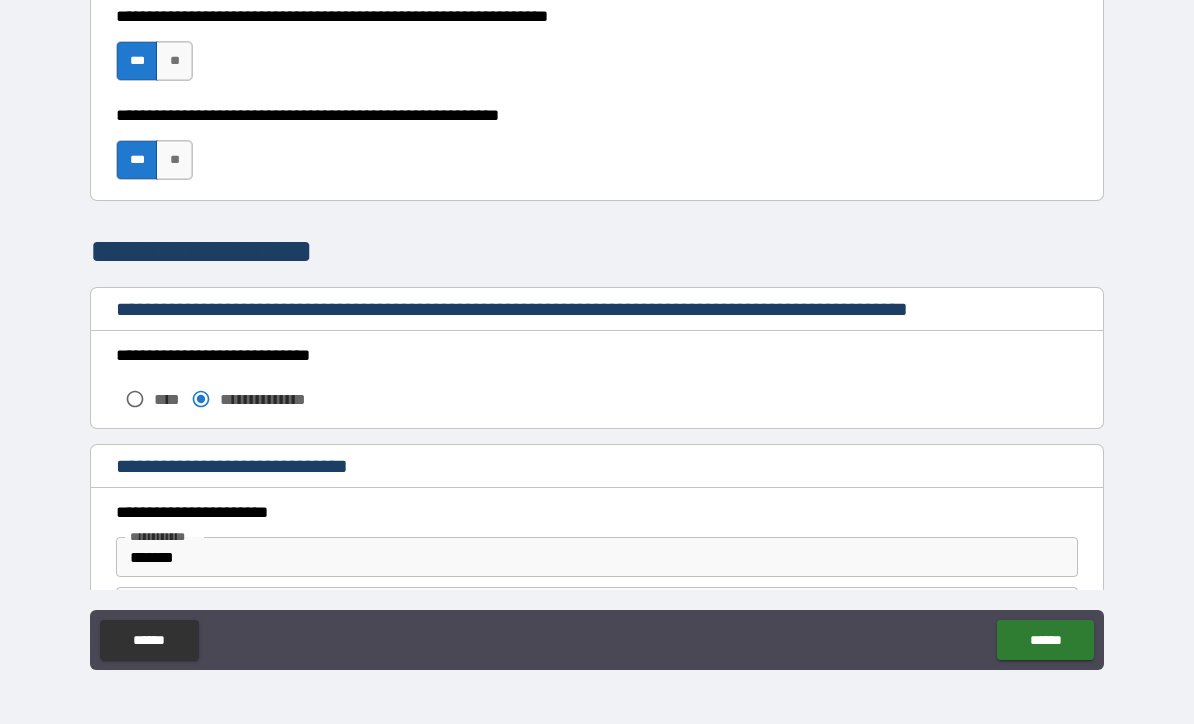 scroll, scrollTop: 1429, scrollLeft: 0, axis: vertical 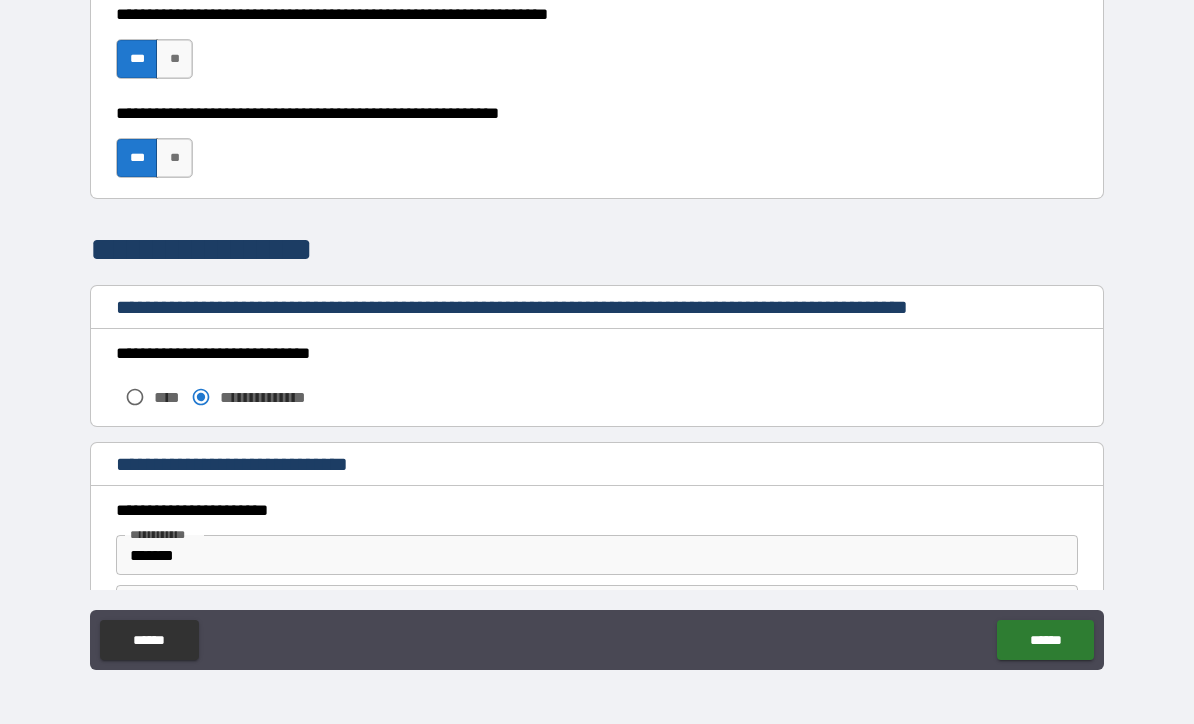 click on "******" at bounding box center (1045, 640) 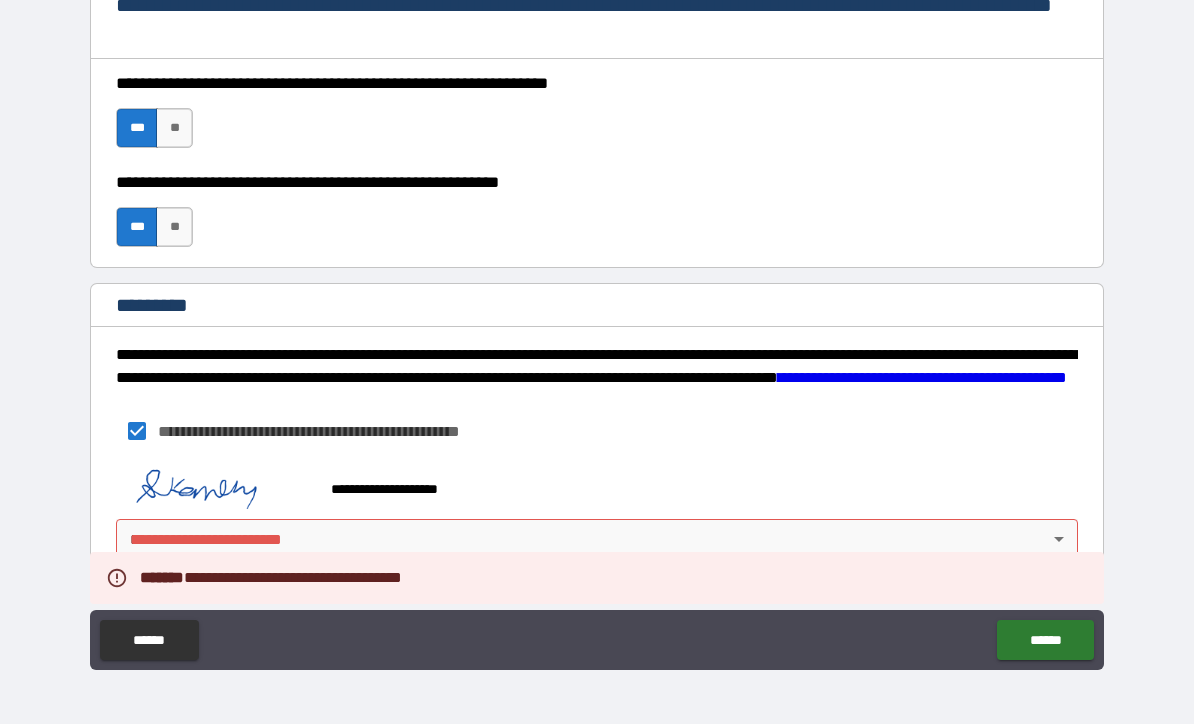 scroll, scrollTop: 2965, scrollLeft: 0, axis: vertical 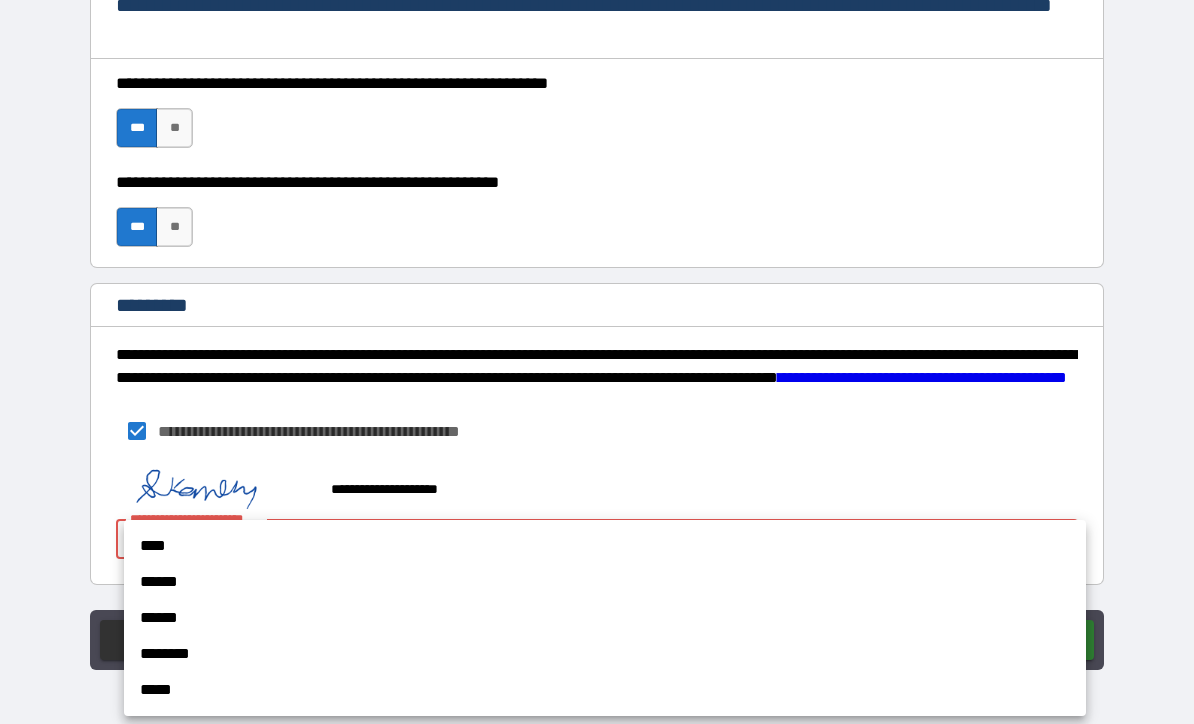 click on "****" at bounding box center [605, 546] 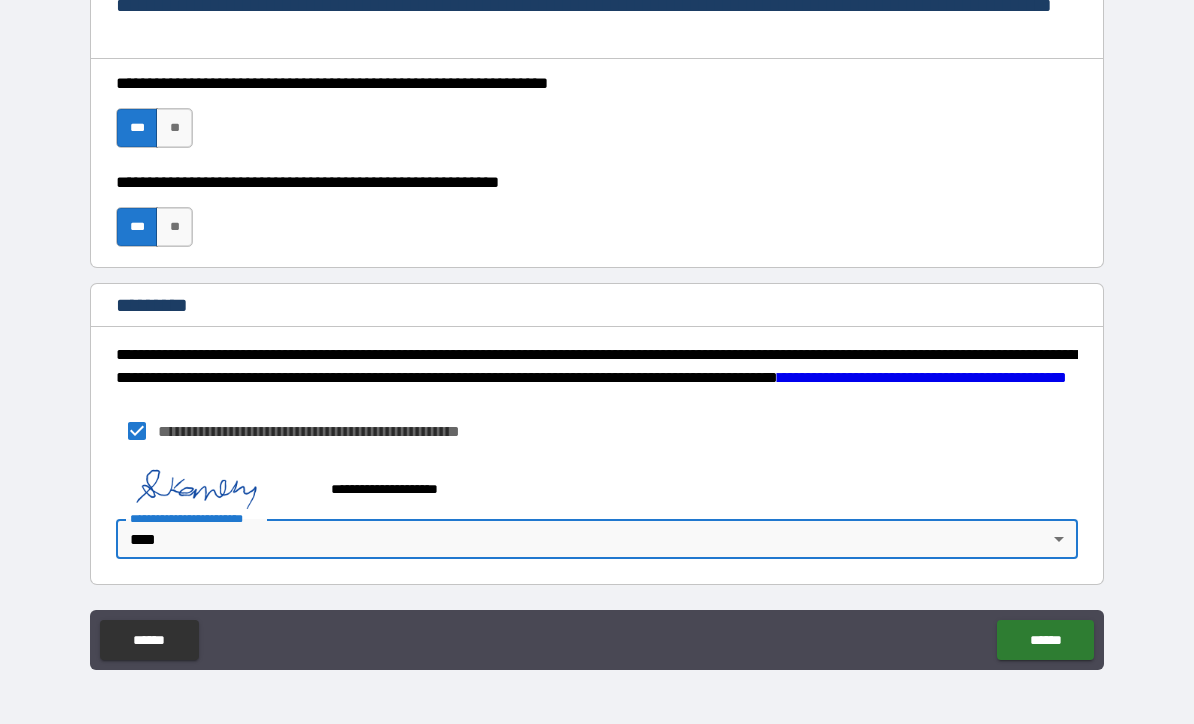type on "*" 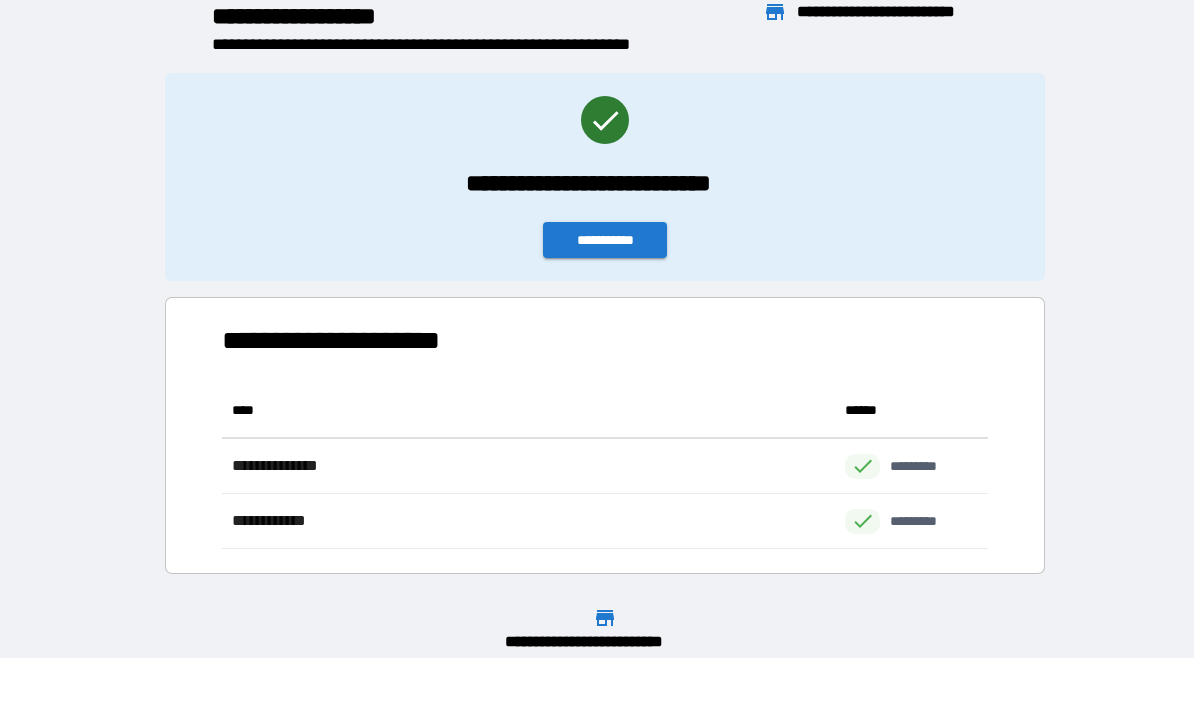 scroll, scrollTop: 1, scrollLeft: 1, axis: both 